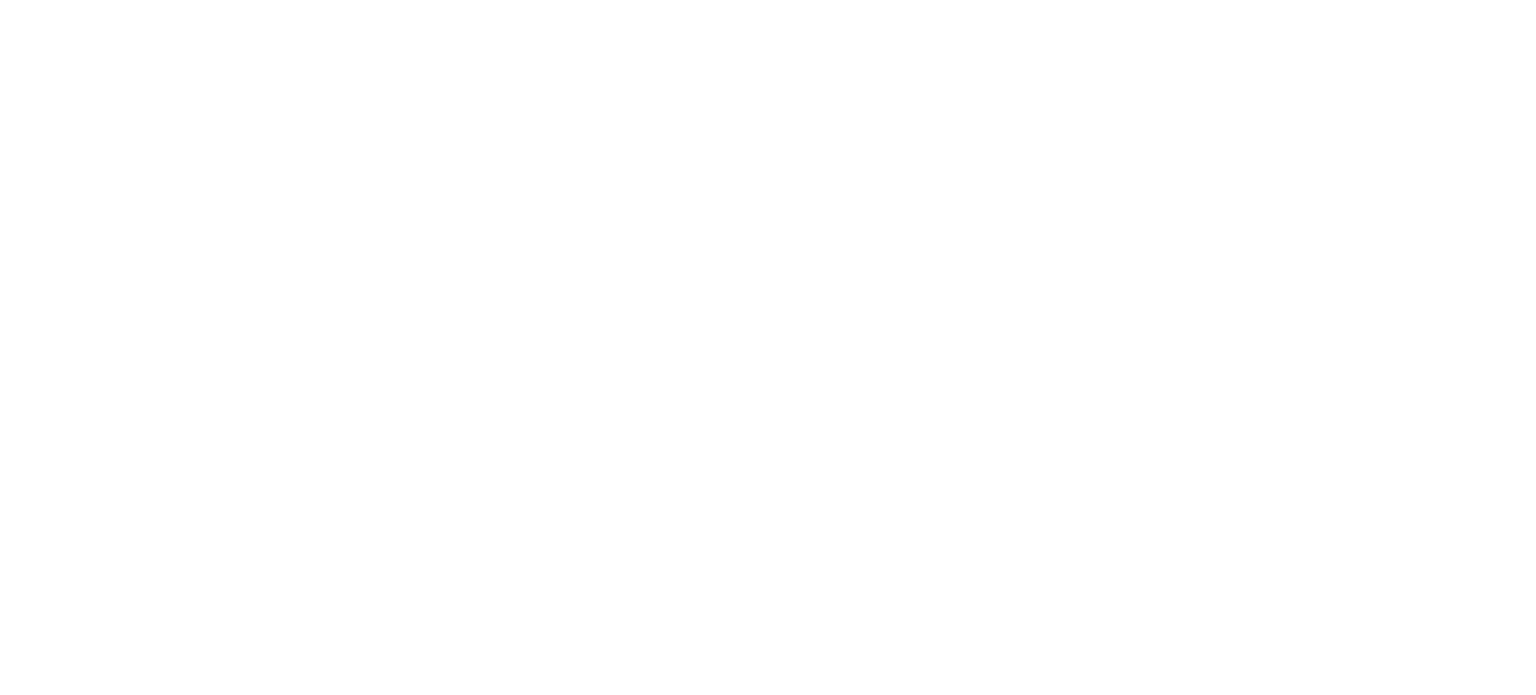 scroll, scrollTop: 0, scrollLeft: 0, axis: both 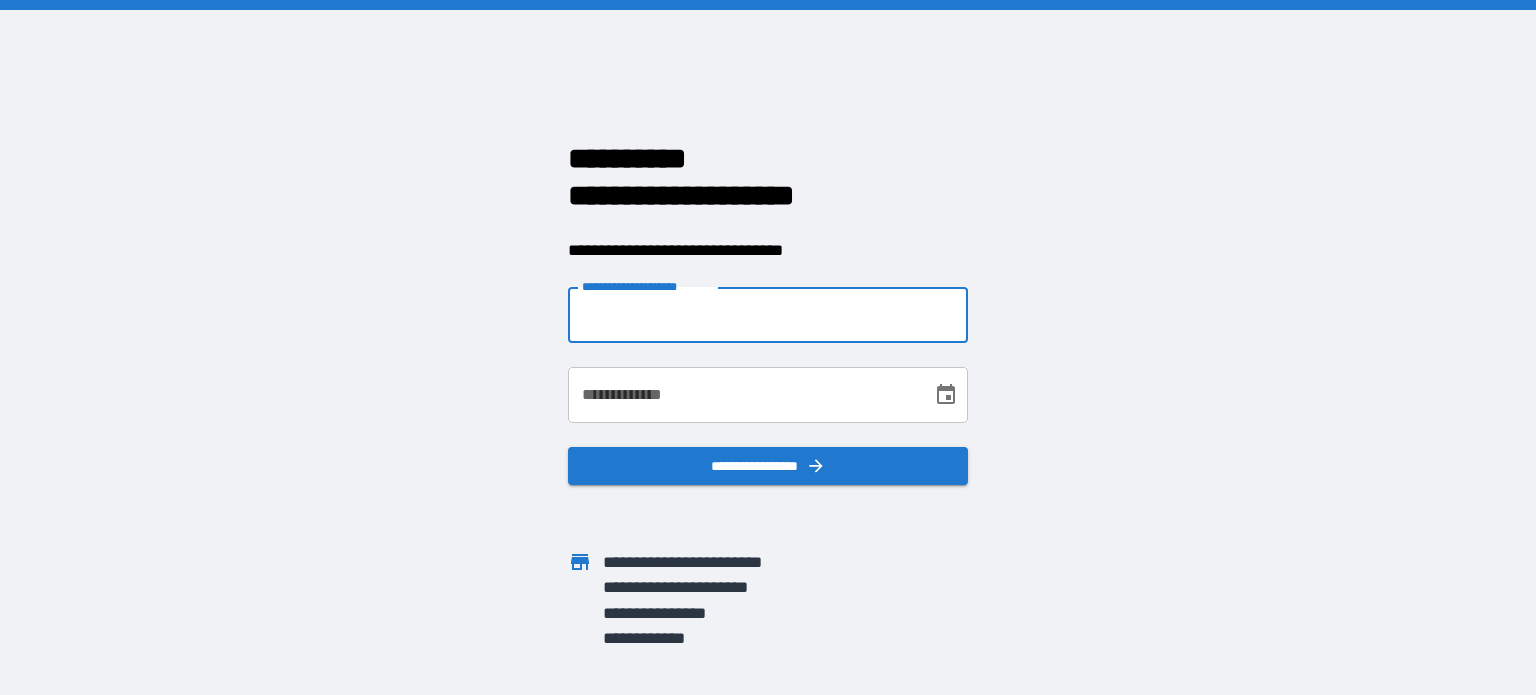 click on "**********" at bounding box center (768, 315) 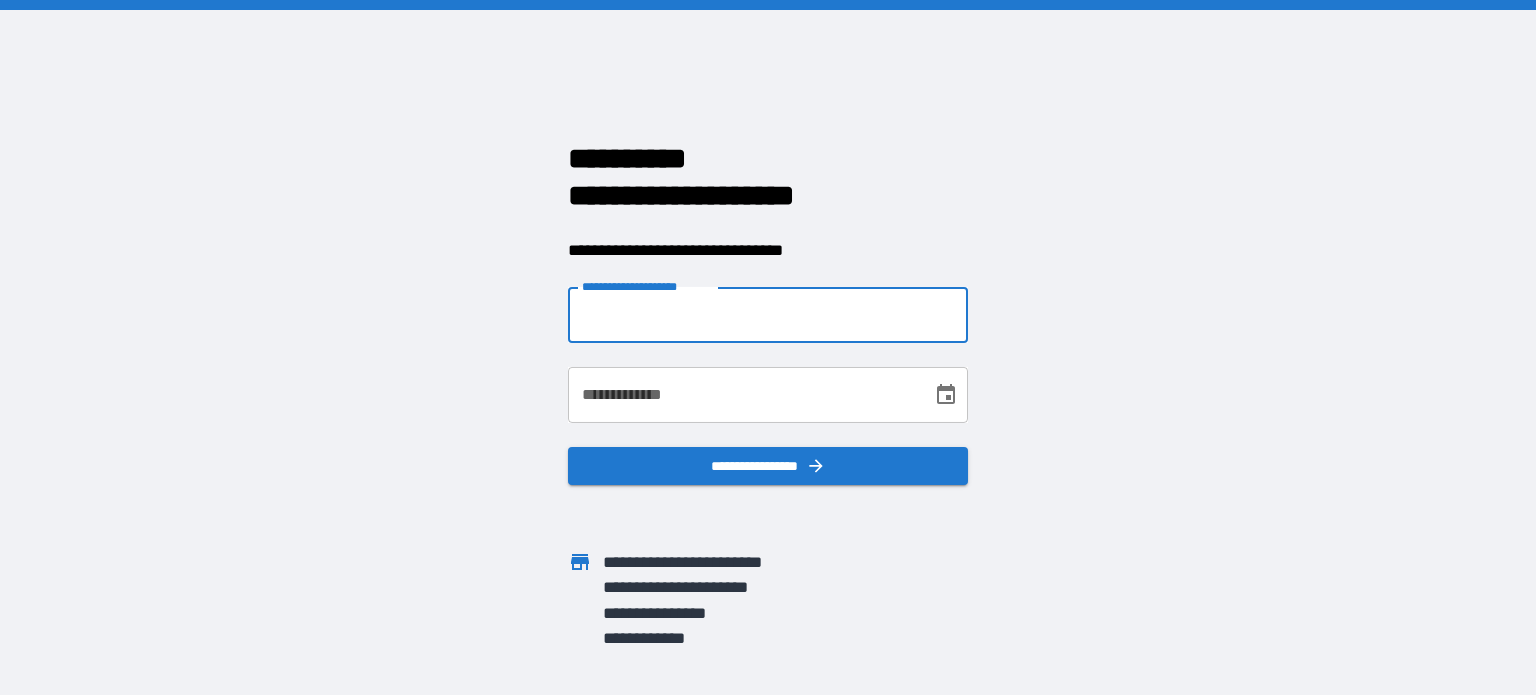 click on "**********" at bounding box center [768, 315] 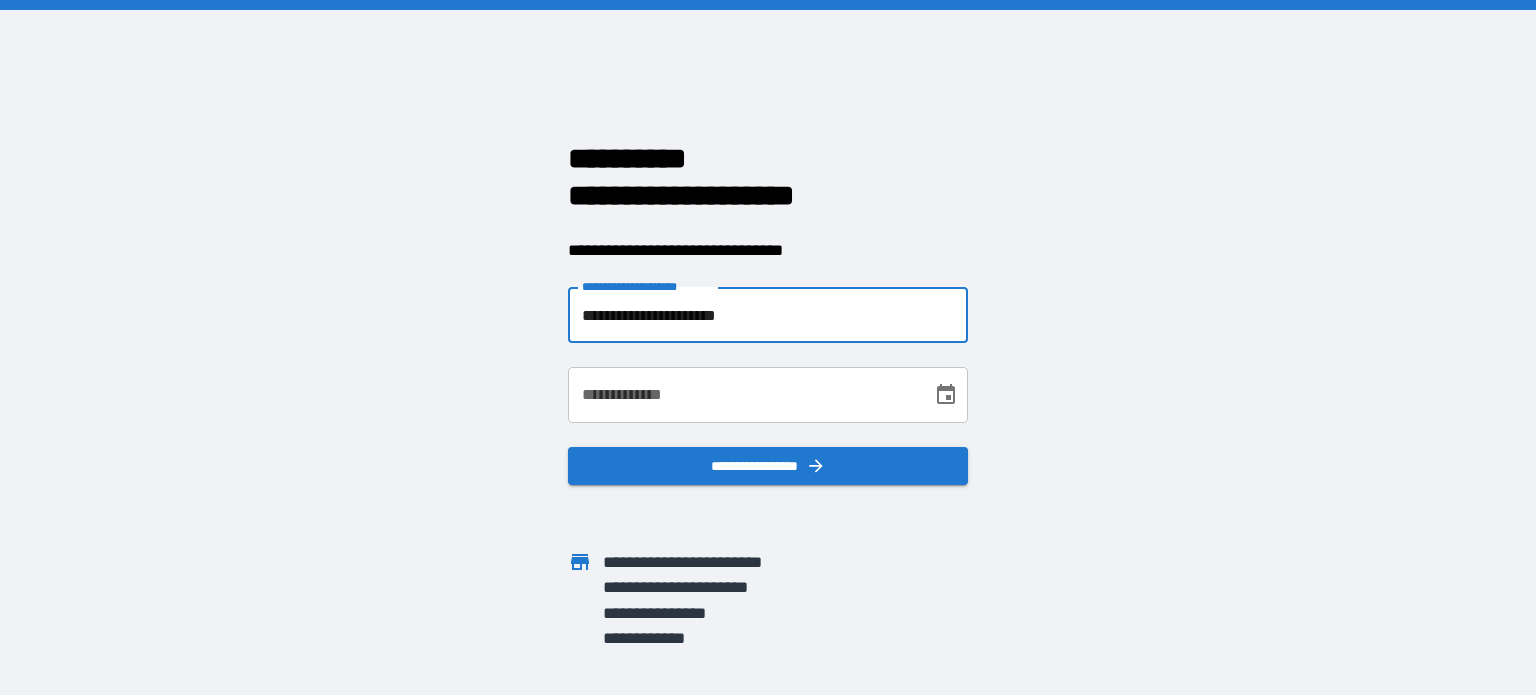 click on "**********" at bounding box center [743, 395] 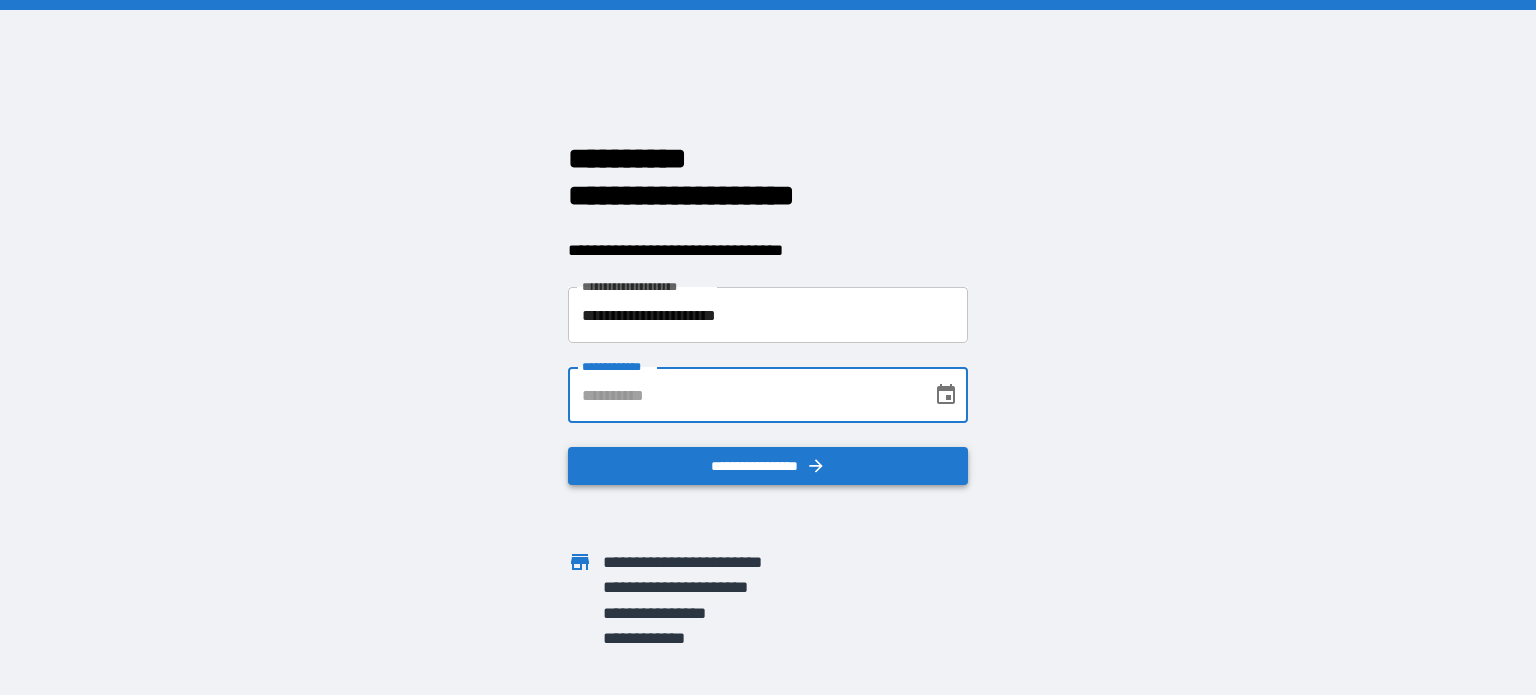 type on "**********" 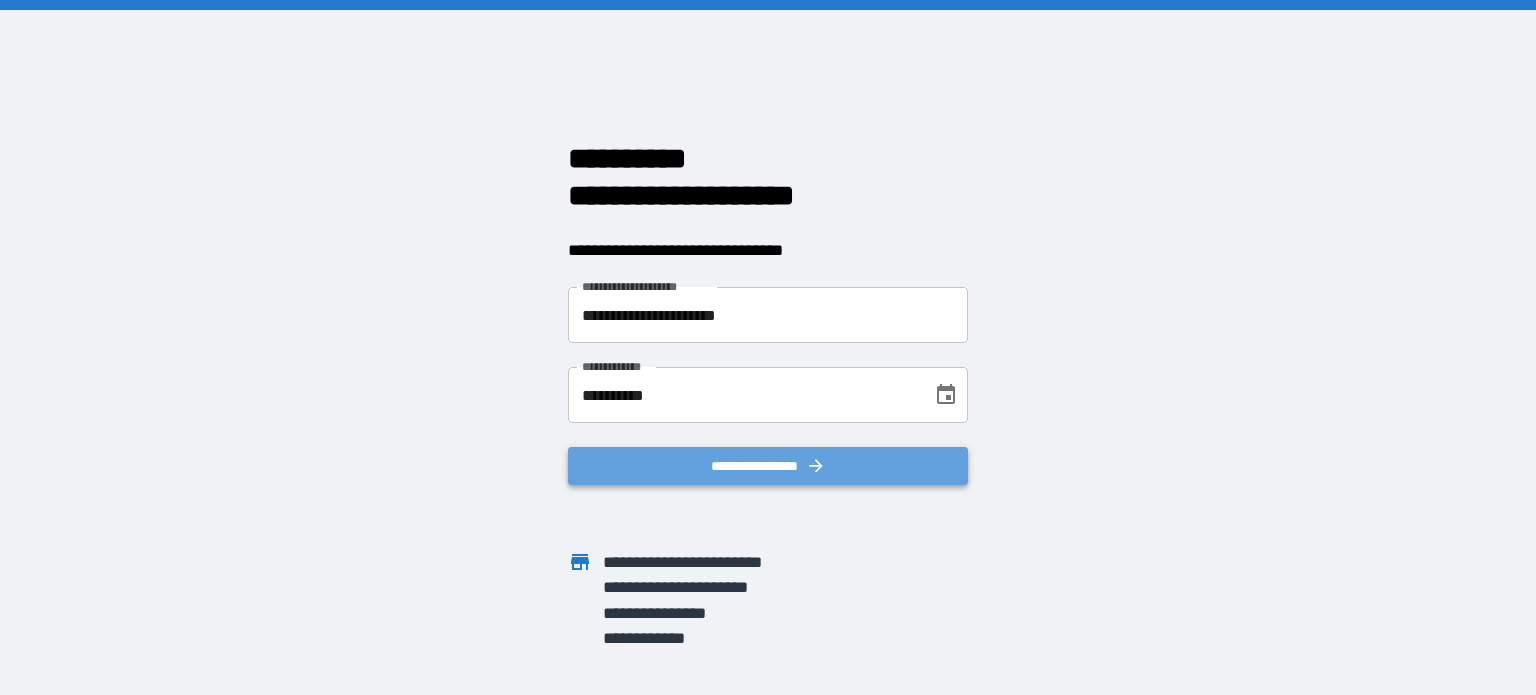 click on "**********" at bounding box center (768, 466) 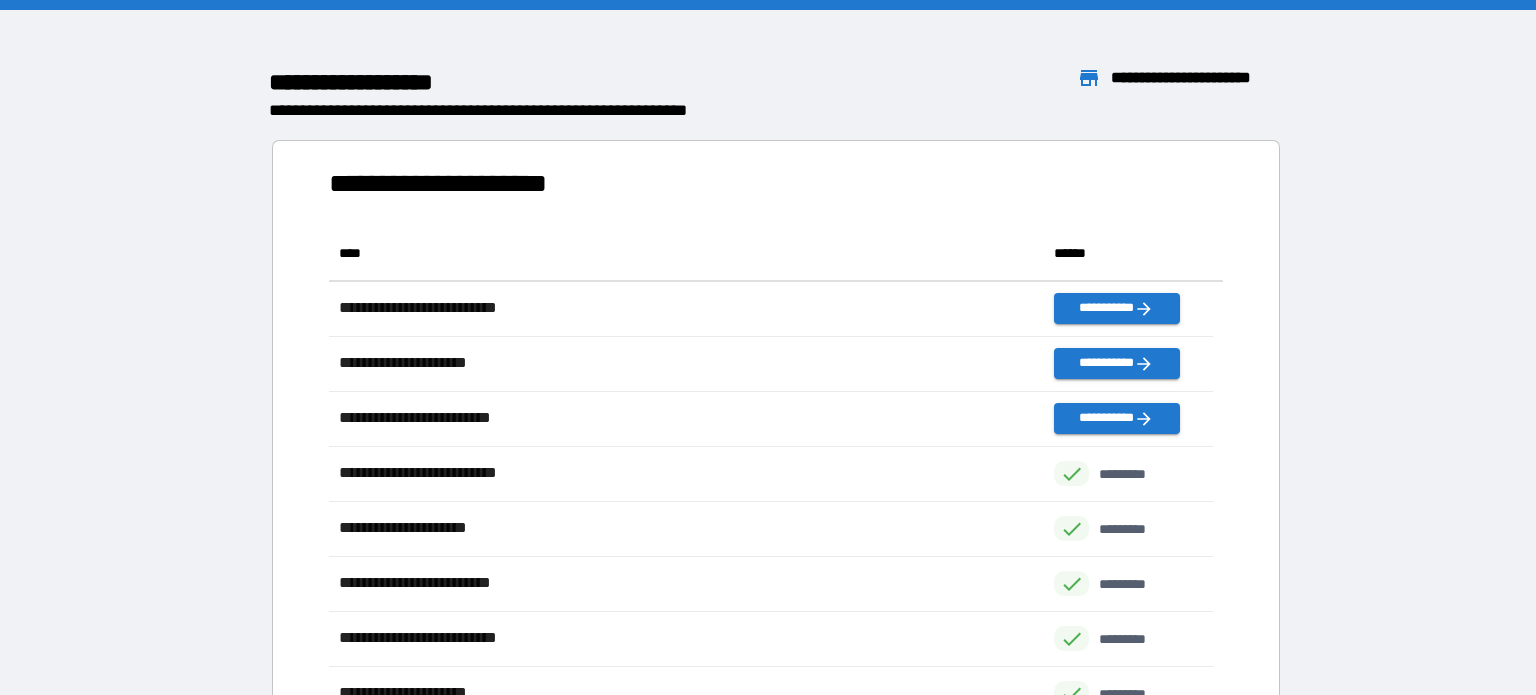 scroll, scrollTop: 16, scrollLeft: 16, axis: both 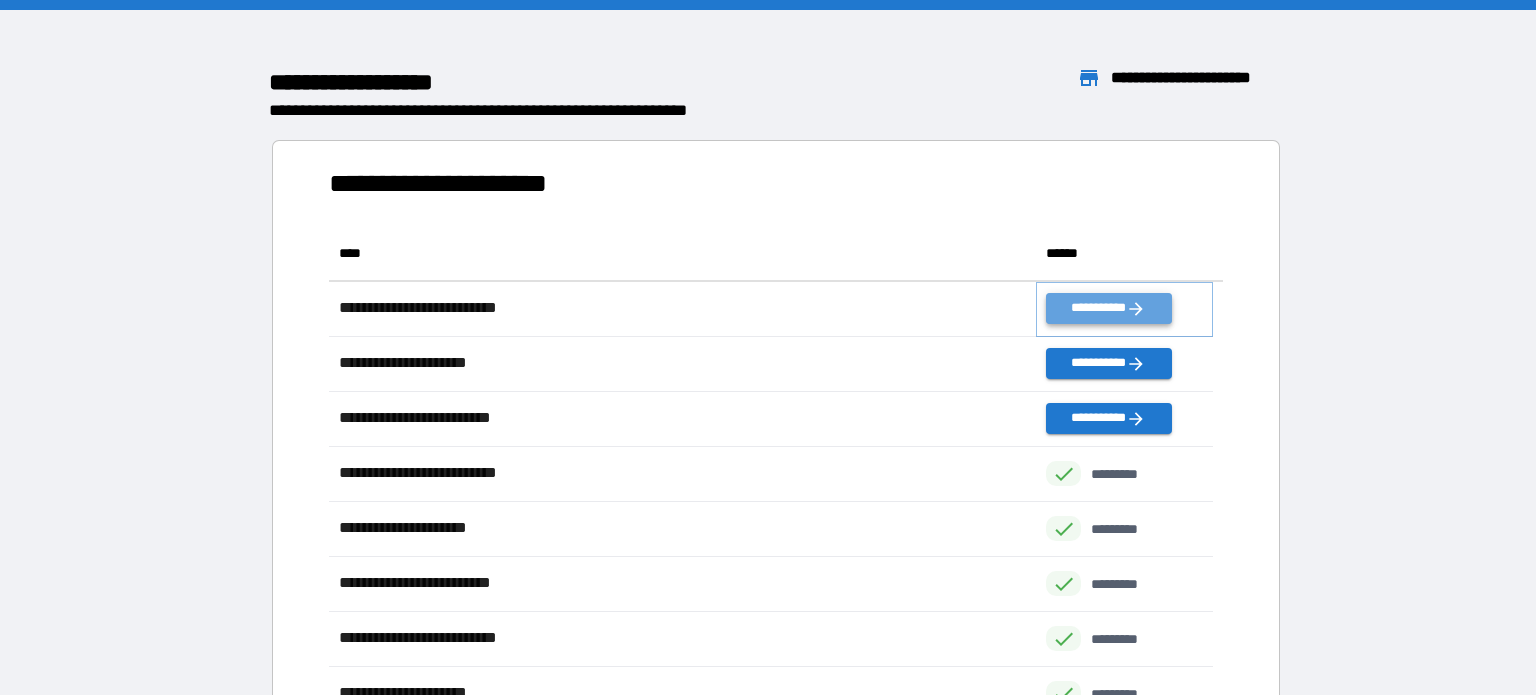 click on "**********" at bounding box center [1108, 308] 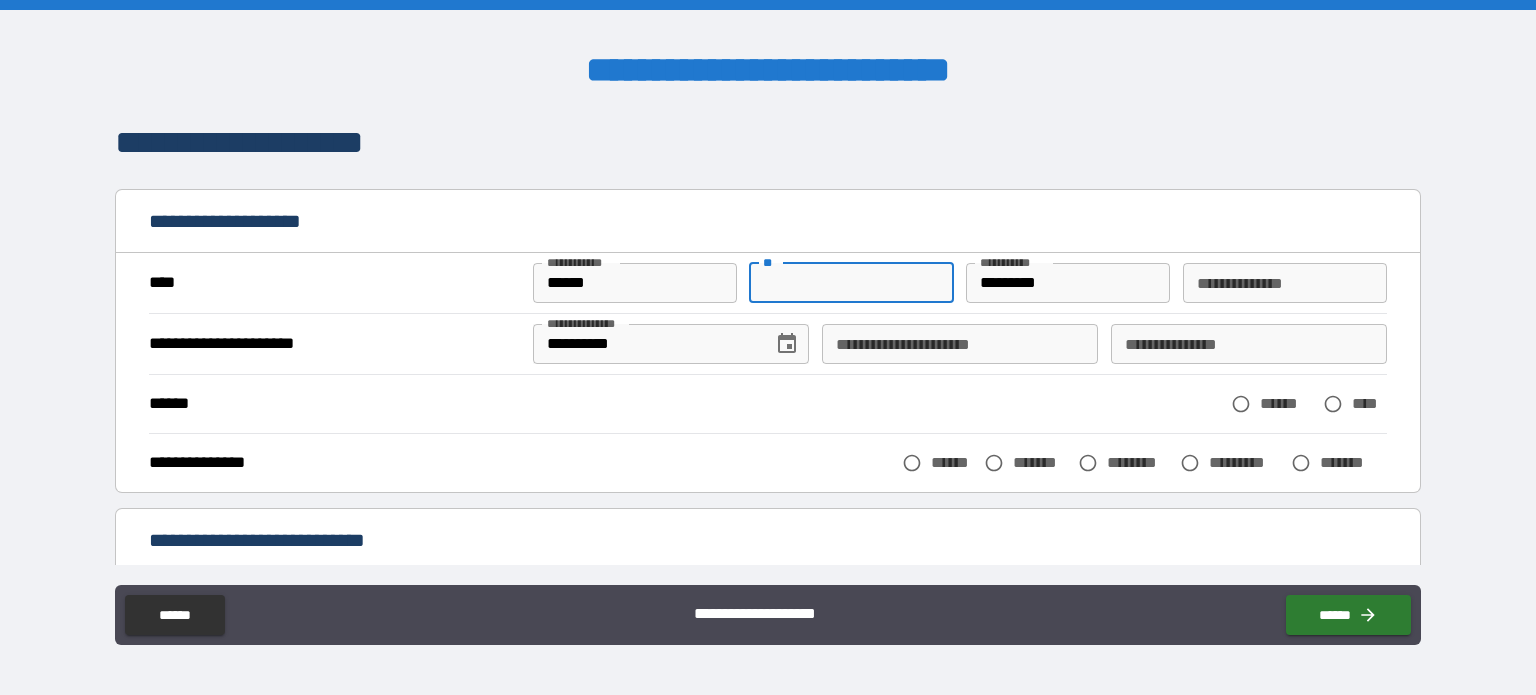 click on "**" at bounding box center [851, 283] 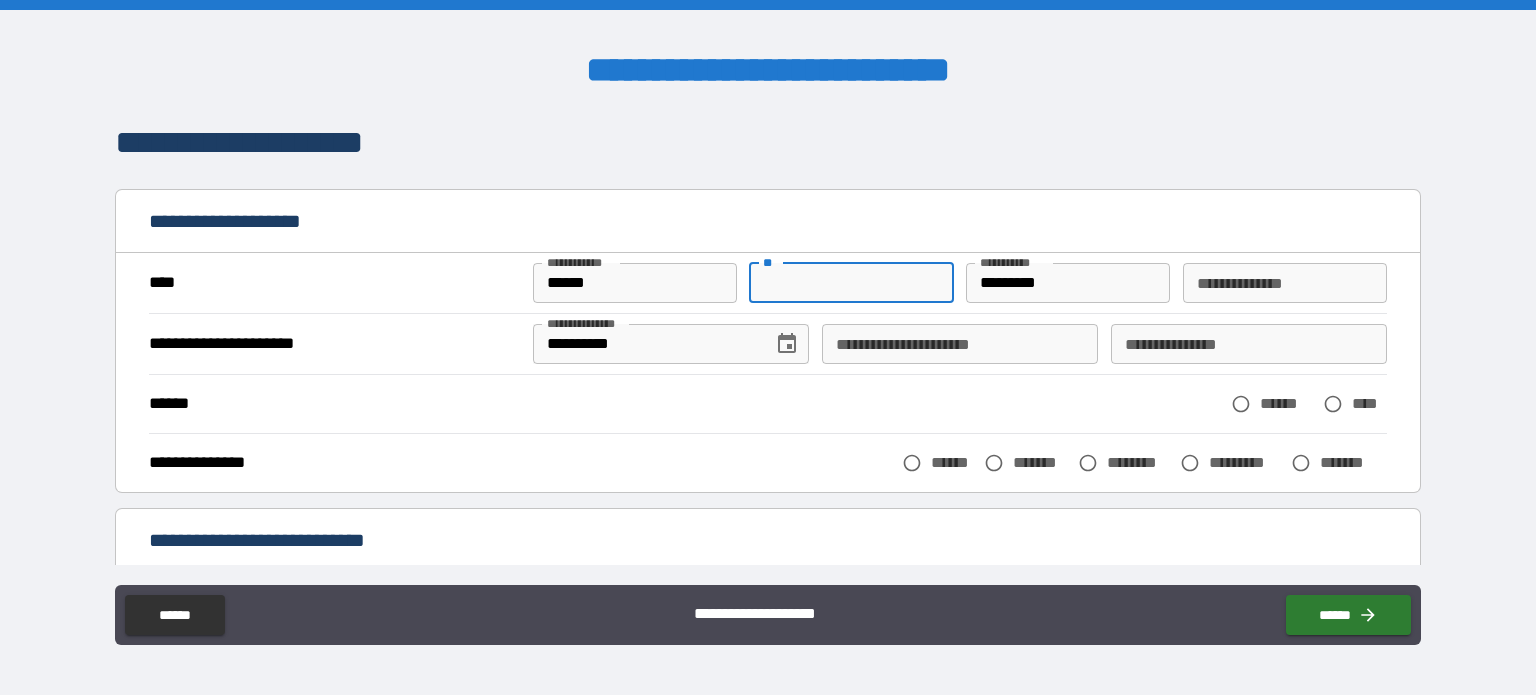 type on "*" 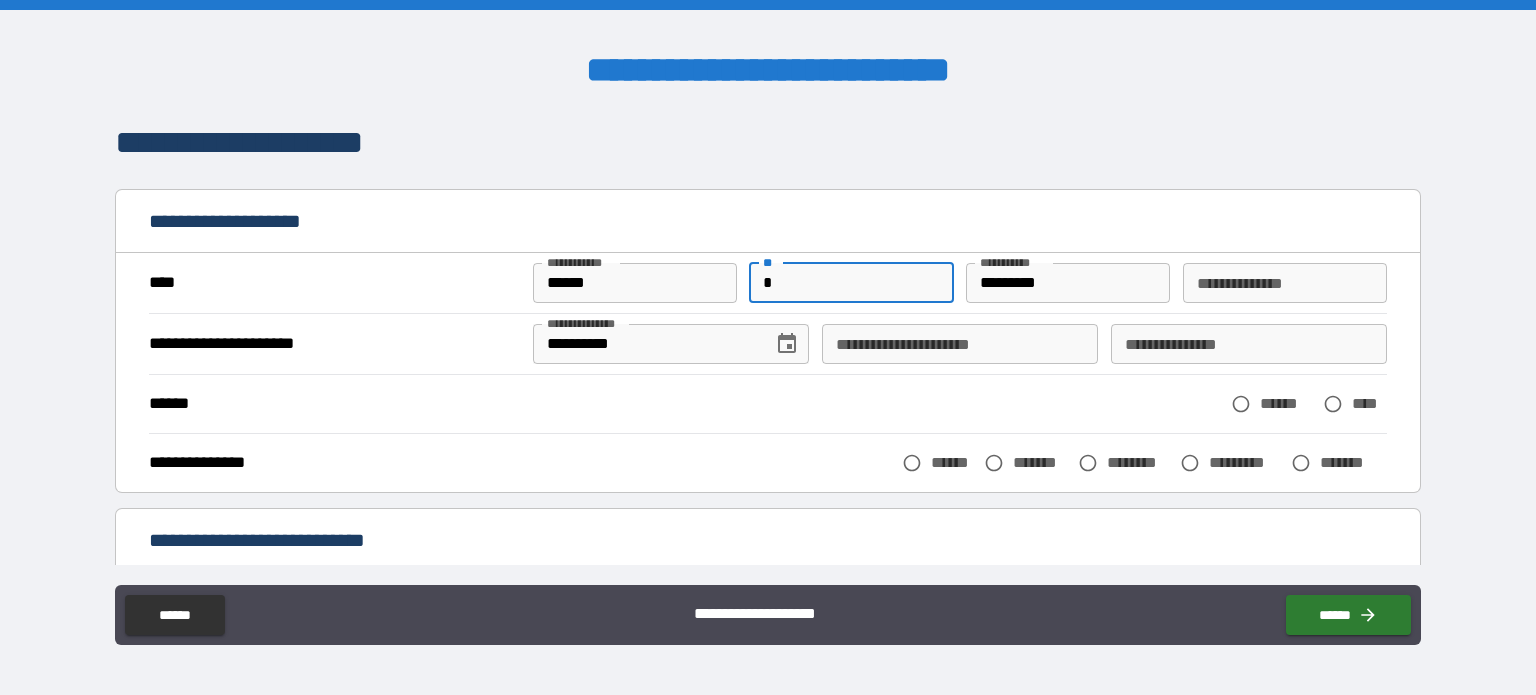 type on "******" 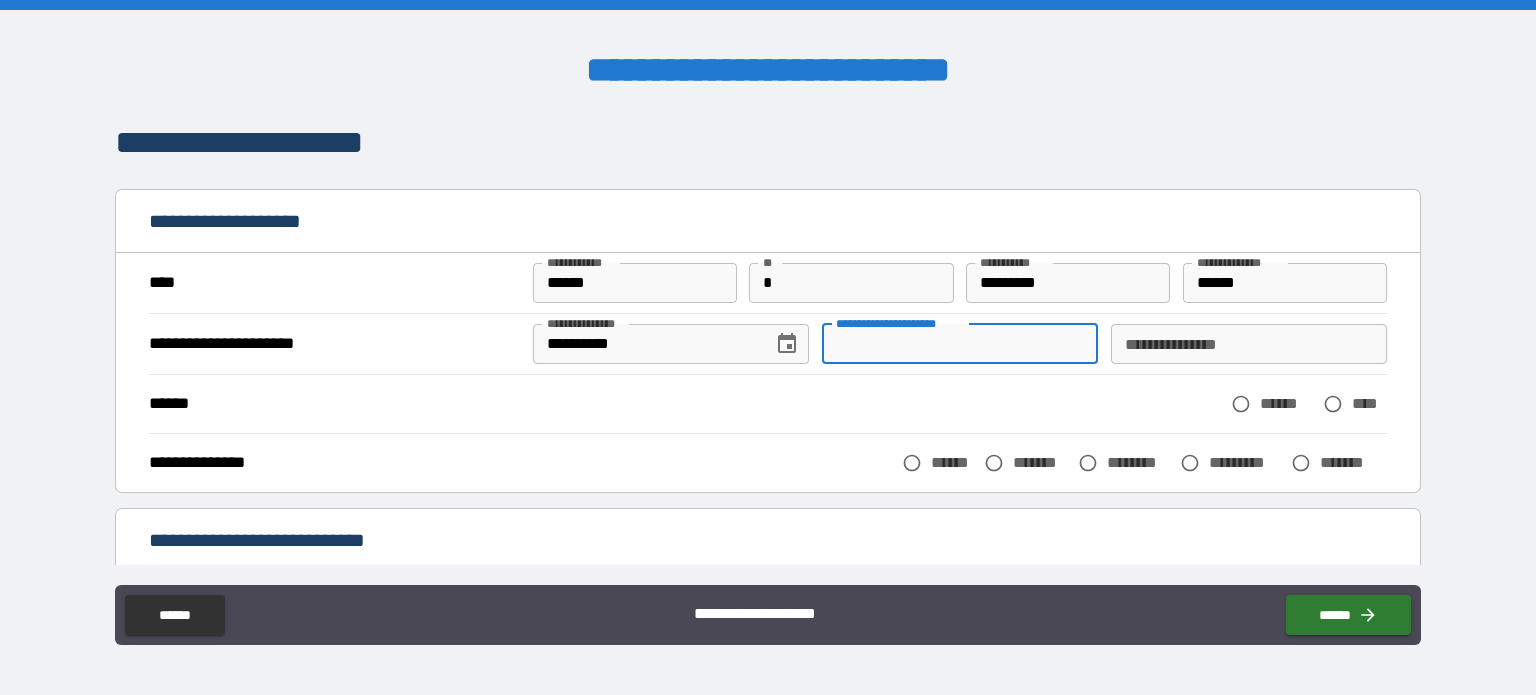 click on "**********" at bounding box center [960, 344] 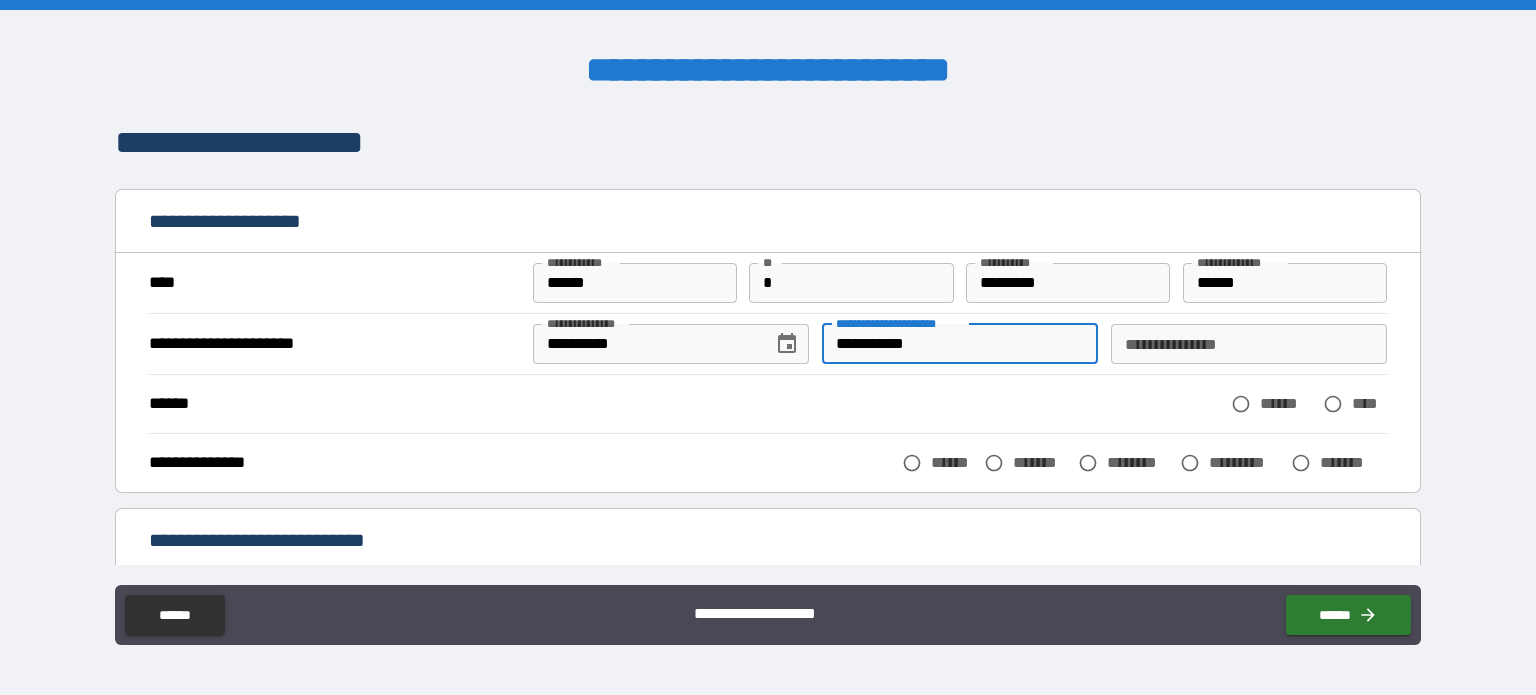 type on "**********" 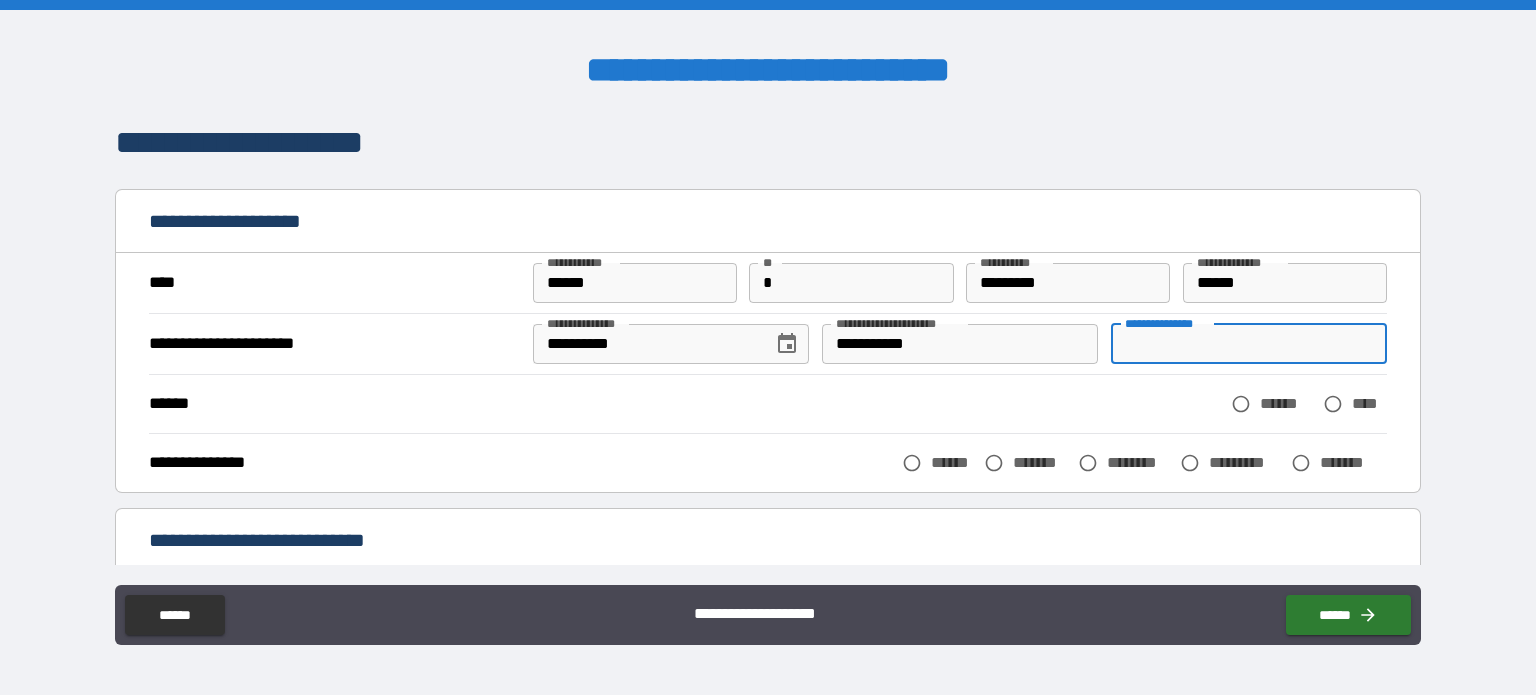 type on "********" 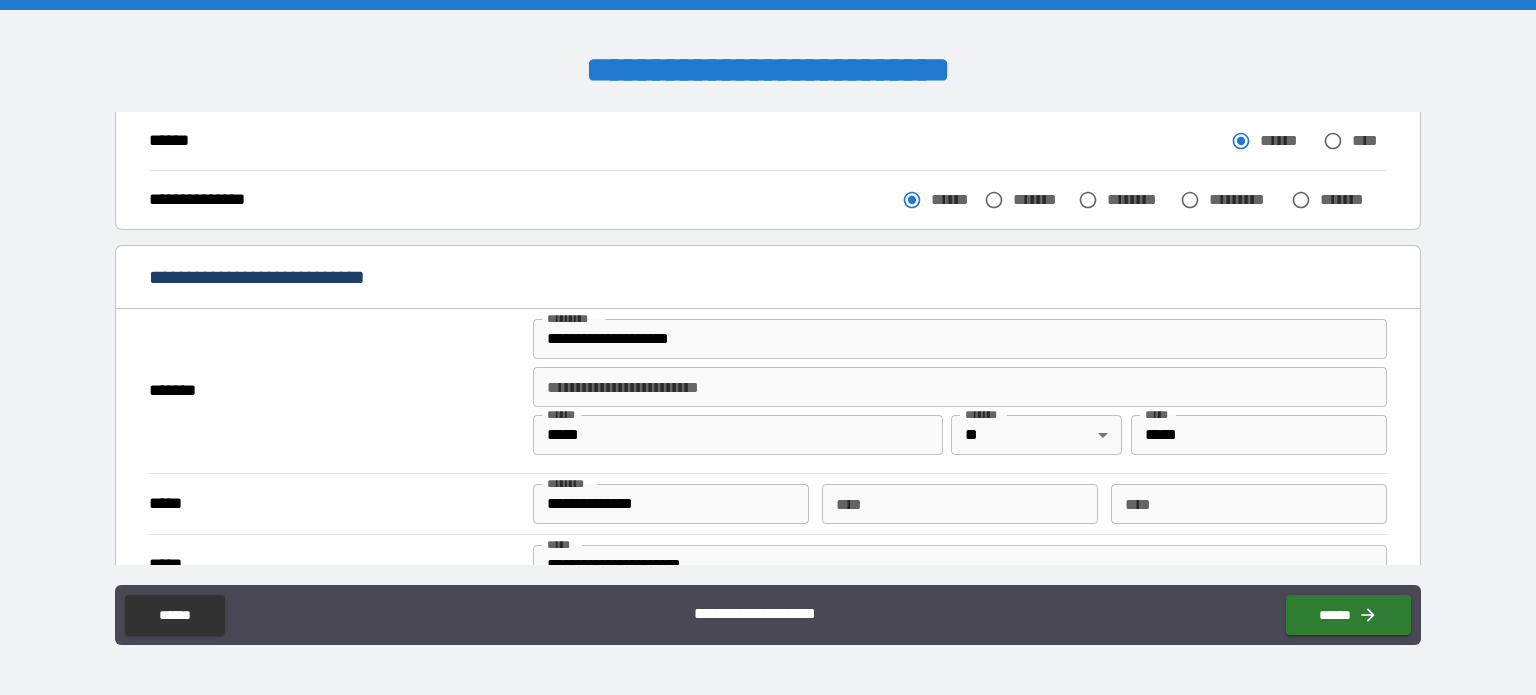 scroll, scrollTop: 400, scrollLeft: 0, axis: vertical 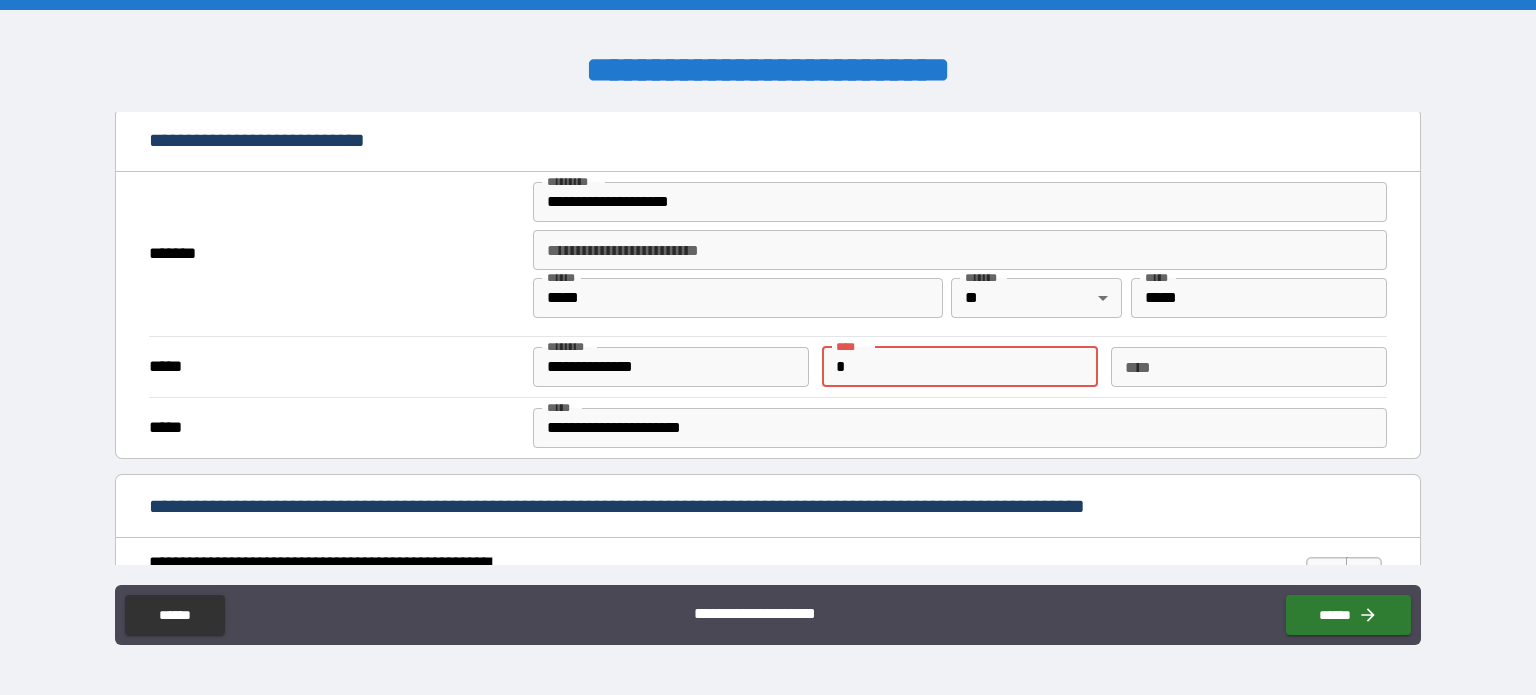 click on "*" at bounding box center [960, 367] 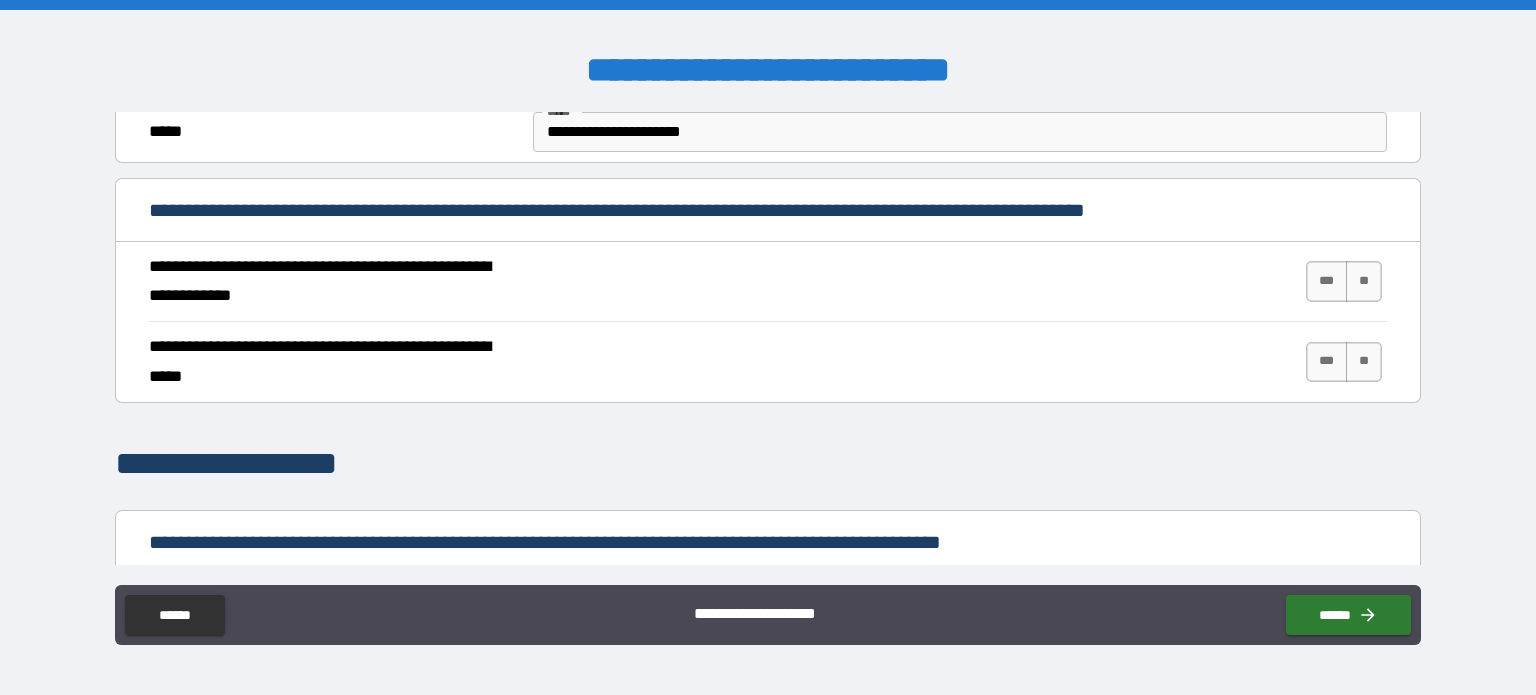scroll, scrollTop: 700, scrollLeft: 0, axis: vertical 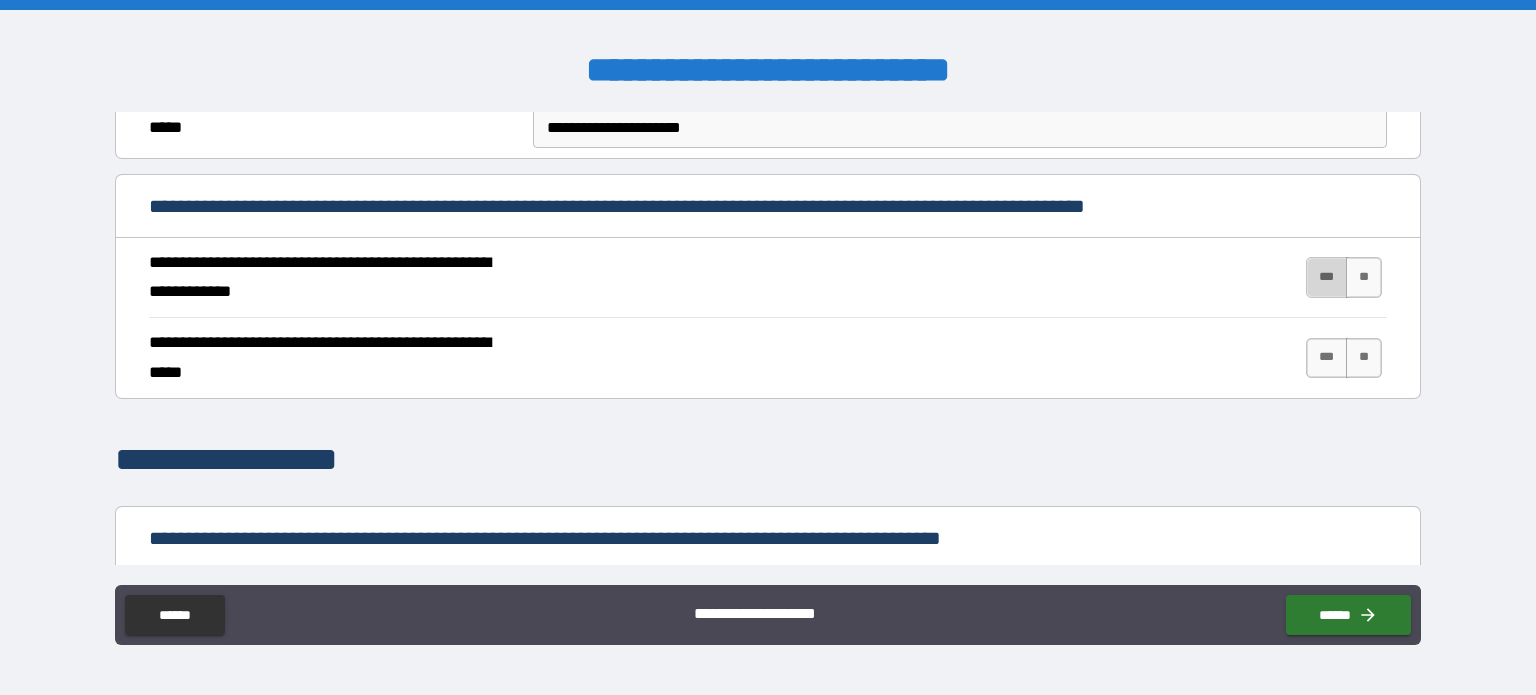 click on "***" at bounding box center [1327, 277] 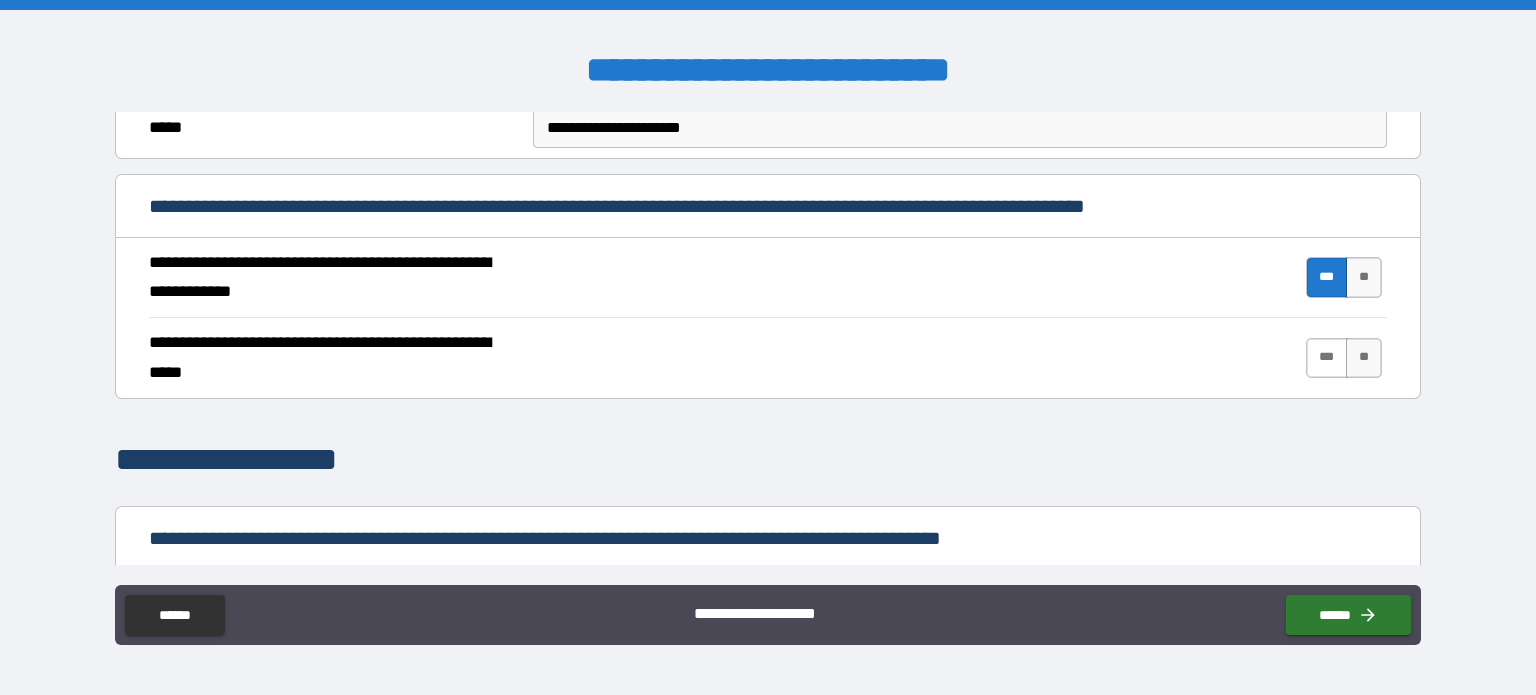 click on "***" at bounding box center (1327, 358) 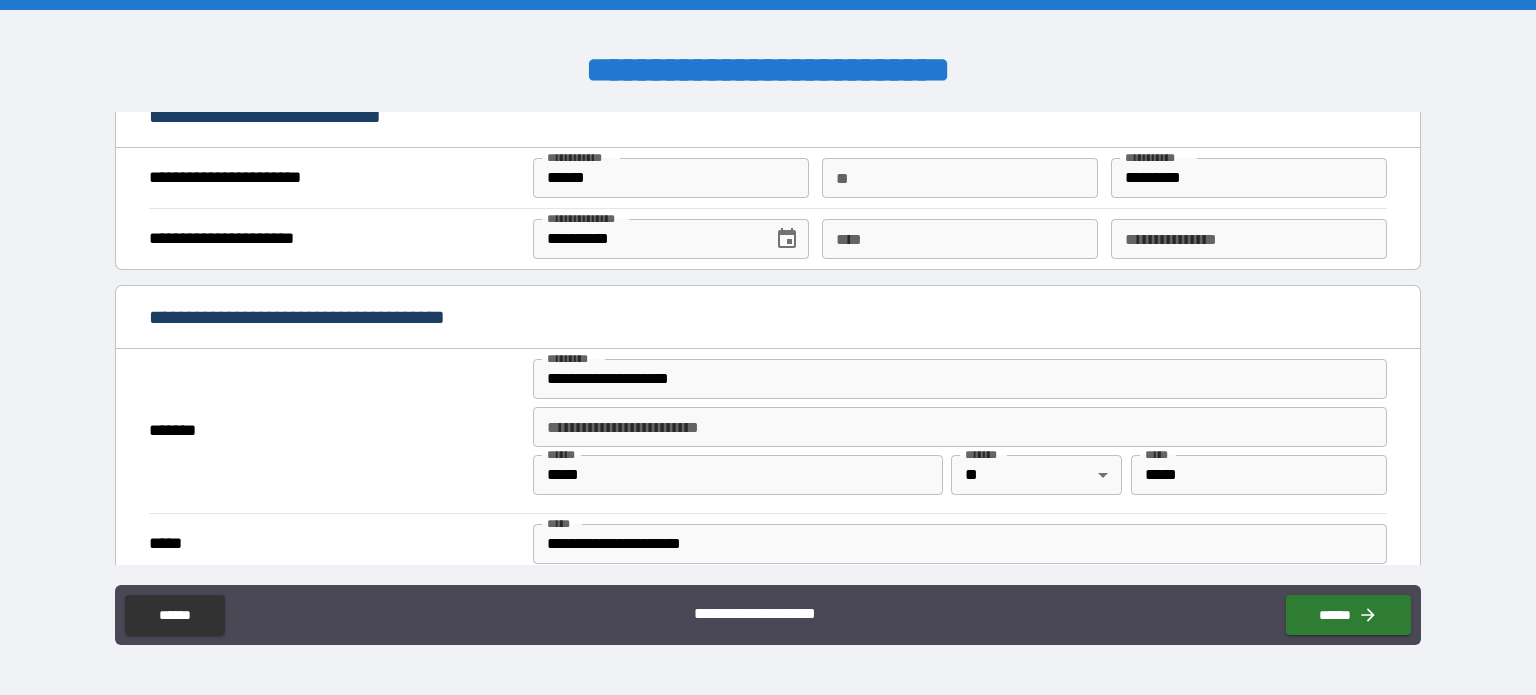 scroll, scrollTop: 1200, scrollLeft: 0, axis: vertical 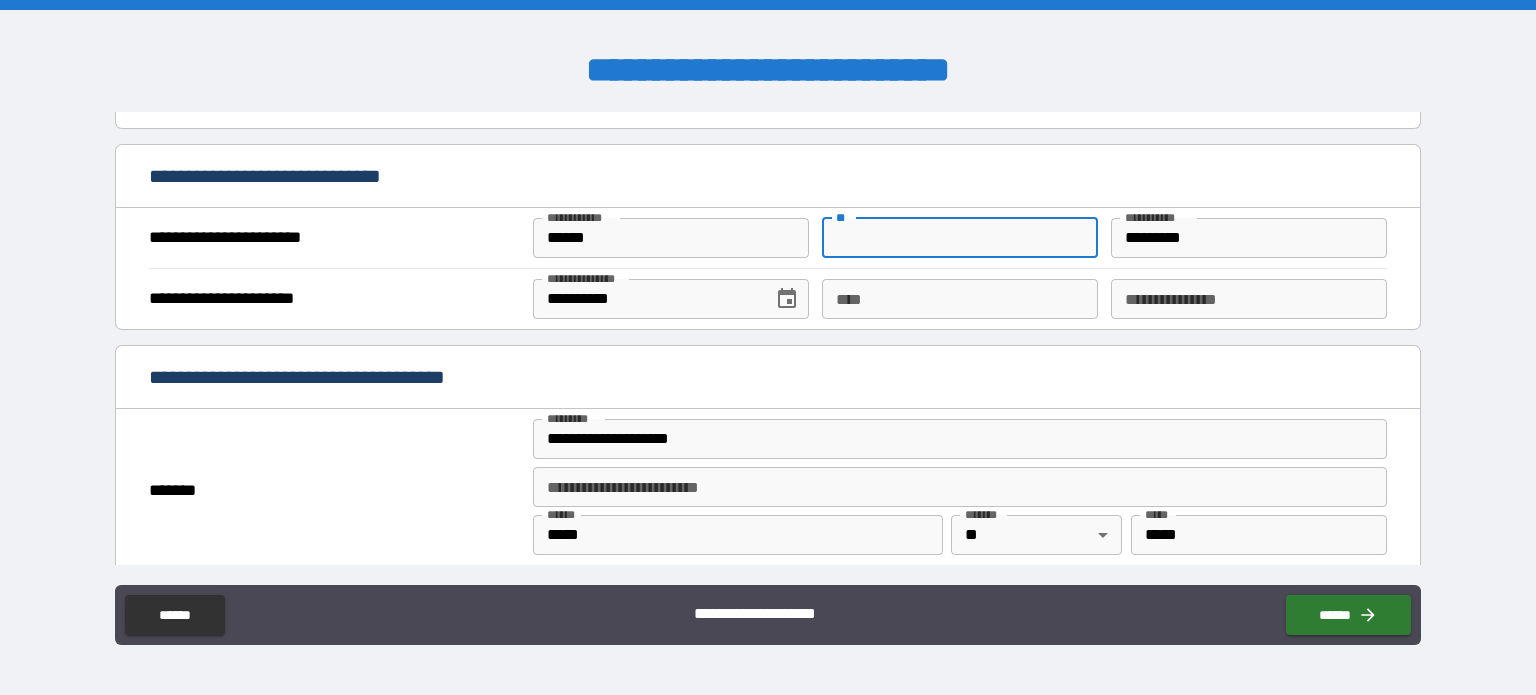 click on "**" at bounding box center [960, 238] 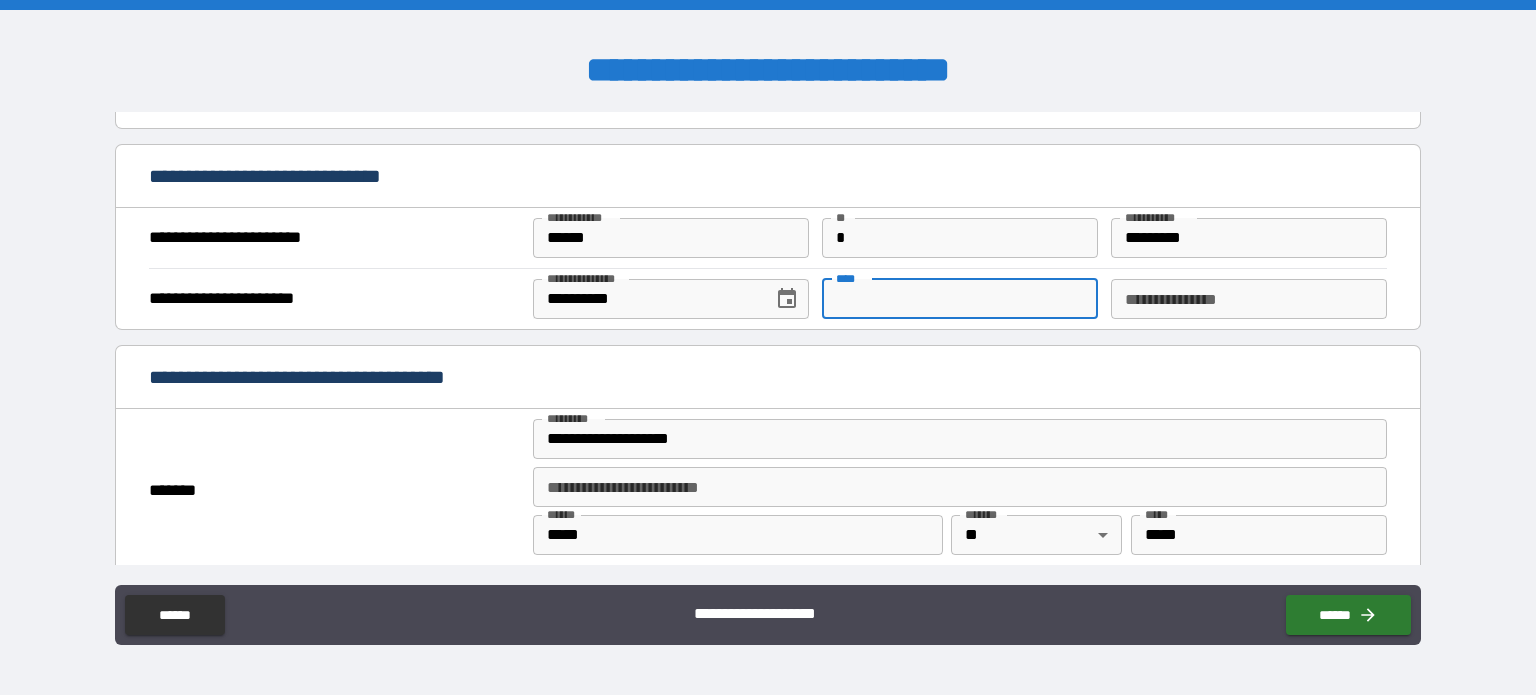 click on "****" at bounding box center (960, 299) 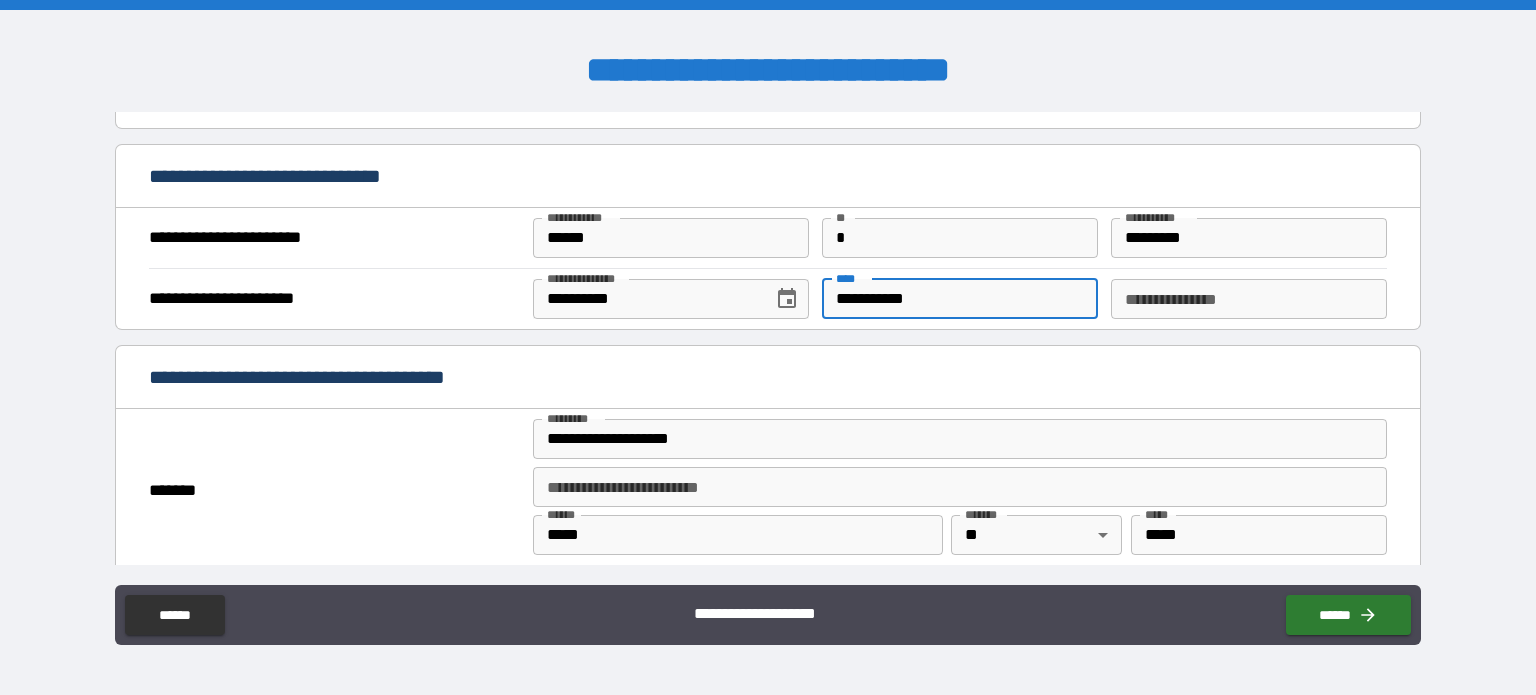 type on "**********" 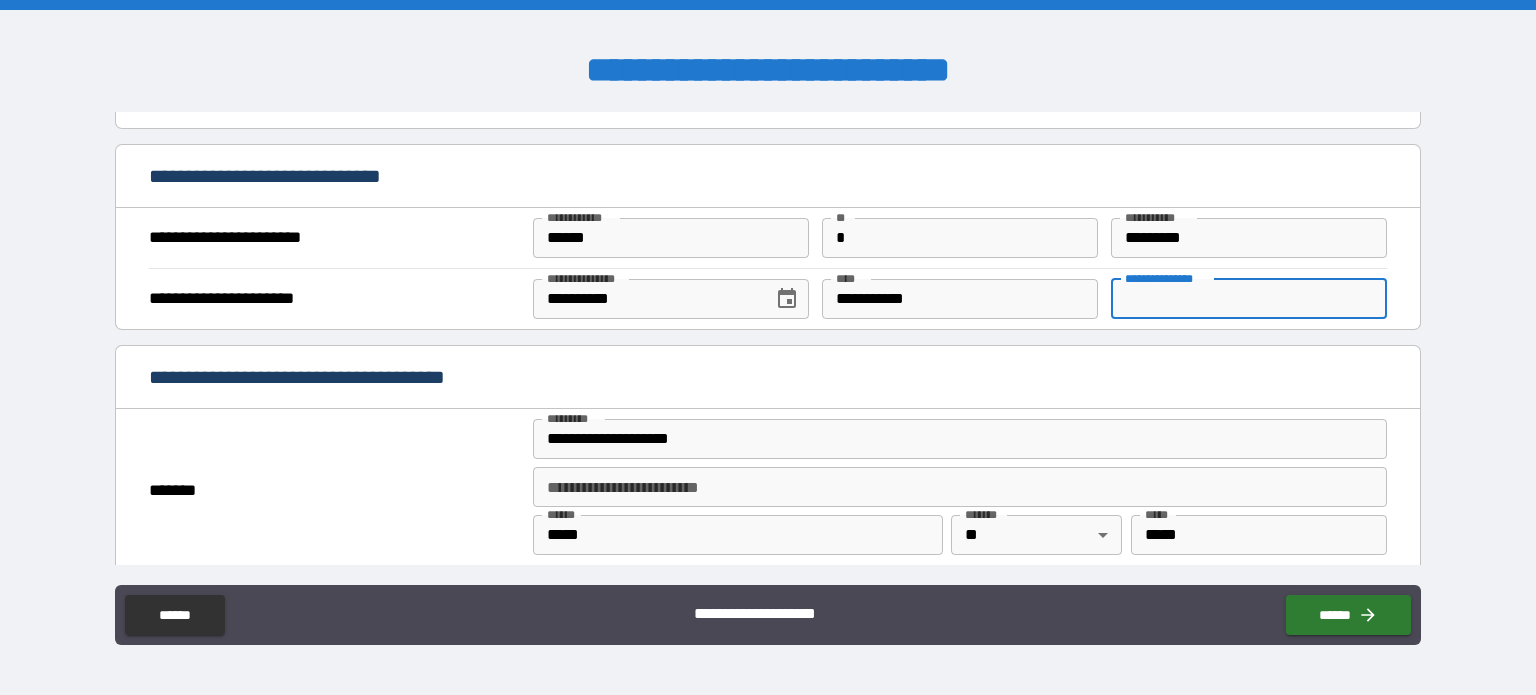 click on "**********" at bounding box center (1249, 299) 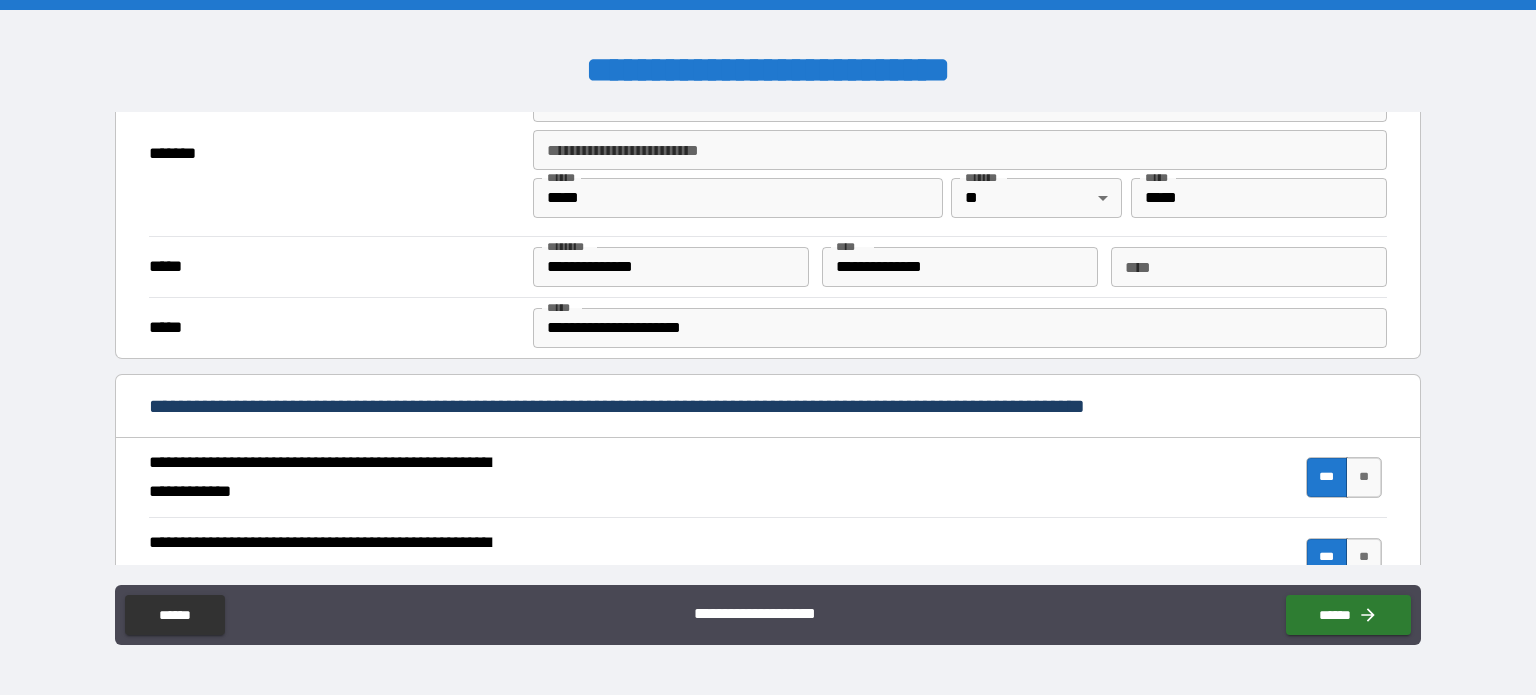 scroll, scrollTop: 400, scrollLeft: 0, axis: vertical 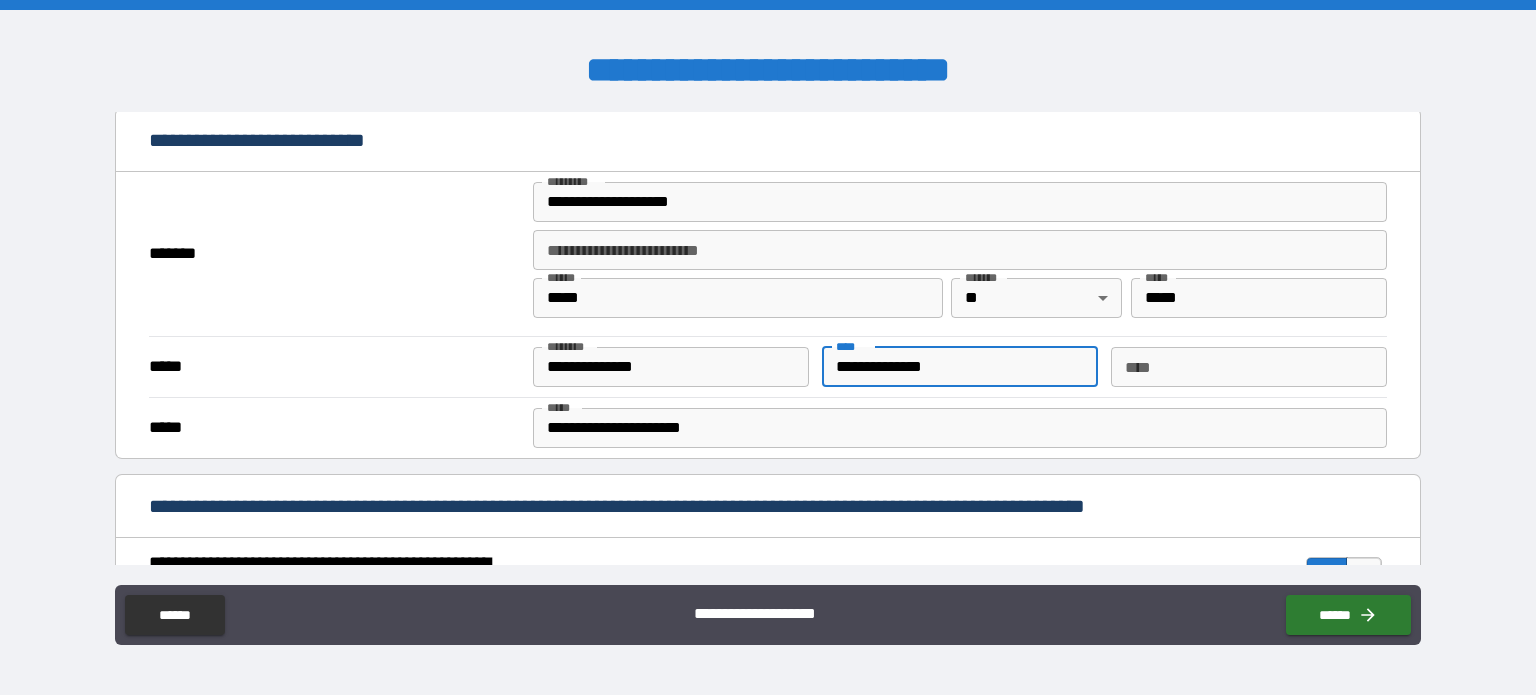 drag, startPoint x: 954, startPoint y: 359, endPoint x: 821, endPoint y: 365, distance: 133.13527 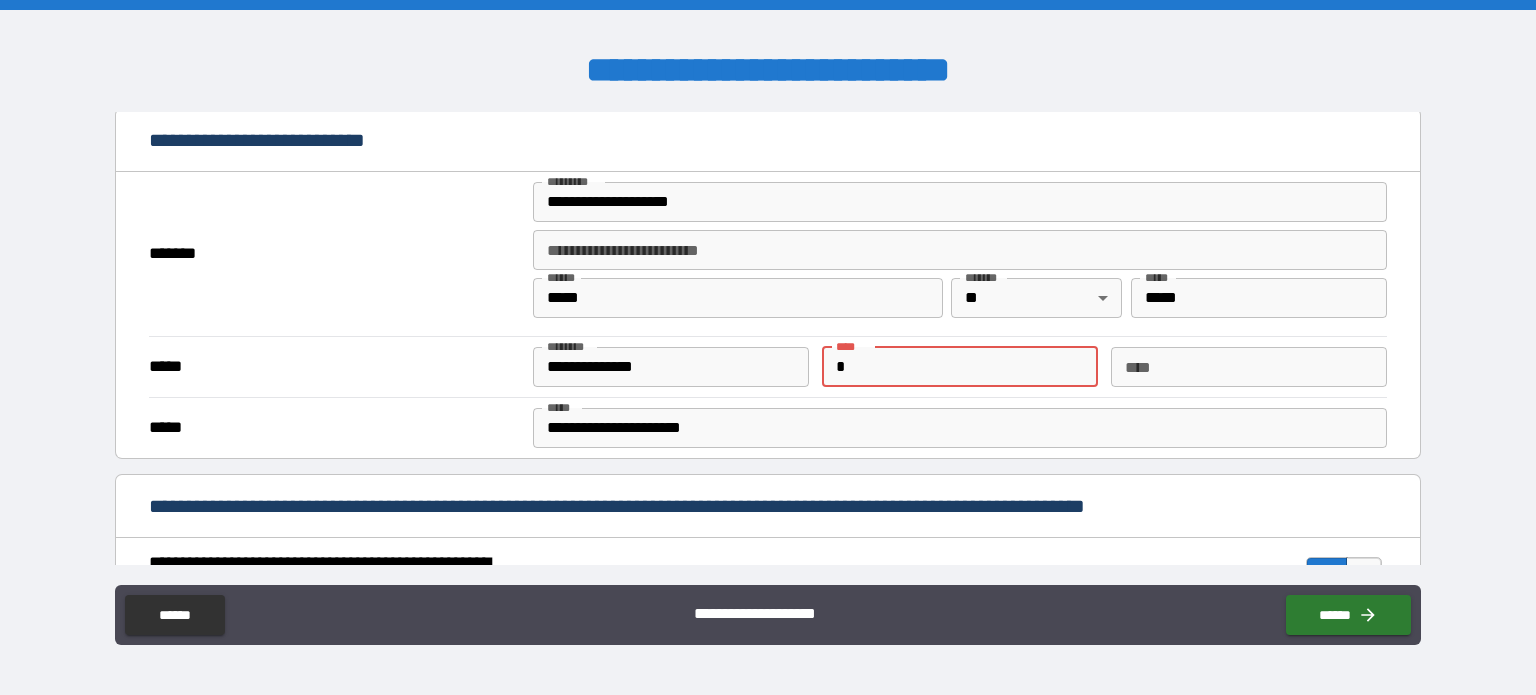 type on "*" 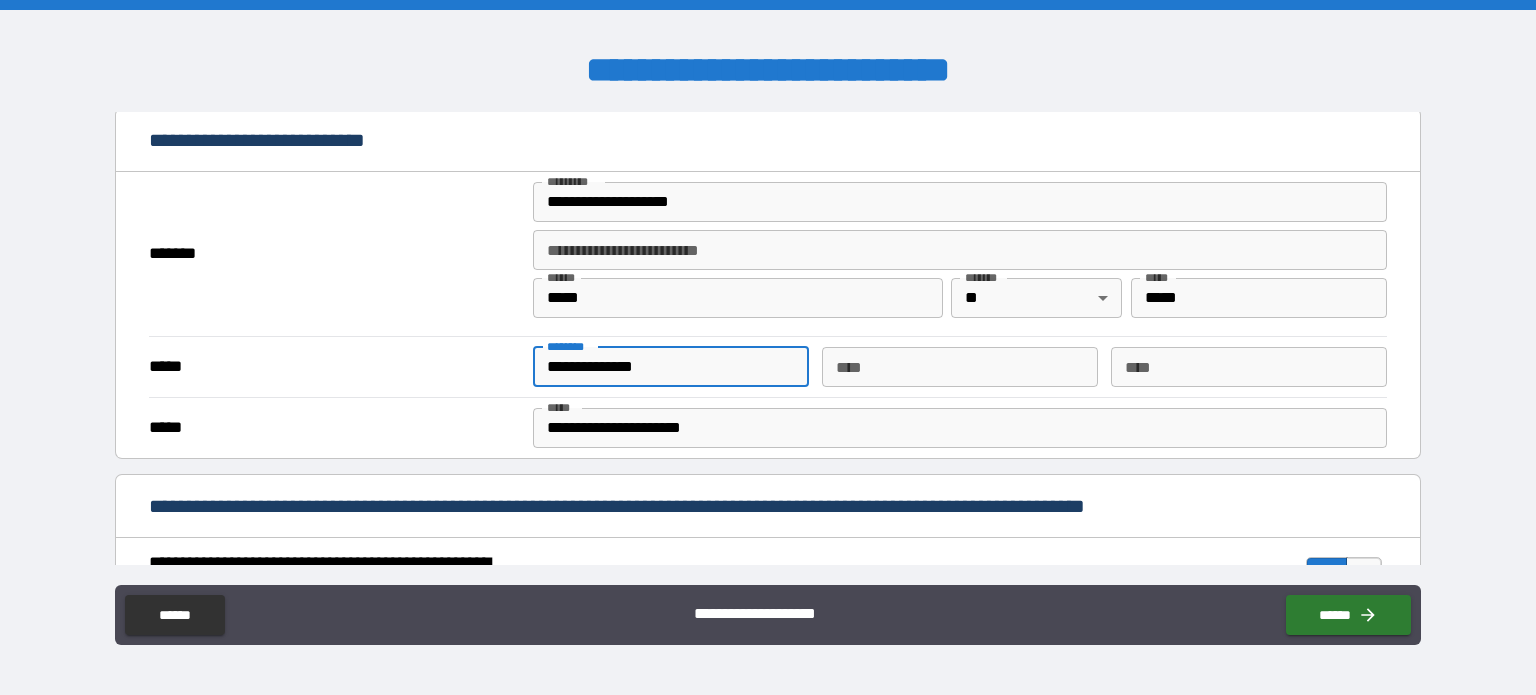 click on "**********" at bounding box center (671, 367) 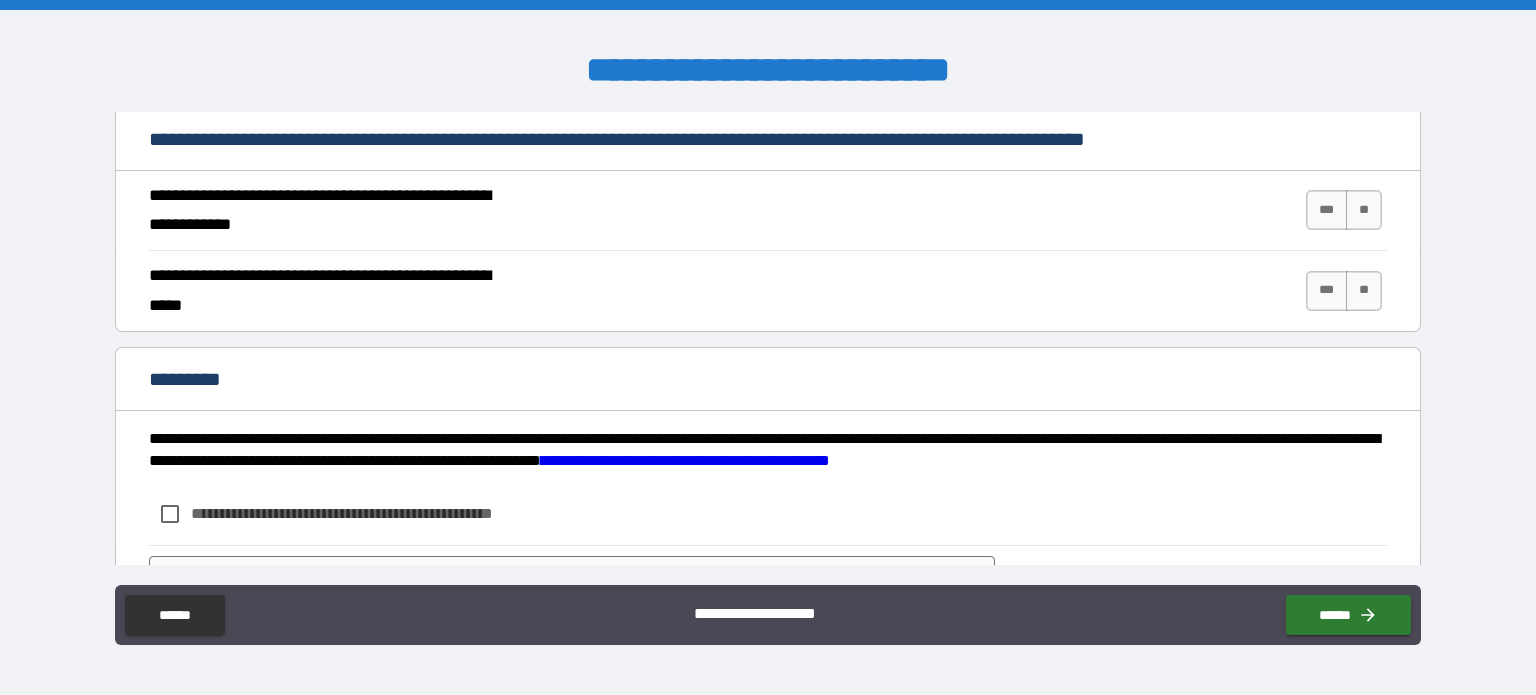 scroll, scrollTop: 1699, scrollLeft: 0, axis: vertical 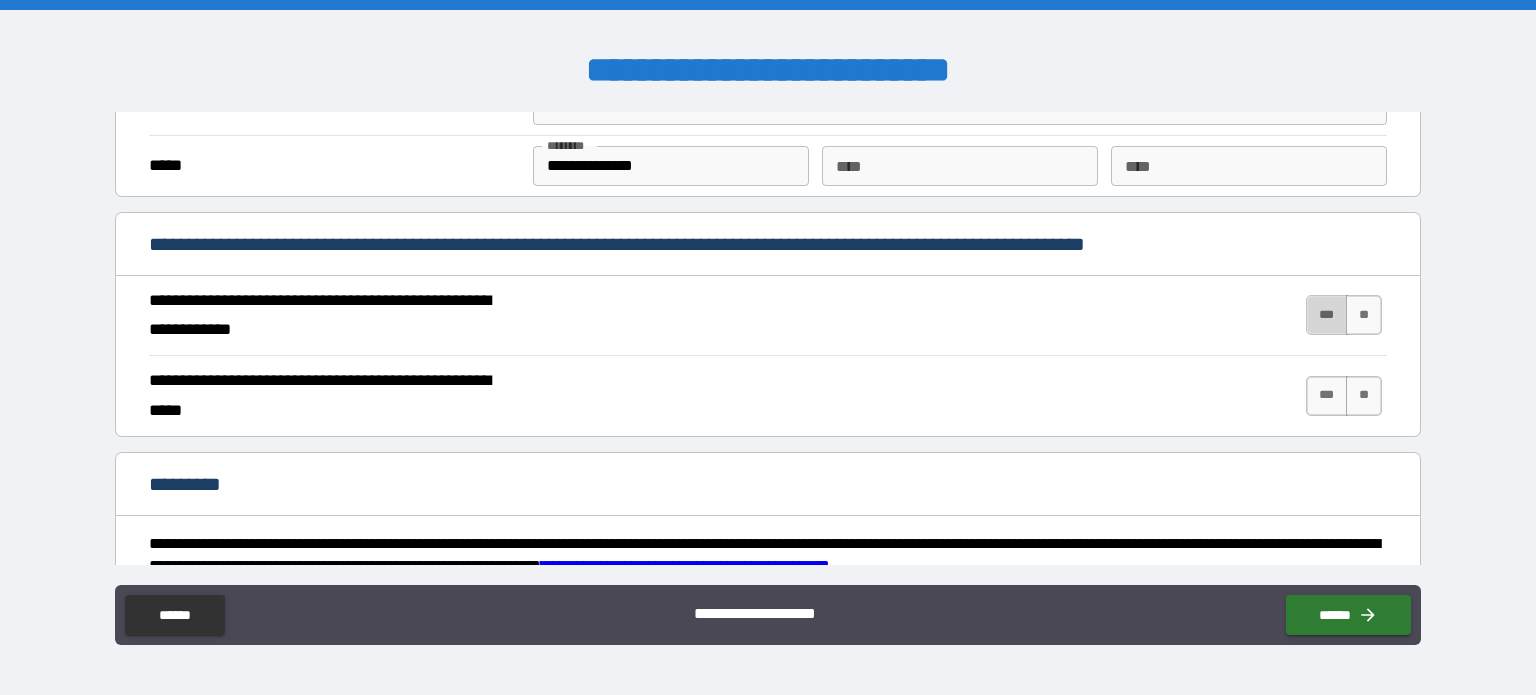 drag, startPoint x: 1310, startPoint y: 322, endPoint x: 1307, endPoint y: 371, distance: 49.09175 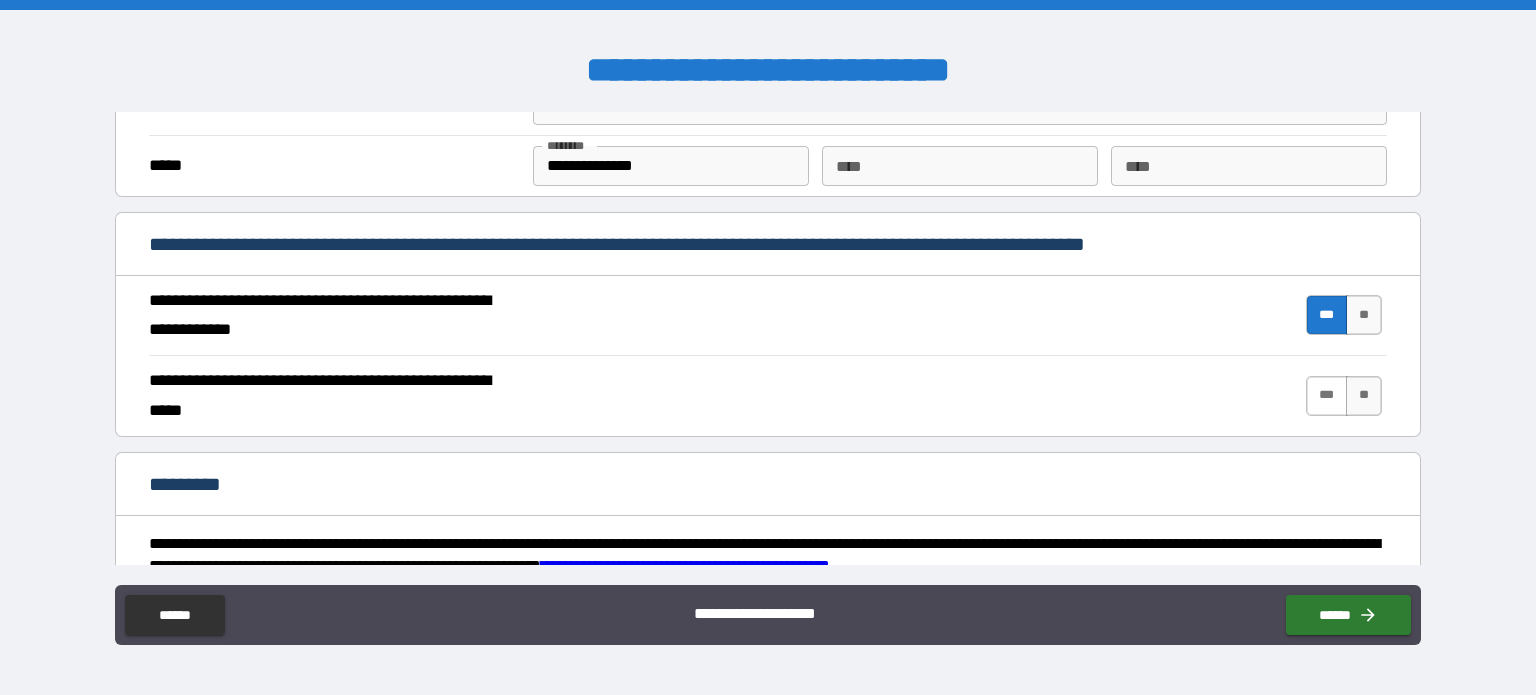 click on "***" at bounding box center (1327, 396) 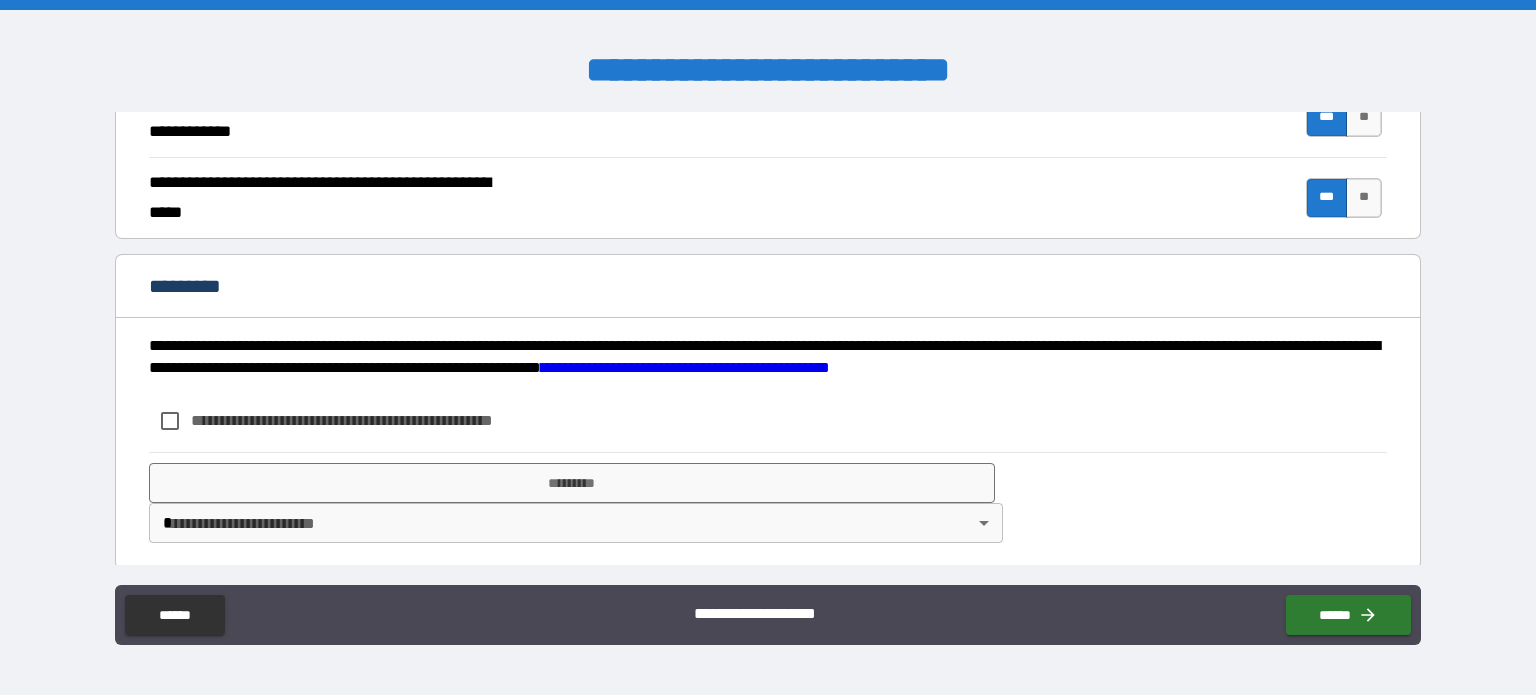 scroll, scrollTop: 1899, scrollLeft: 0, axis: vertical 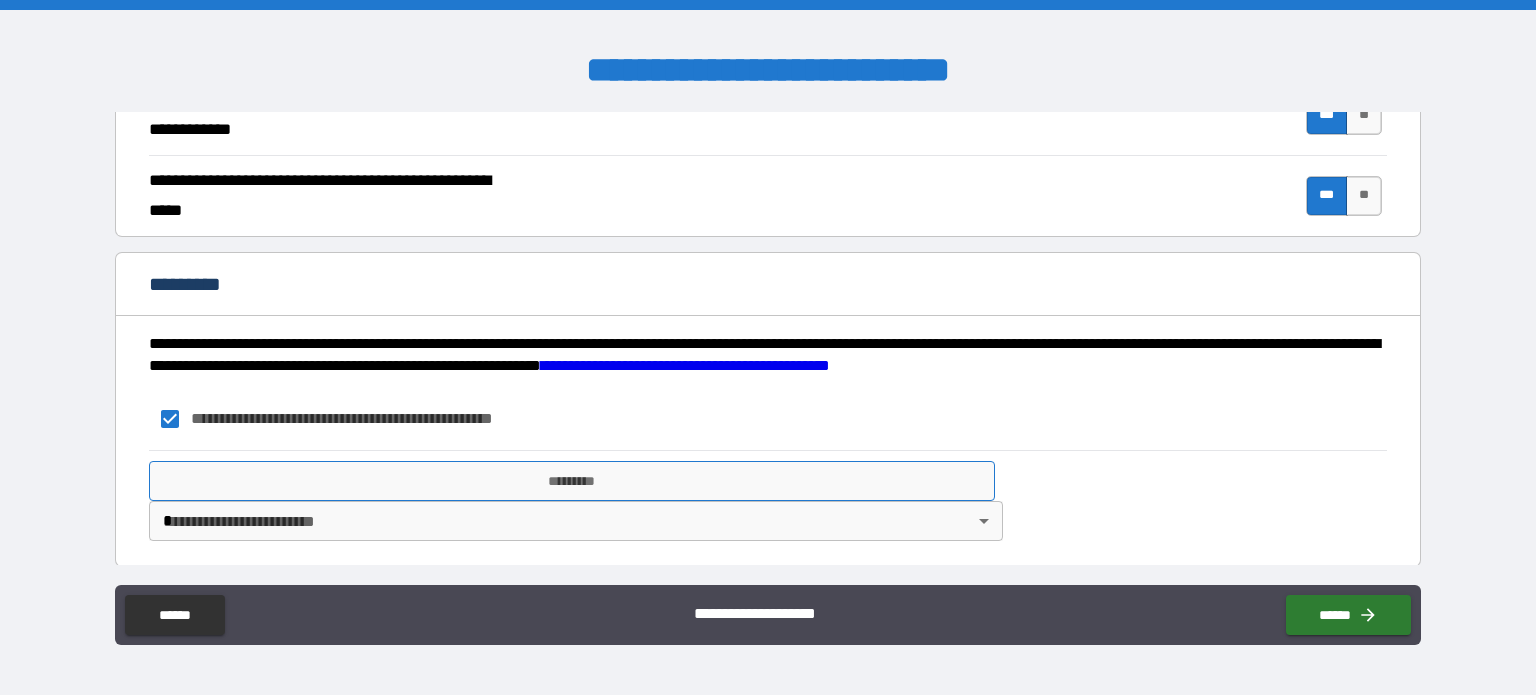 click on "*********" at bounding box center [572, 481] 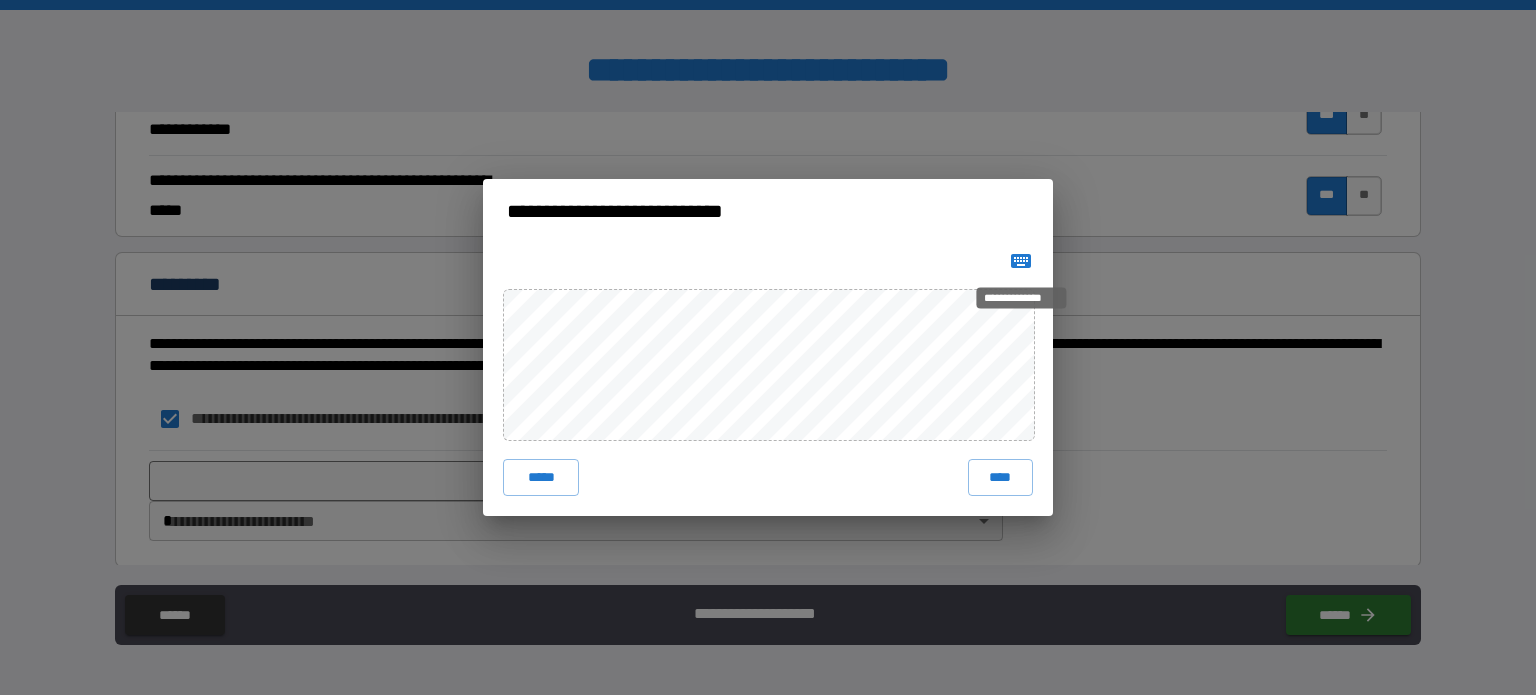 click 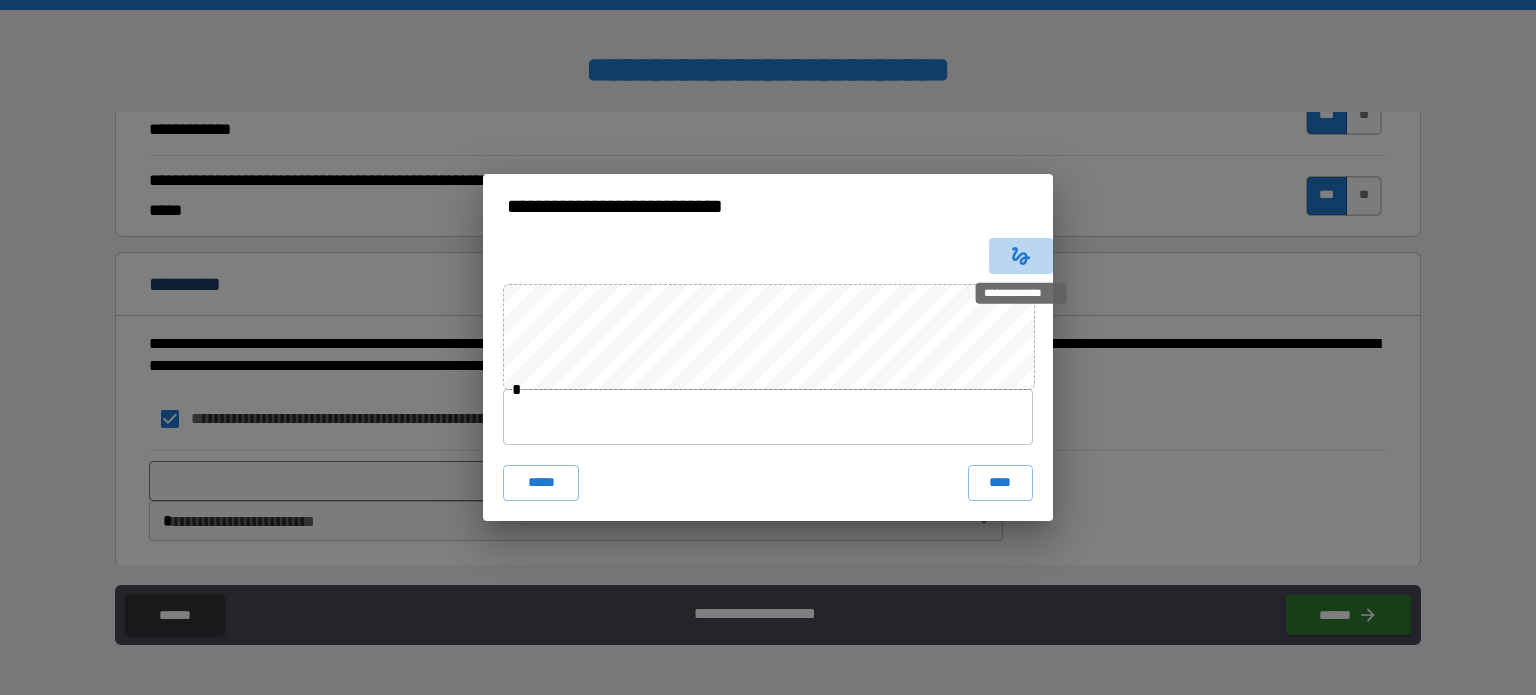 click 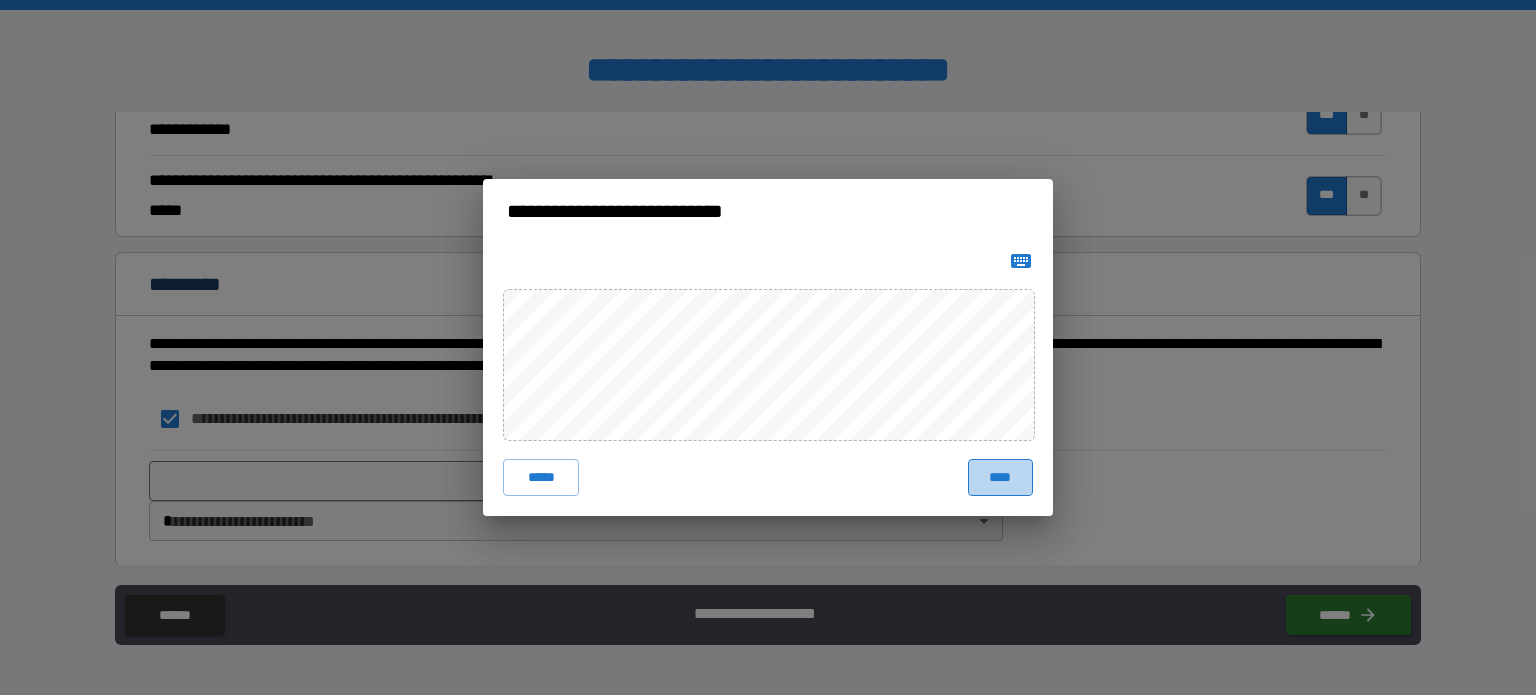 click on "****" at bounding box center [1000, 477] 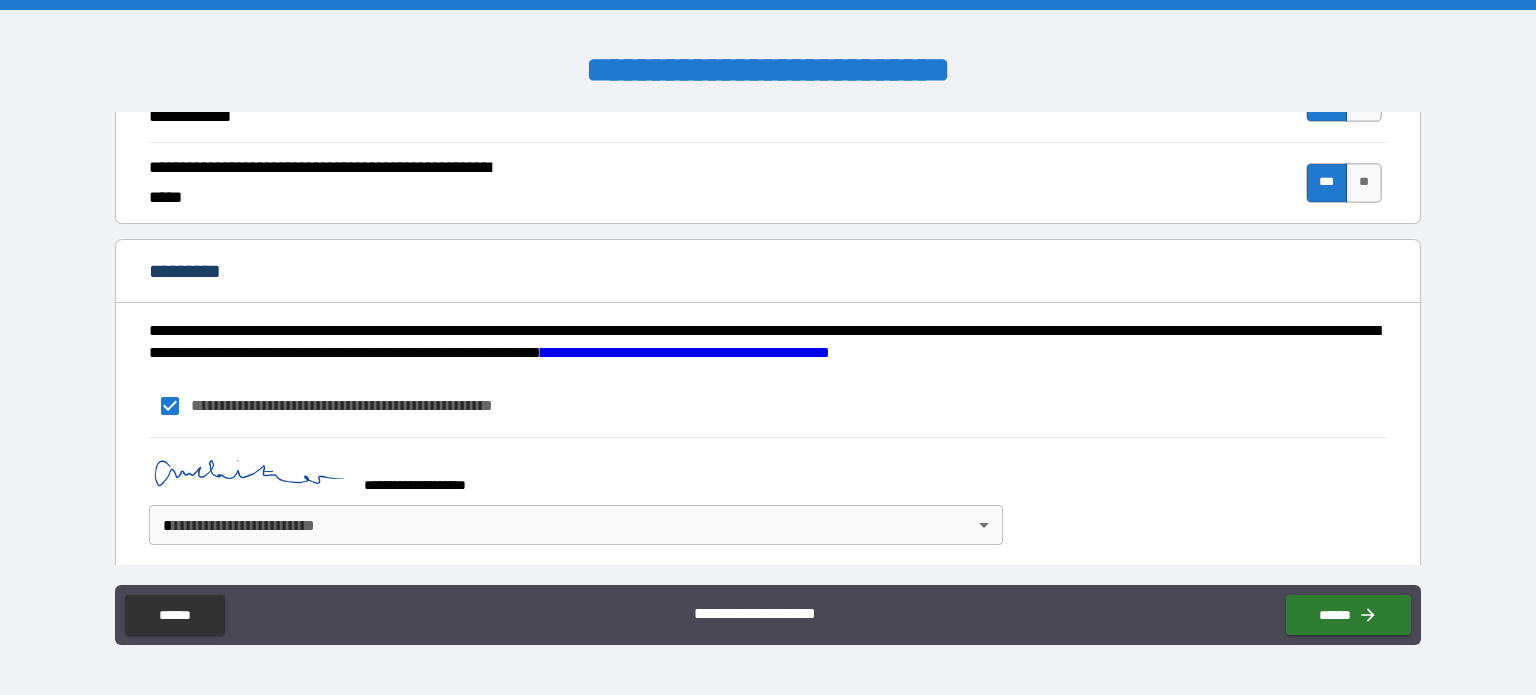 scroll, scrollTop: 1916, scrollLeft: 0, axis: vertical 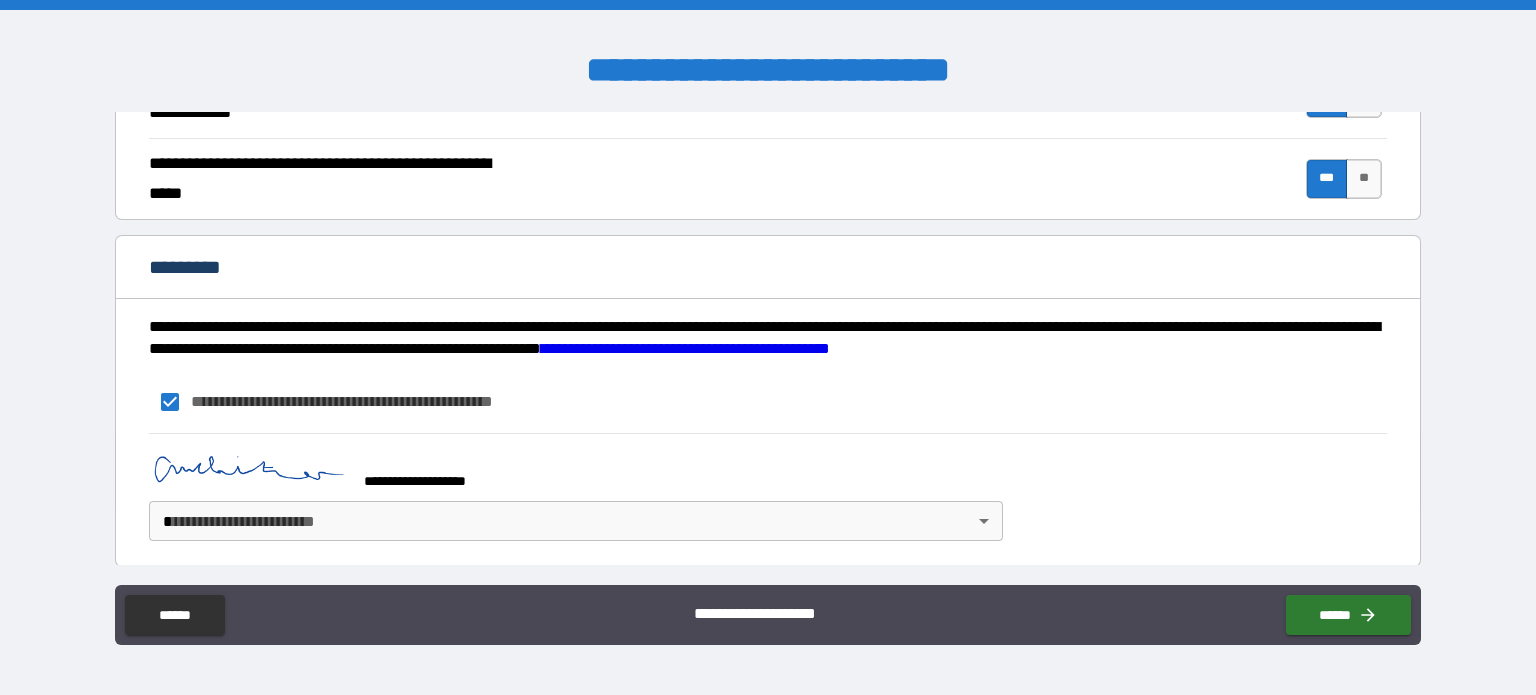 click on "[FIRST] [LAST] [STREET] [CITY] [STATE] [ZIP] [COUNTRY]" at bounding box center [768, 347] 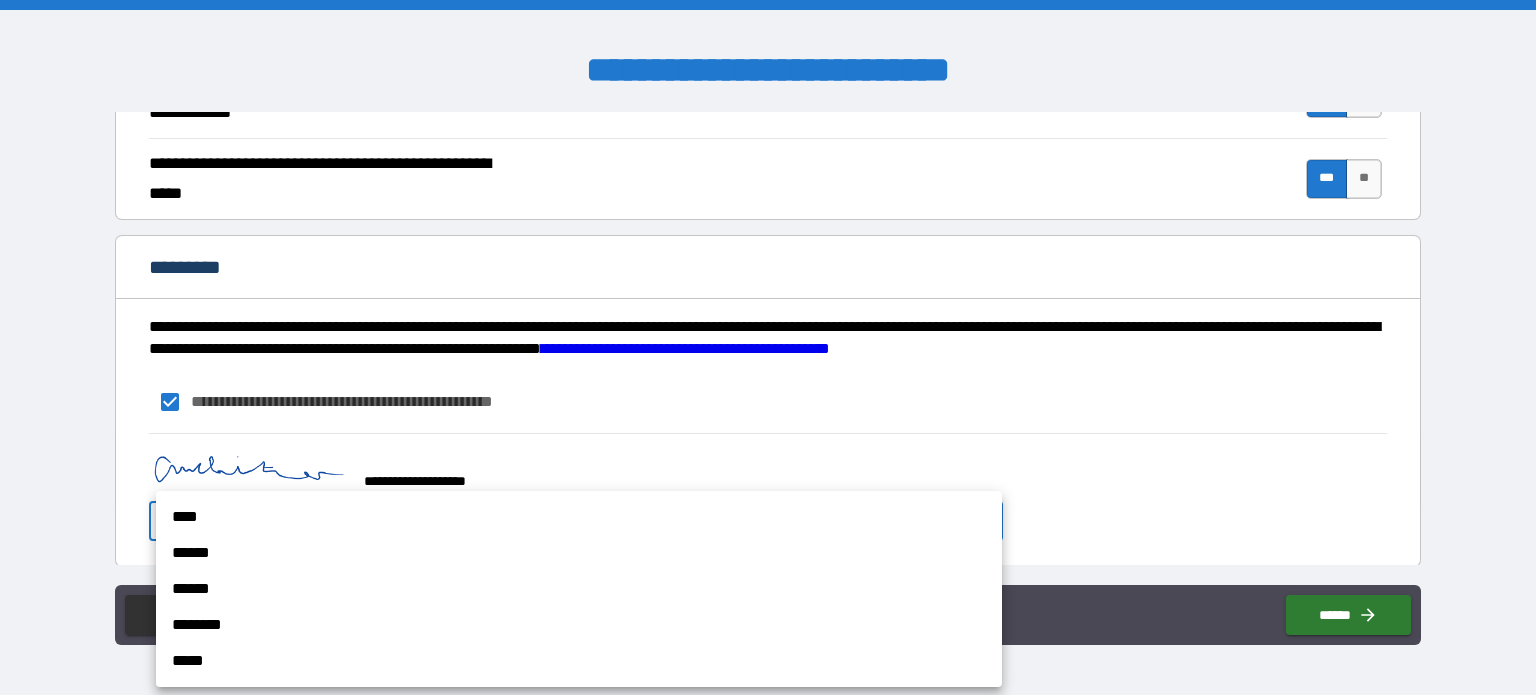 click on "****" at bounding box center (579, 517) 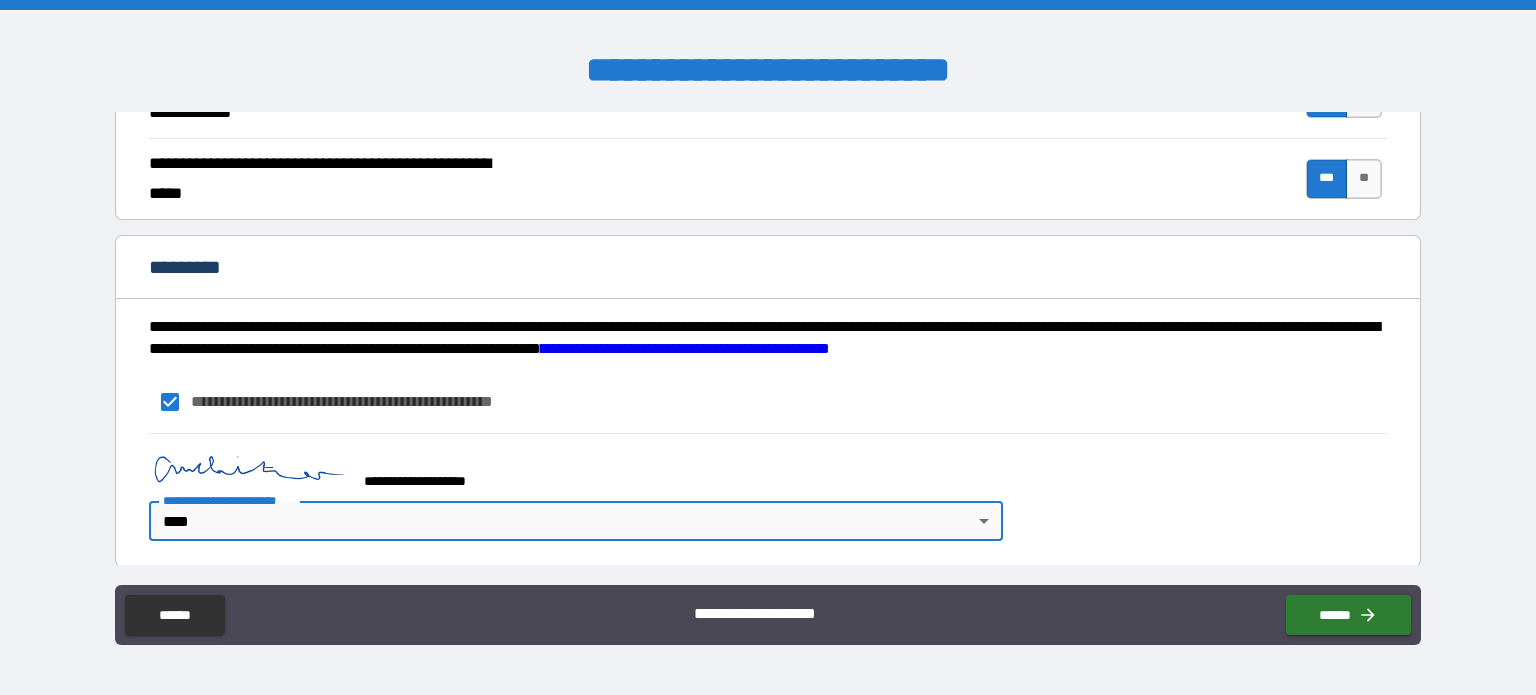 type on "*" 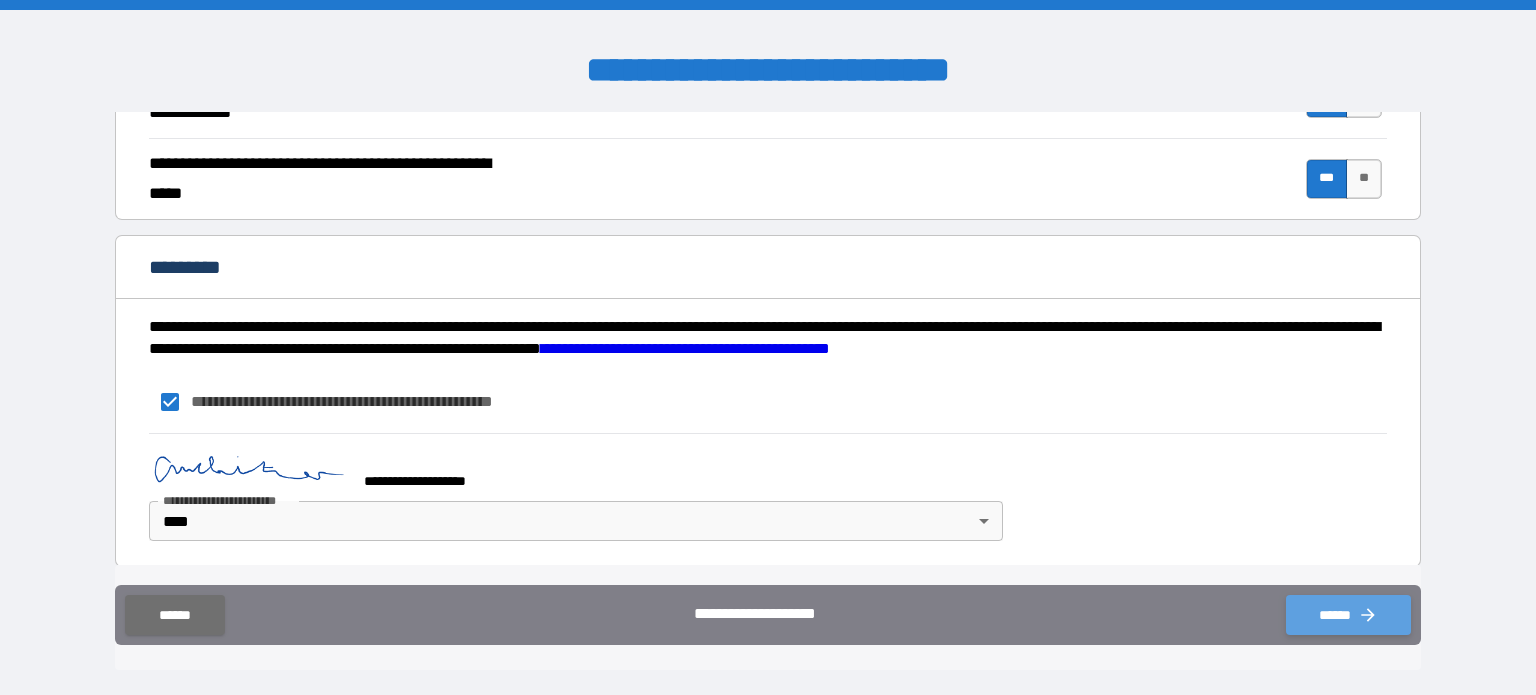 click on "******" at bounding box center (1348, 615) 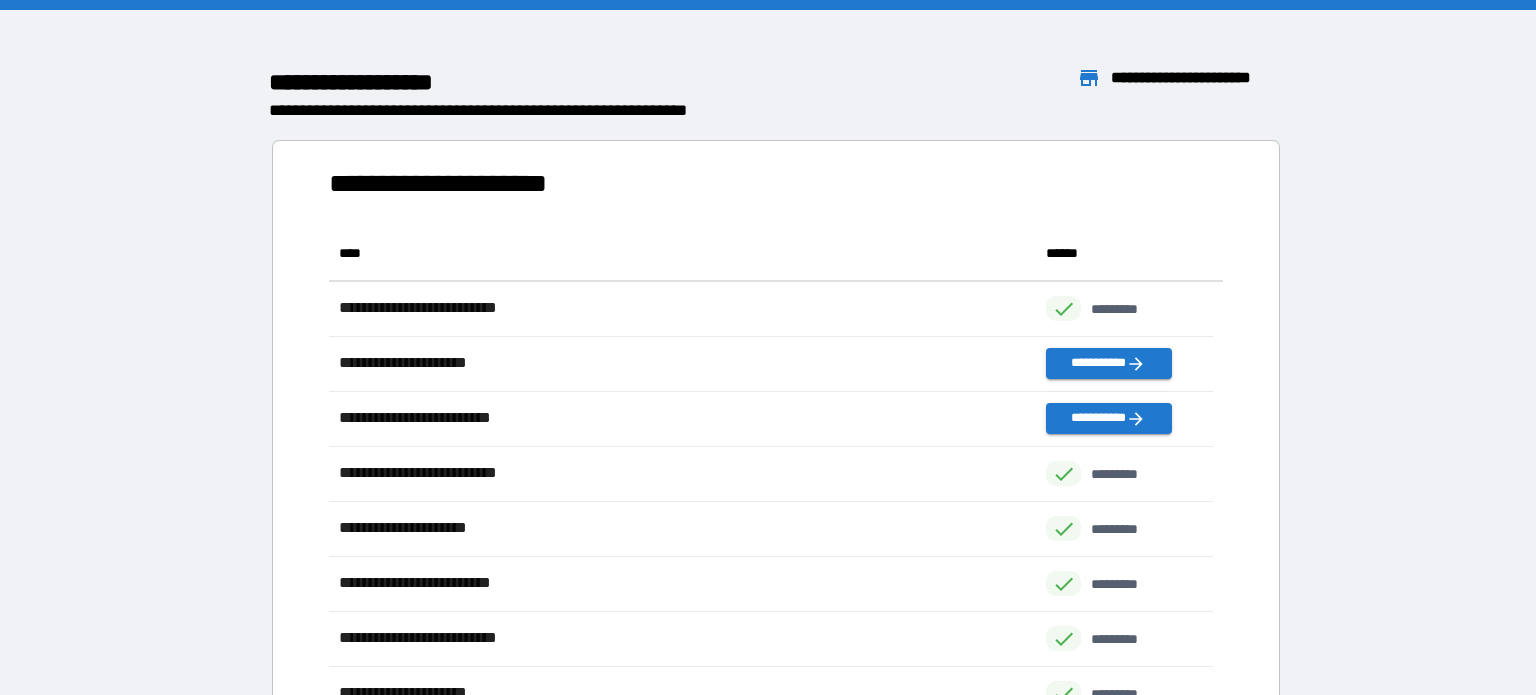 scroll, scrollTop: 16, scrollLeft: 16, axis: both 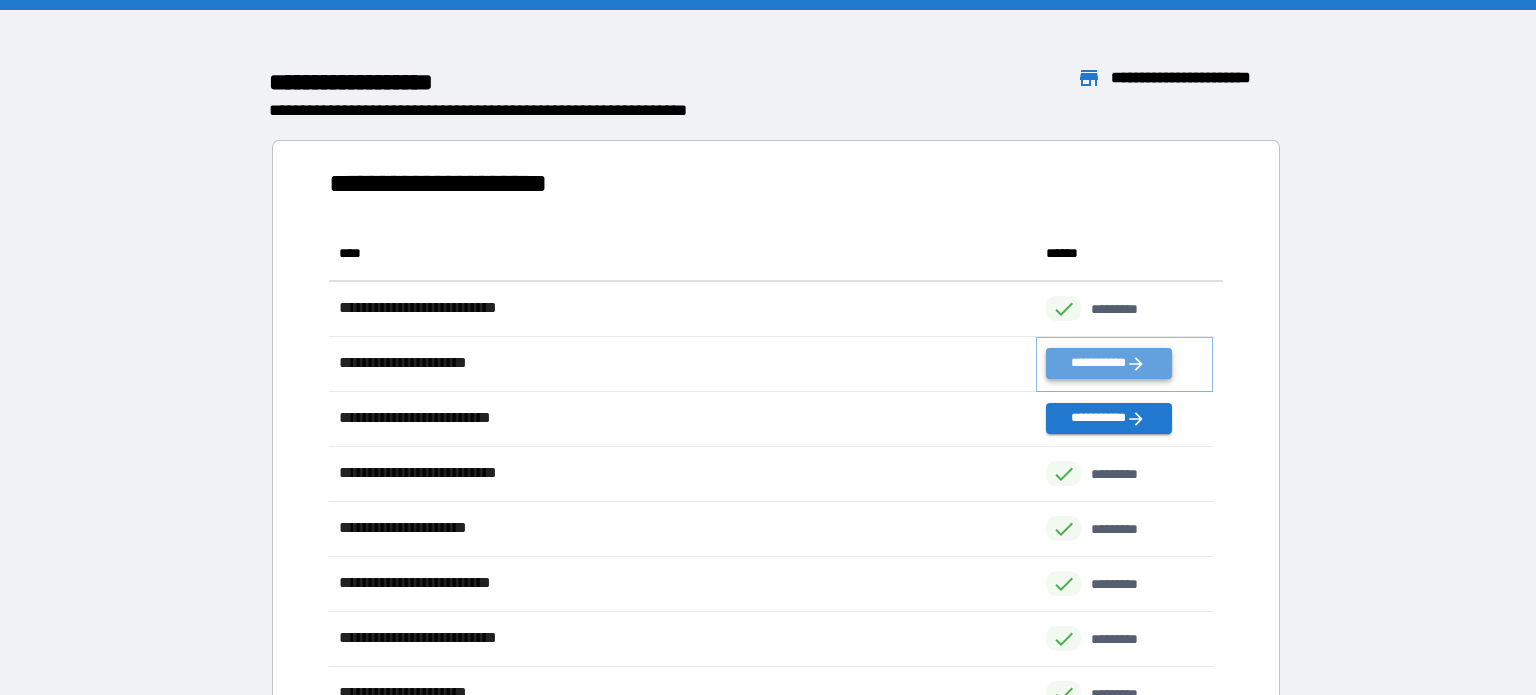 click on "**********" at bounding box center (1108, 363) 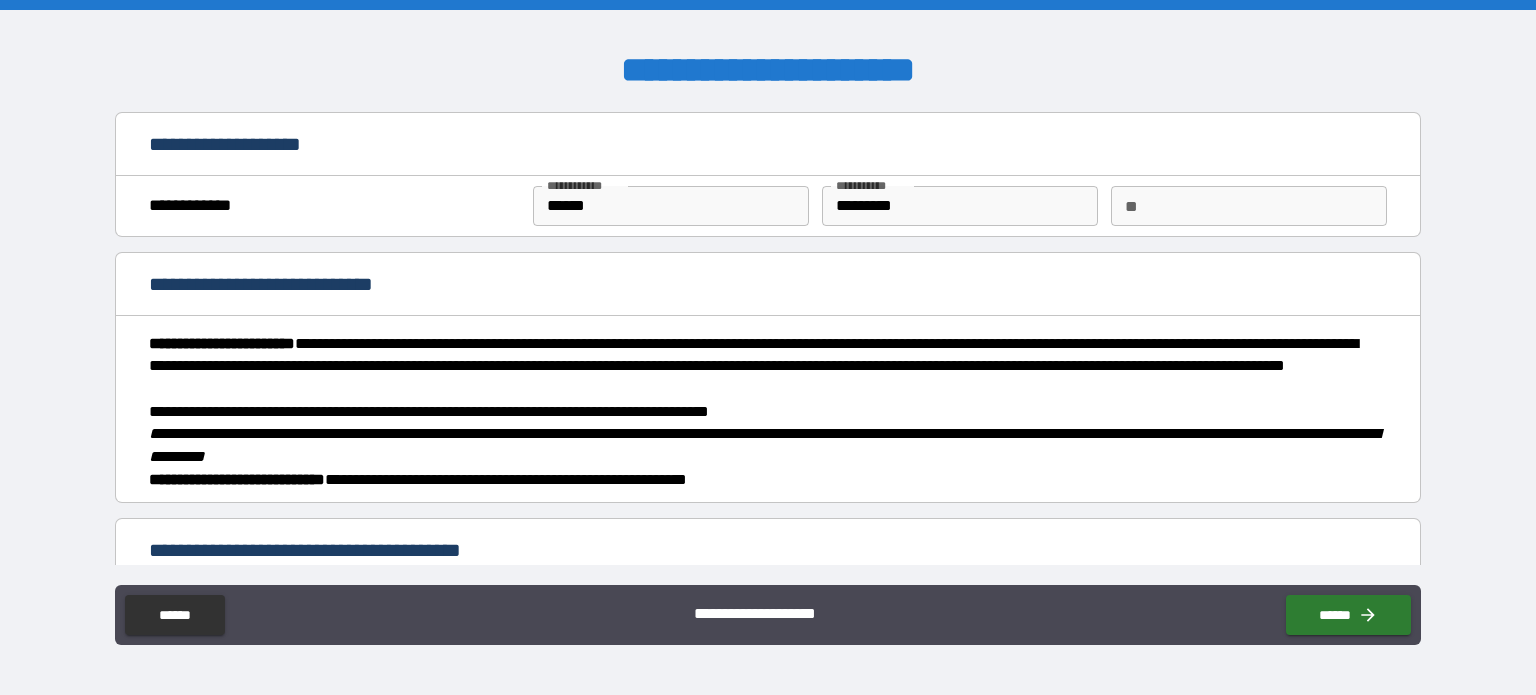 click on "**" at bounding box center (1249, 206) 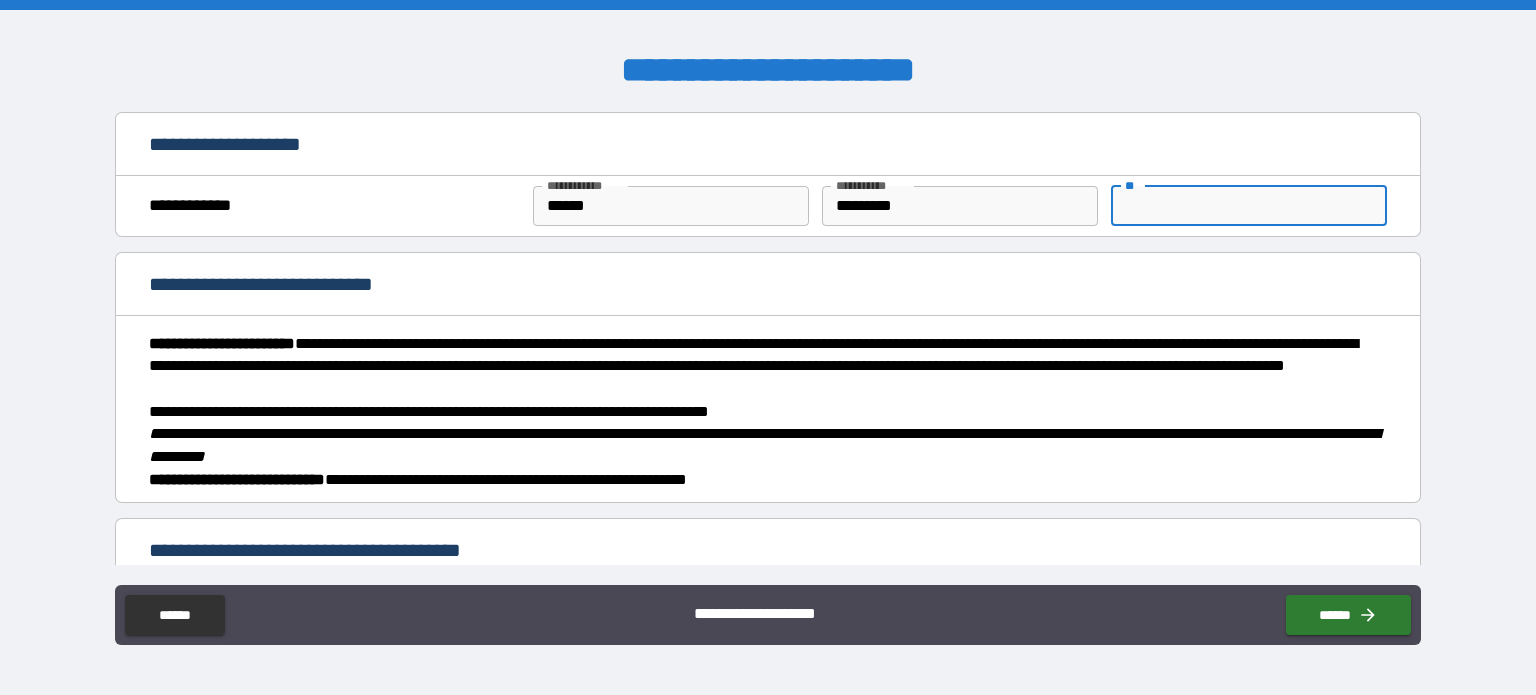 type on "*" 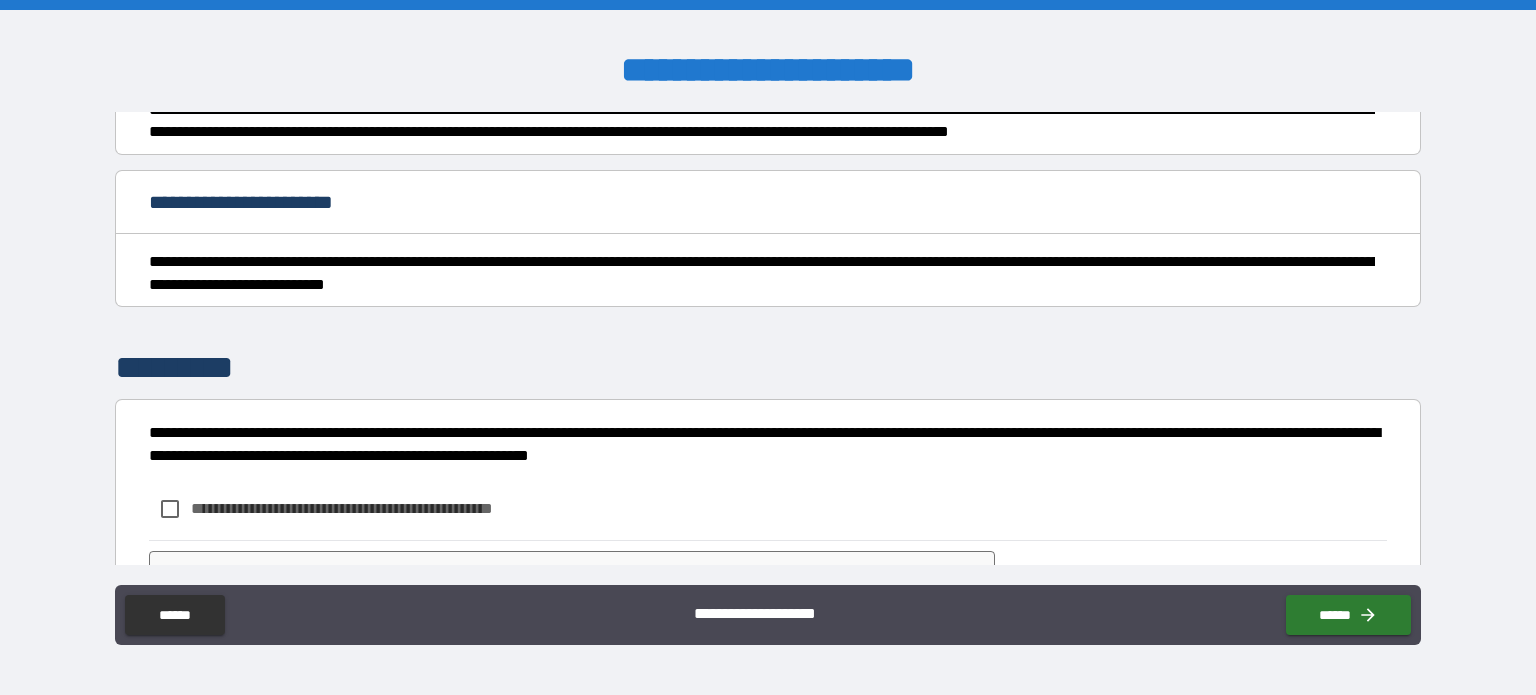 scroll, scrollTop: 594, scrollLeft: 0, axis: vertical 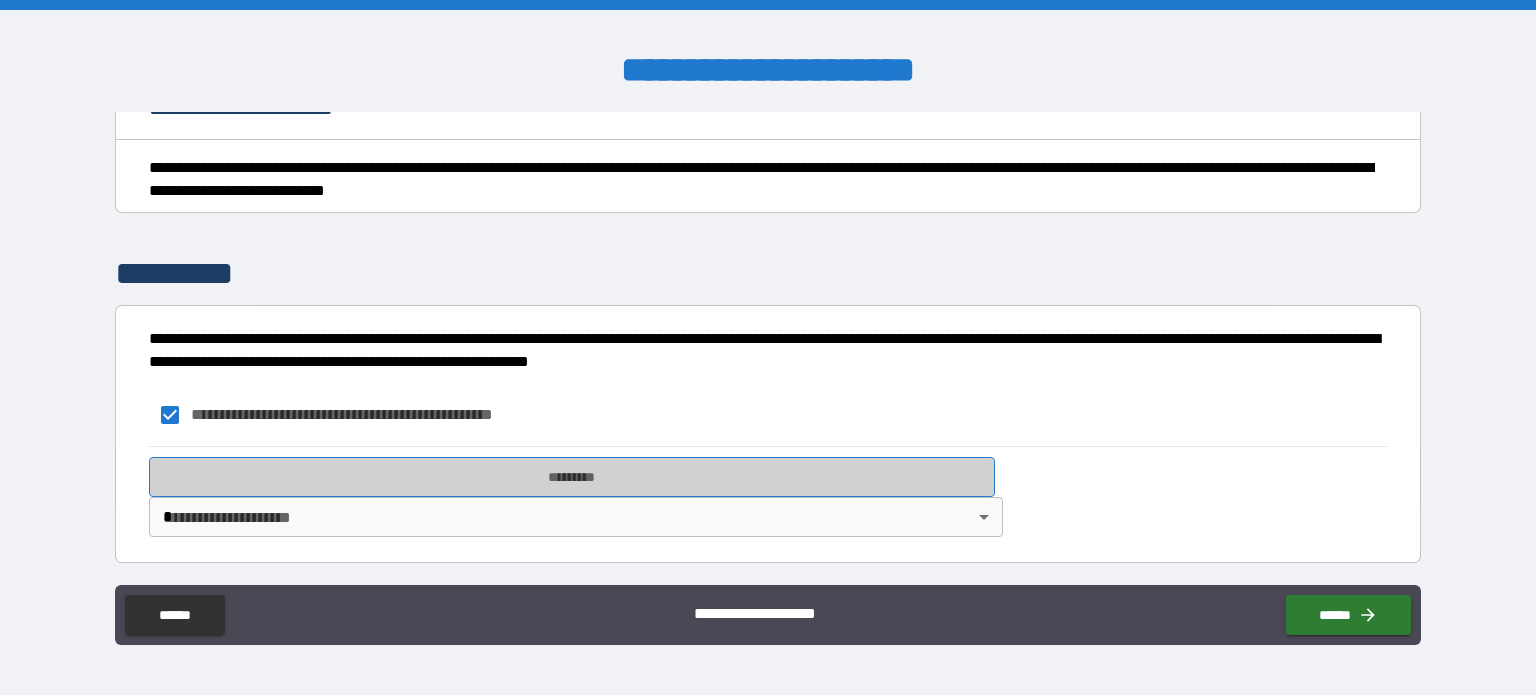 click on "*********" at bounding box center [572, 477] 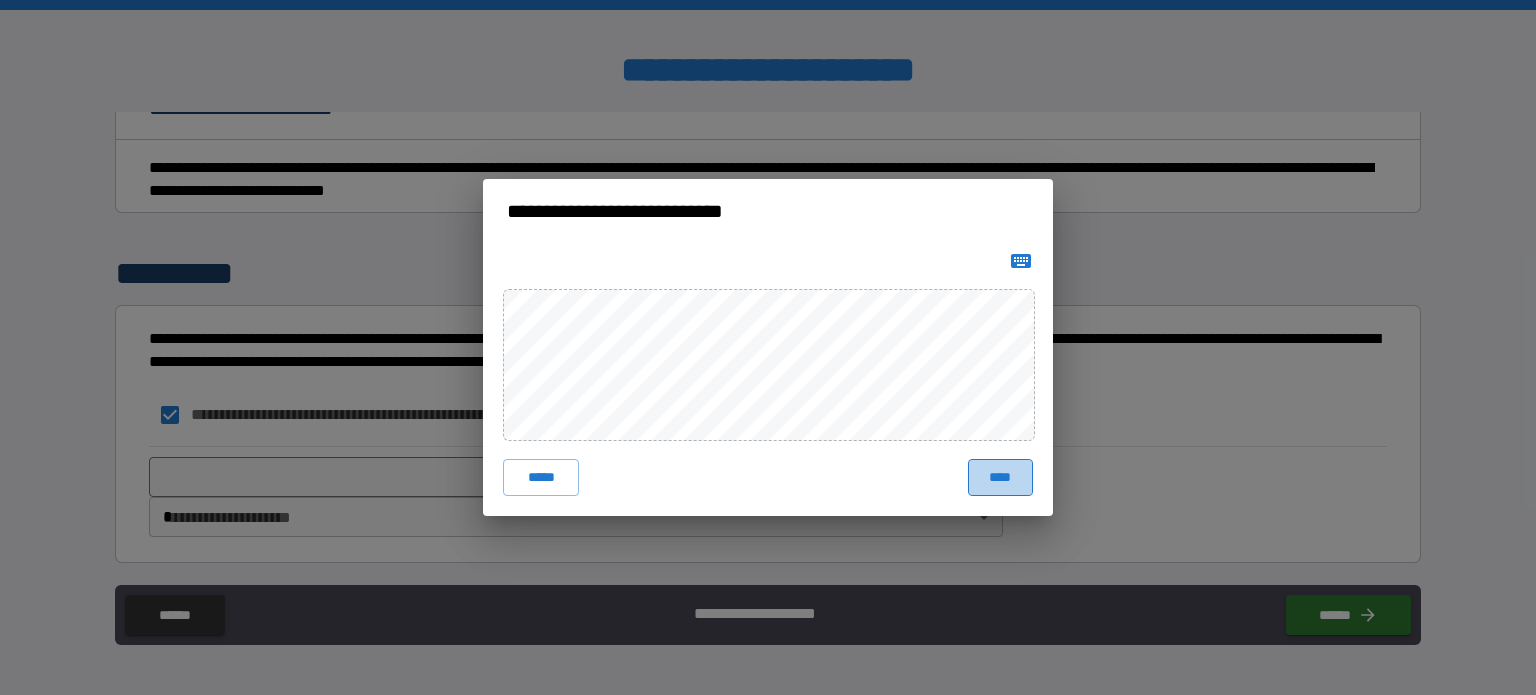click on "****" at bounding box center [1000, 477] 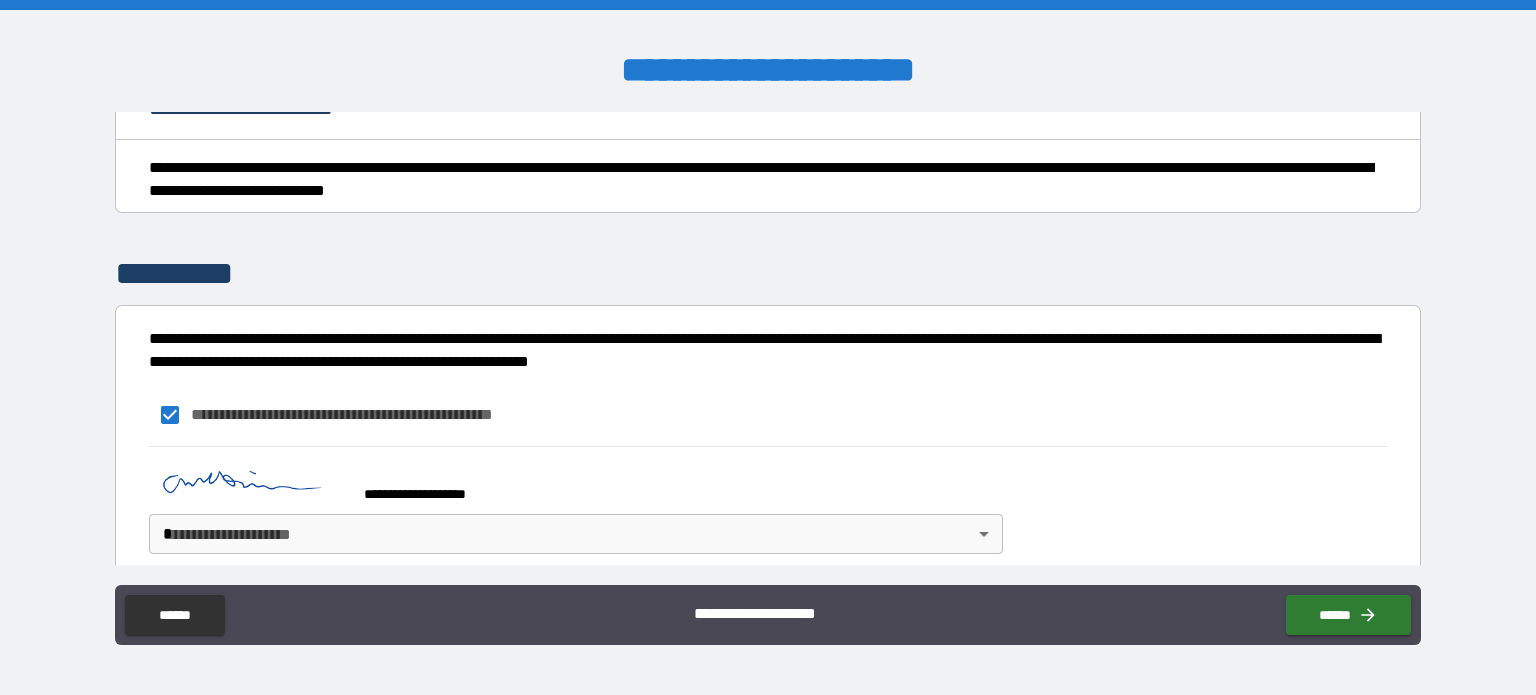 scroll, scrollTop: 611, scrollLeft: 0, axis: vertical 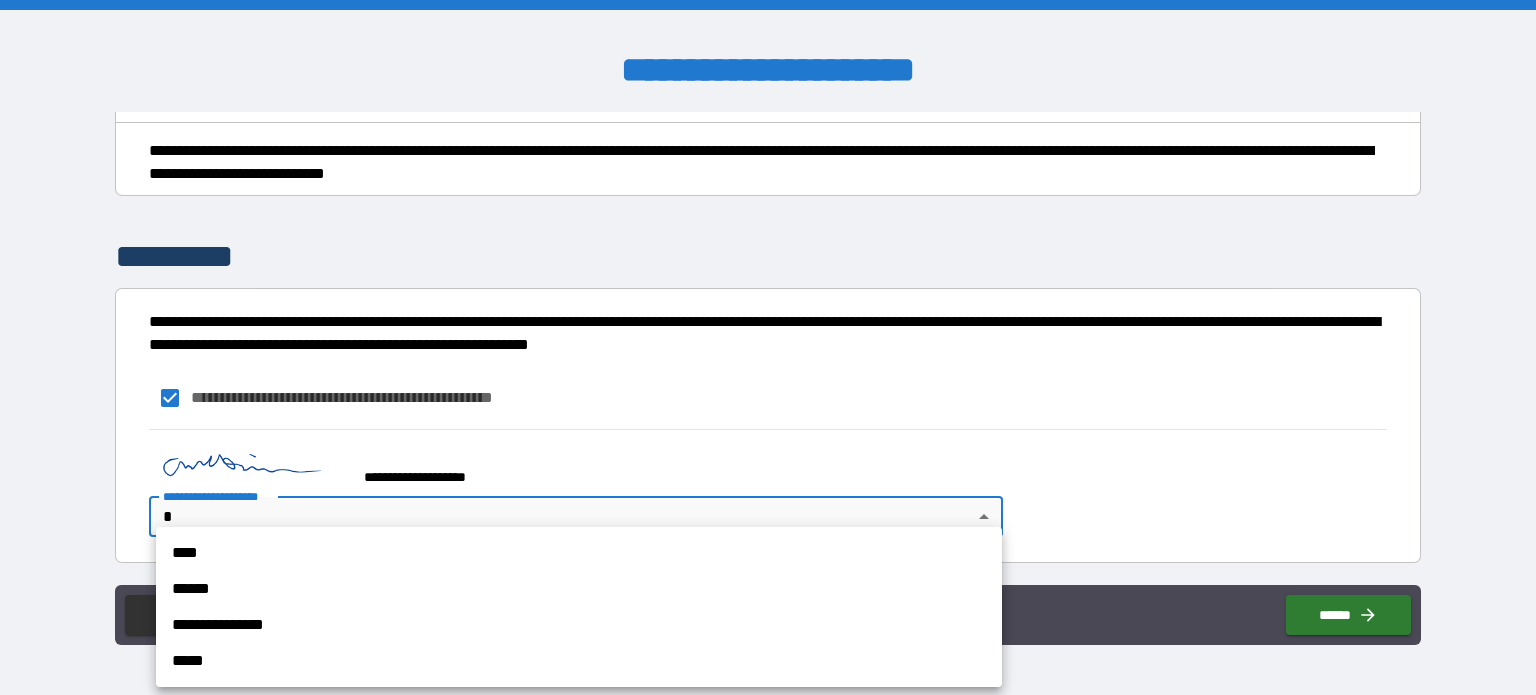 click on "[FIRST] [LAST] [STREET] [CITY] [STATE] [ZIP] [COUNTRY]" at bounding box center (768, 347) 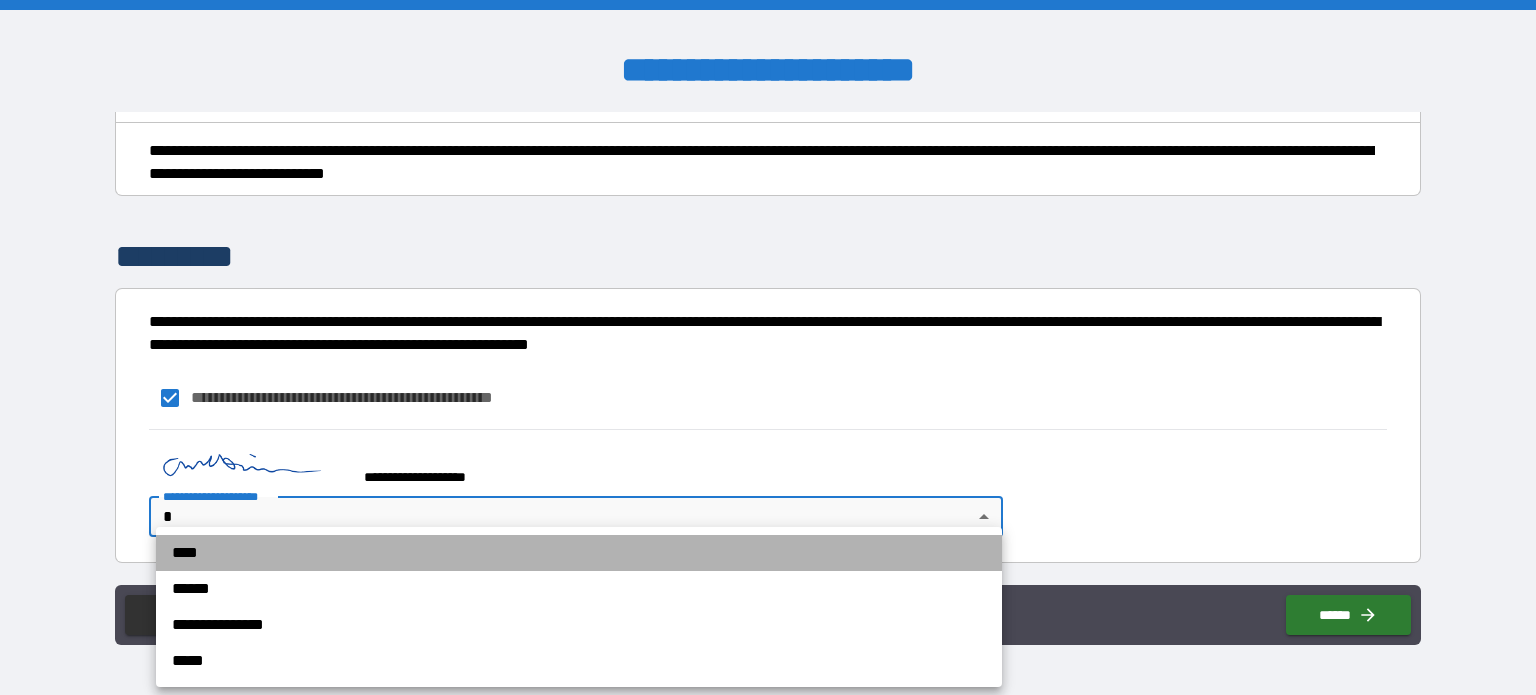 click on "****" at bounding box center [579, 553] 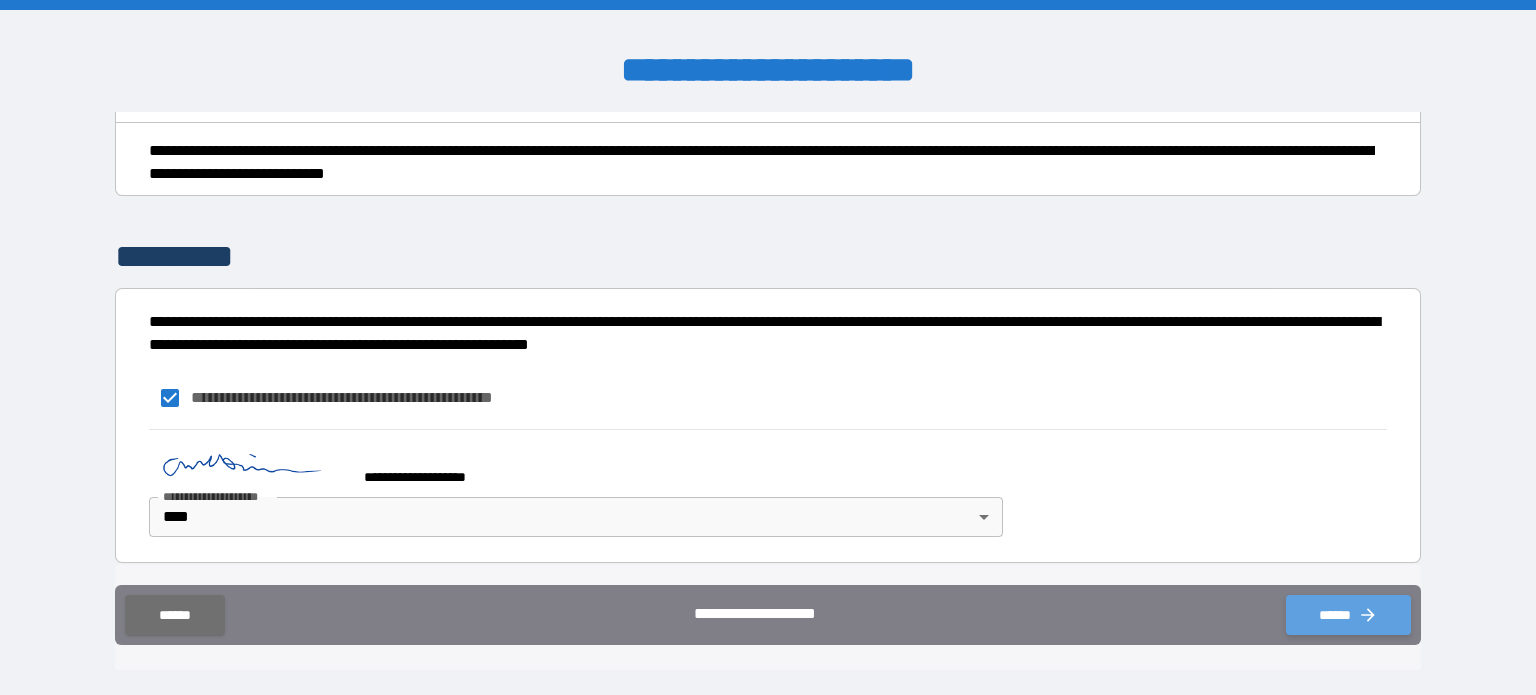 click on "******" at bounding box center (1348, 615) 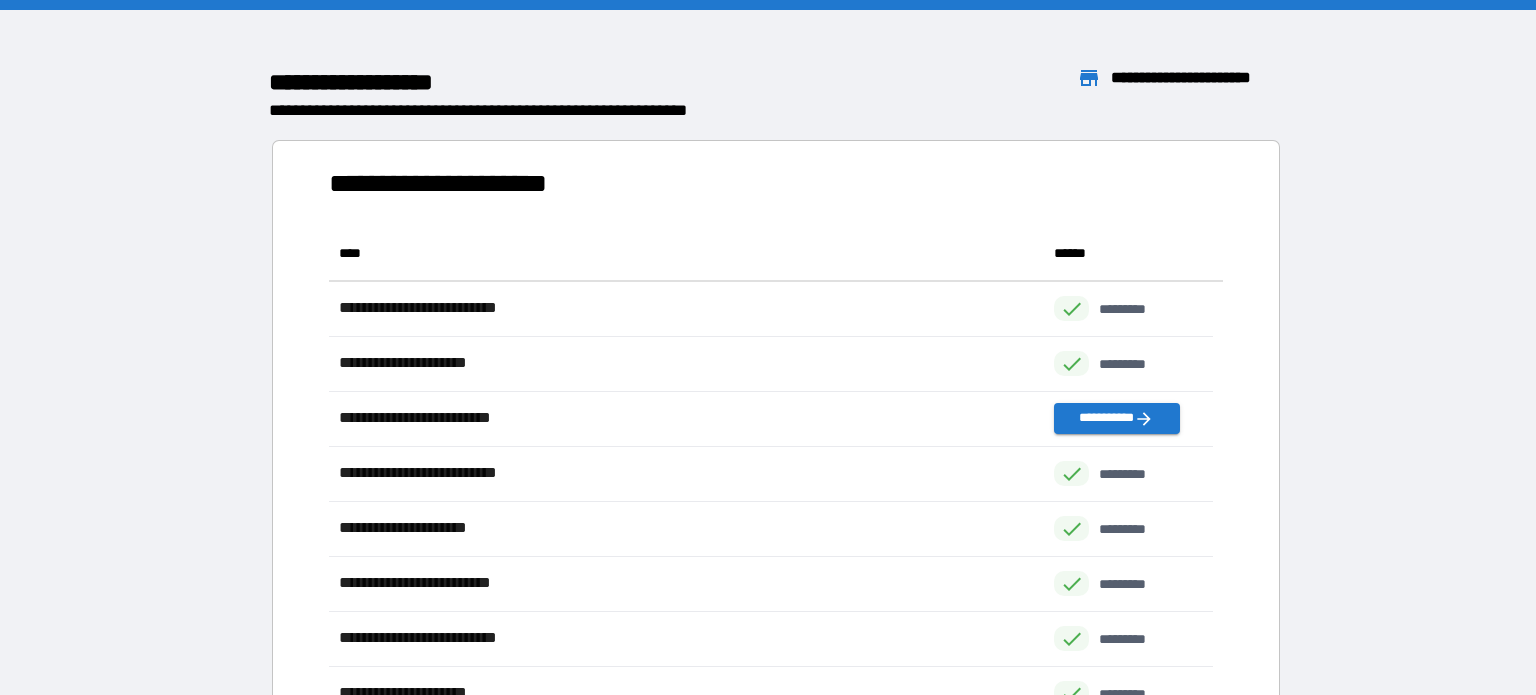 scroll, scrollTop: 16, scrollLeft: 16, axis: both 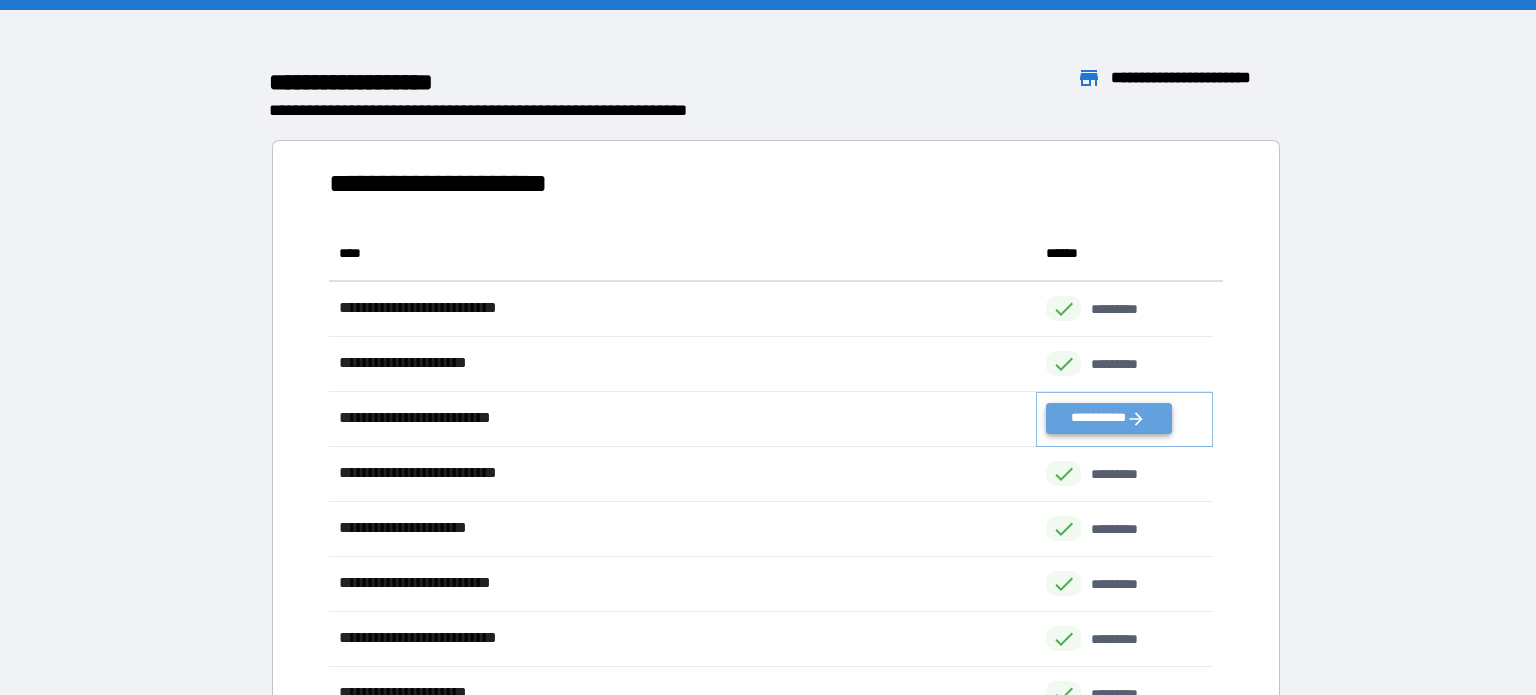 click on "**********" at bounding box center [1108, 418] 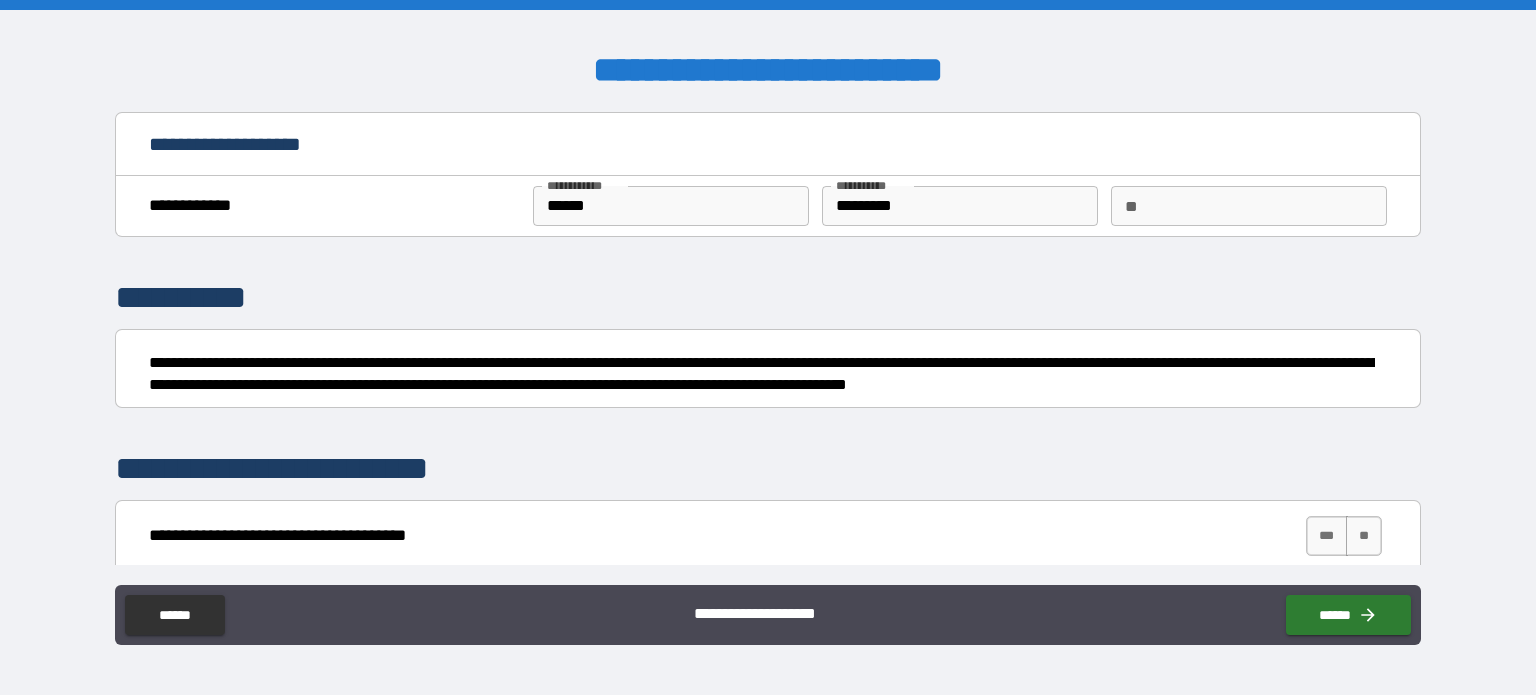 click on "**" at bounding box center [1249, 206] 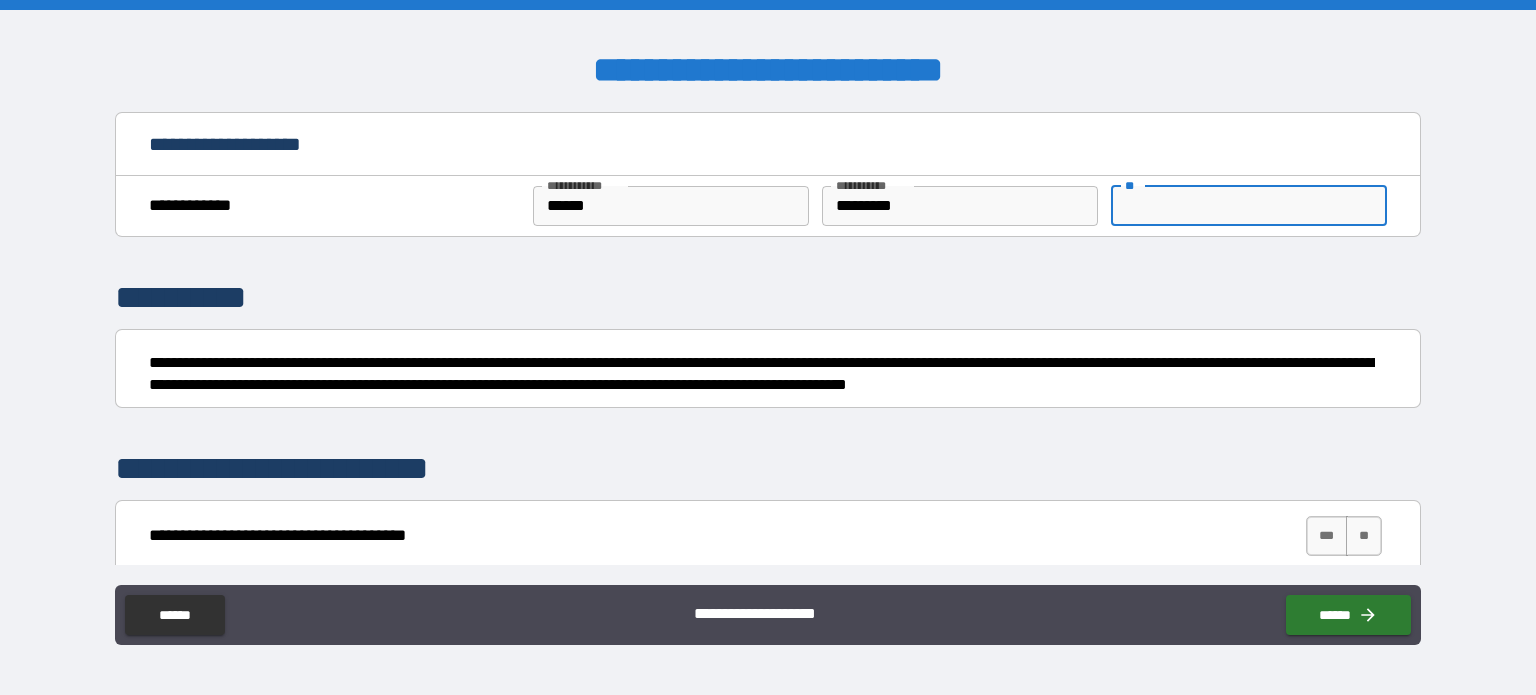 type on "*" 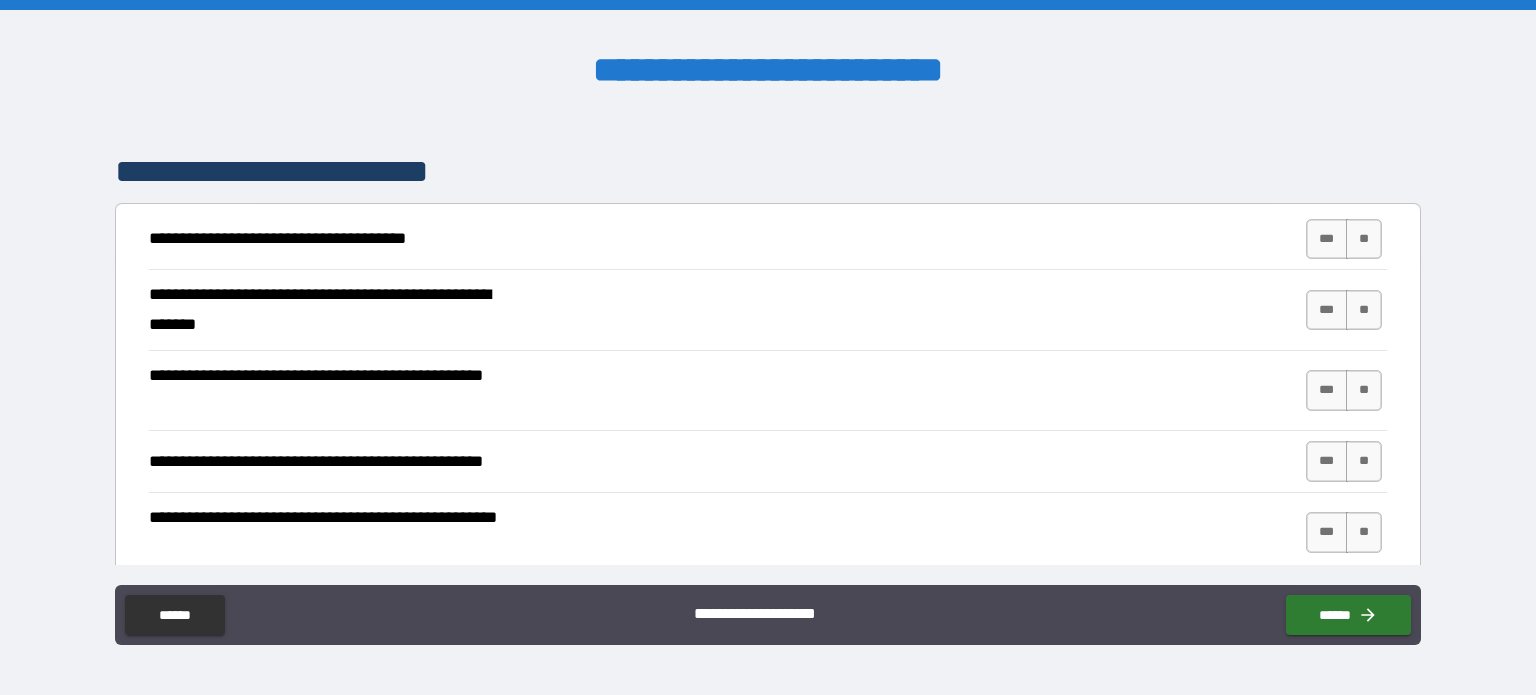 scroll, scrollTop: 300, scrollLeft: 0, axis: vertical 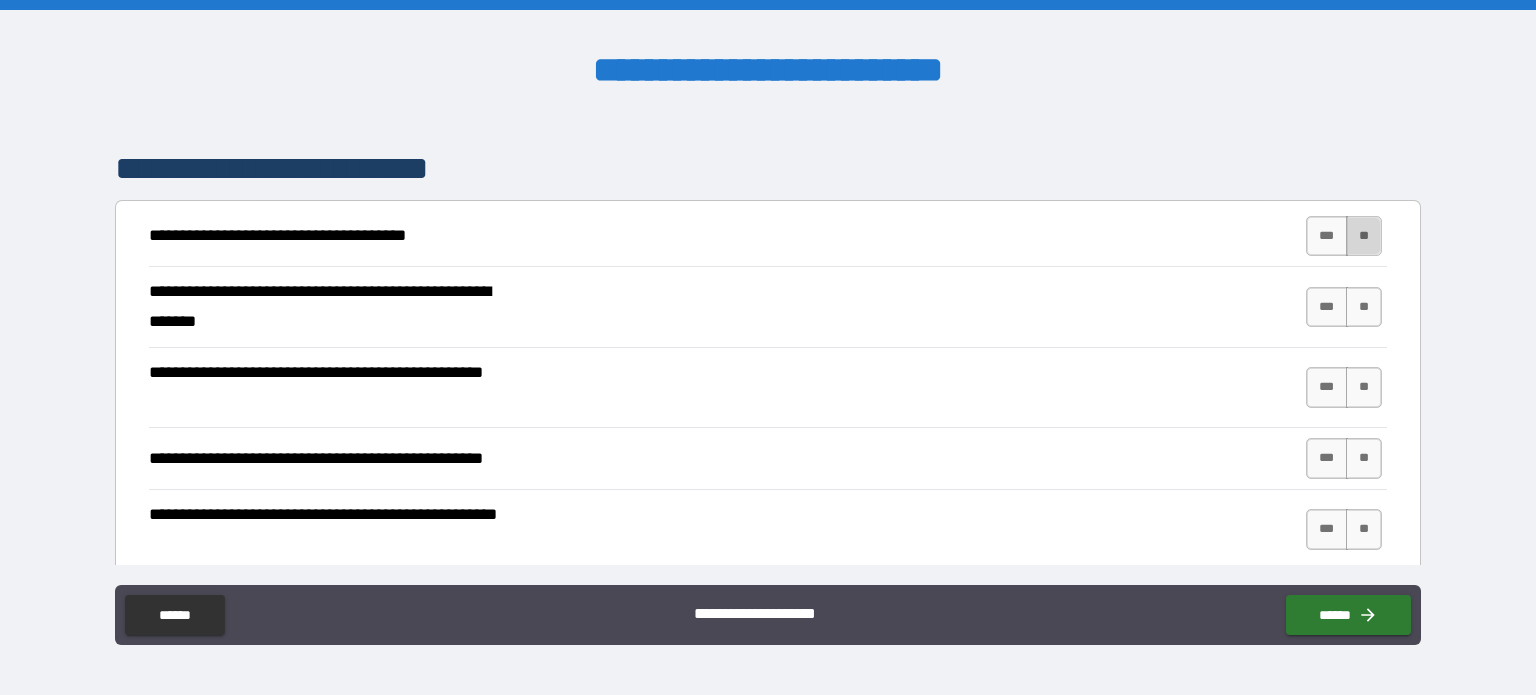 click on "**" at bounding box center [1364, 236] 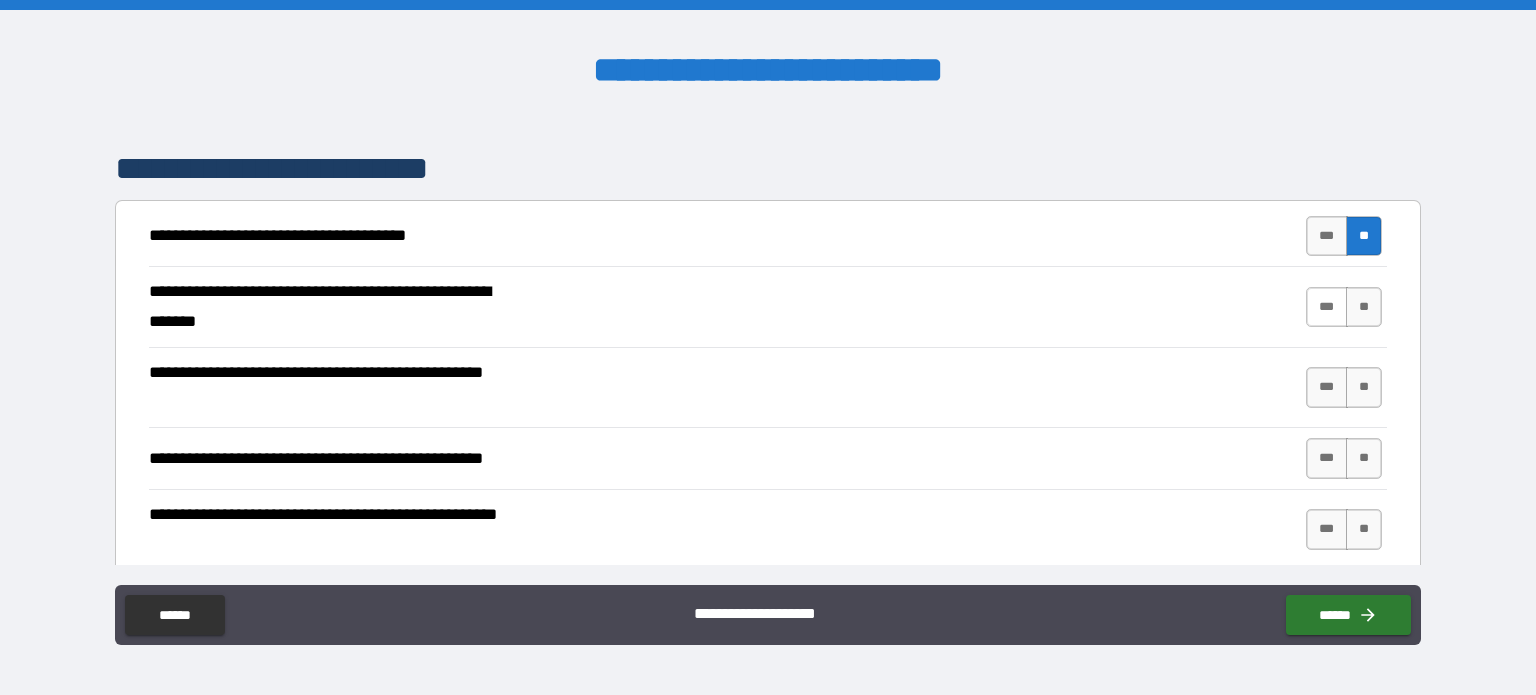 click on "***" at bounding box center [1327, 307] 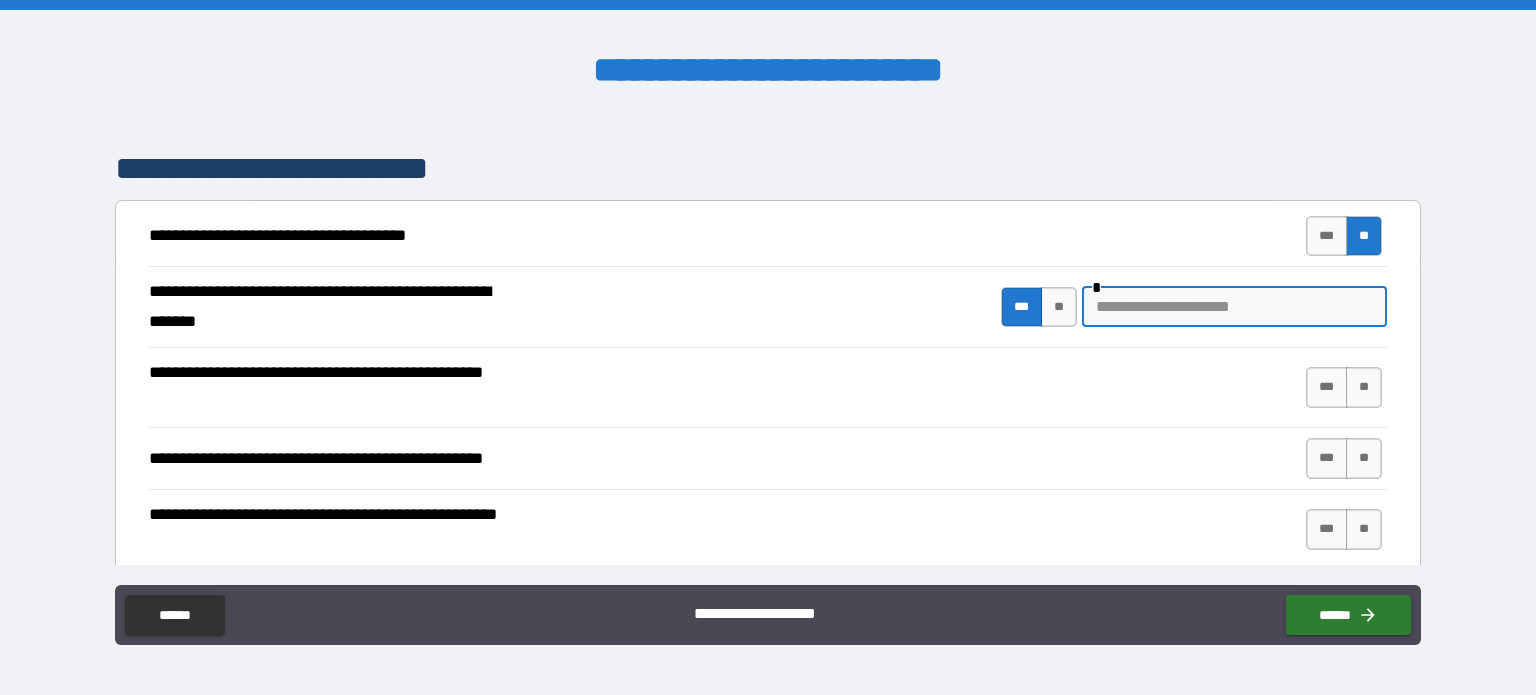 click at bounding box center [1234, 307] 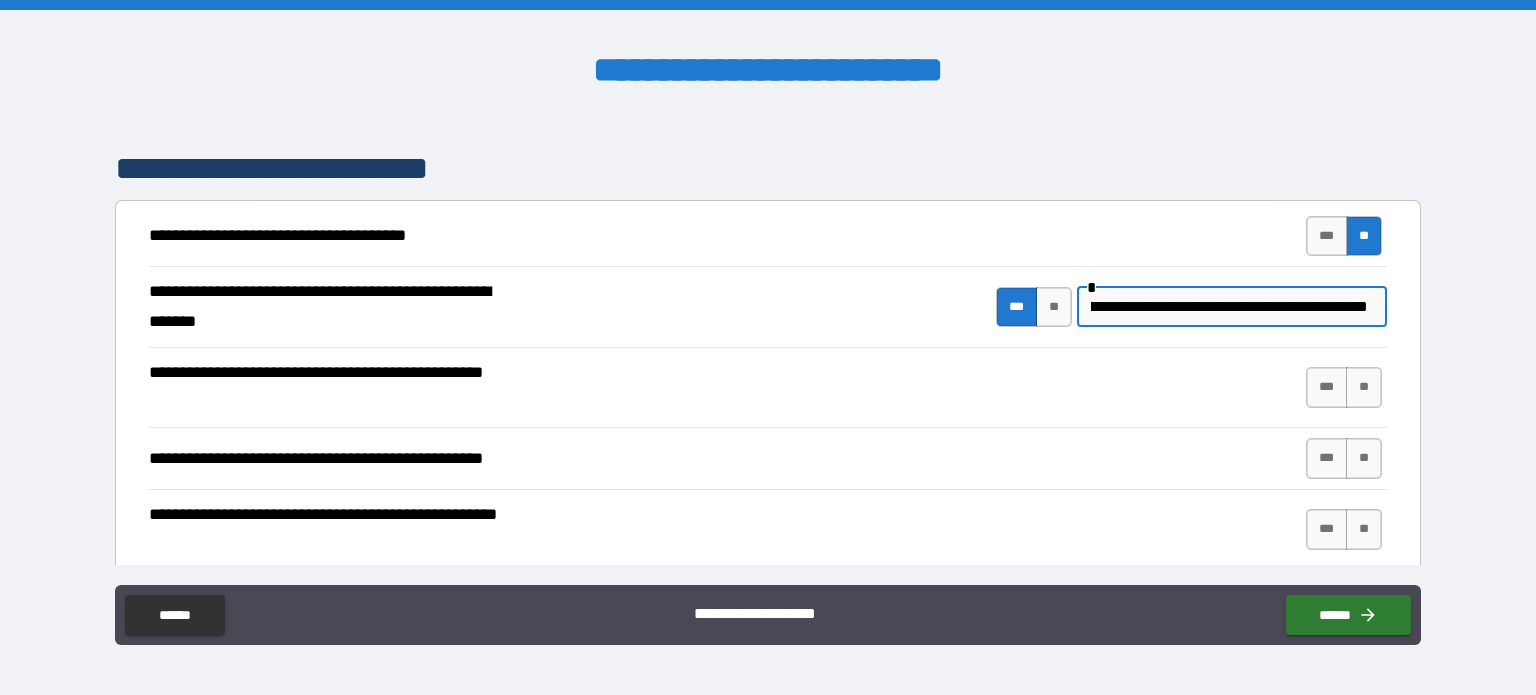 scroll, scrollTop: 0, scrollLeft: 125, axis: horizontal 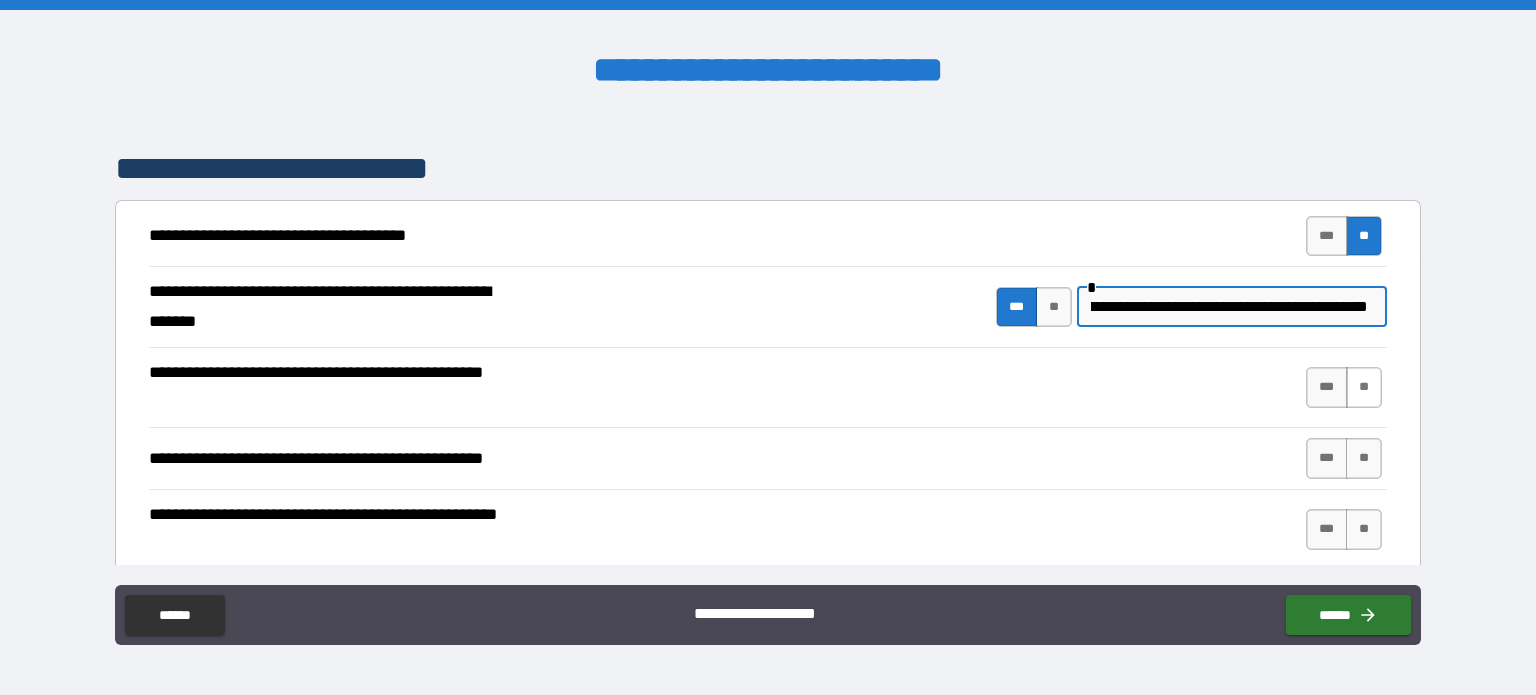 type on "**********" 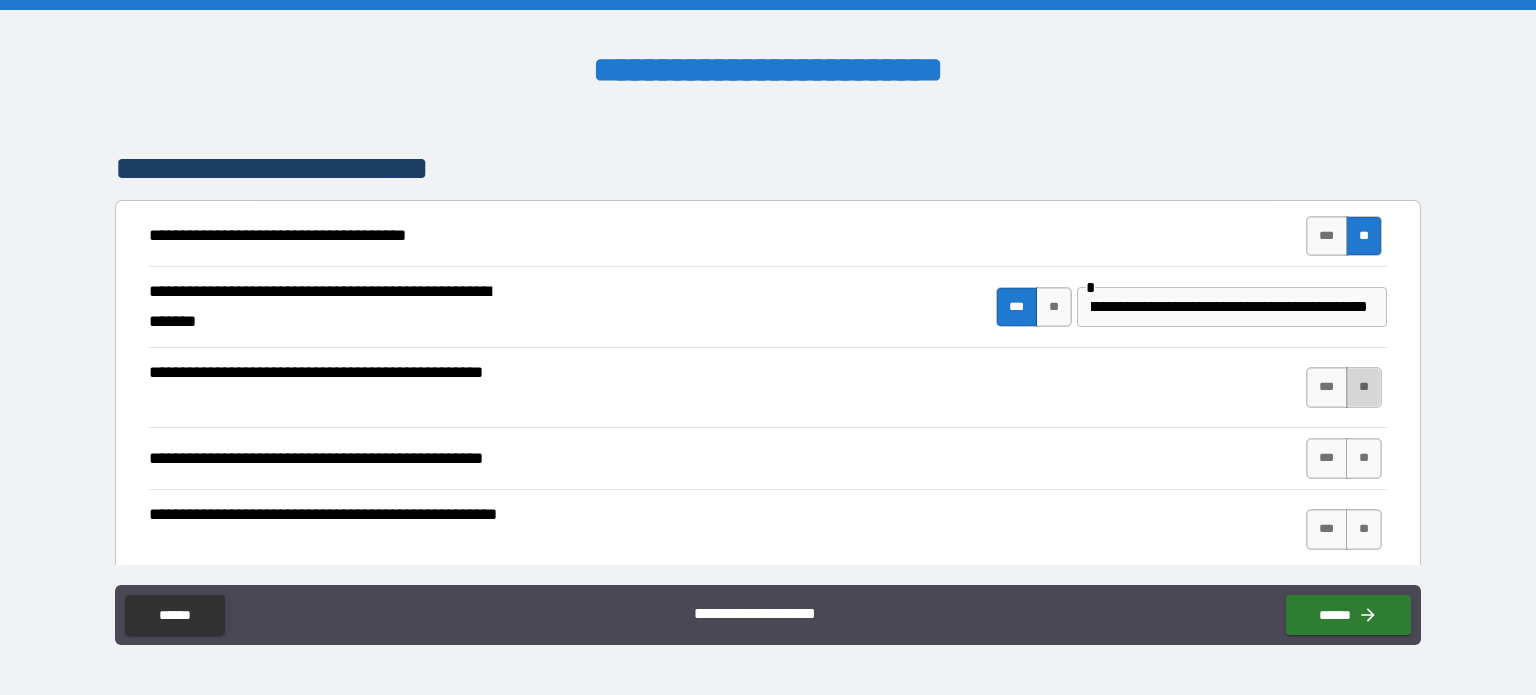 scroll, scrollTop: 0, scrollLeft: 0, axis: both 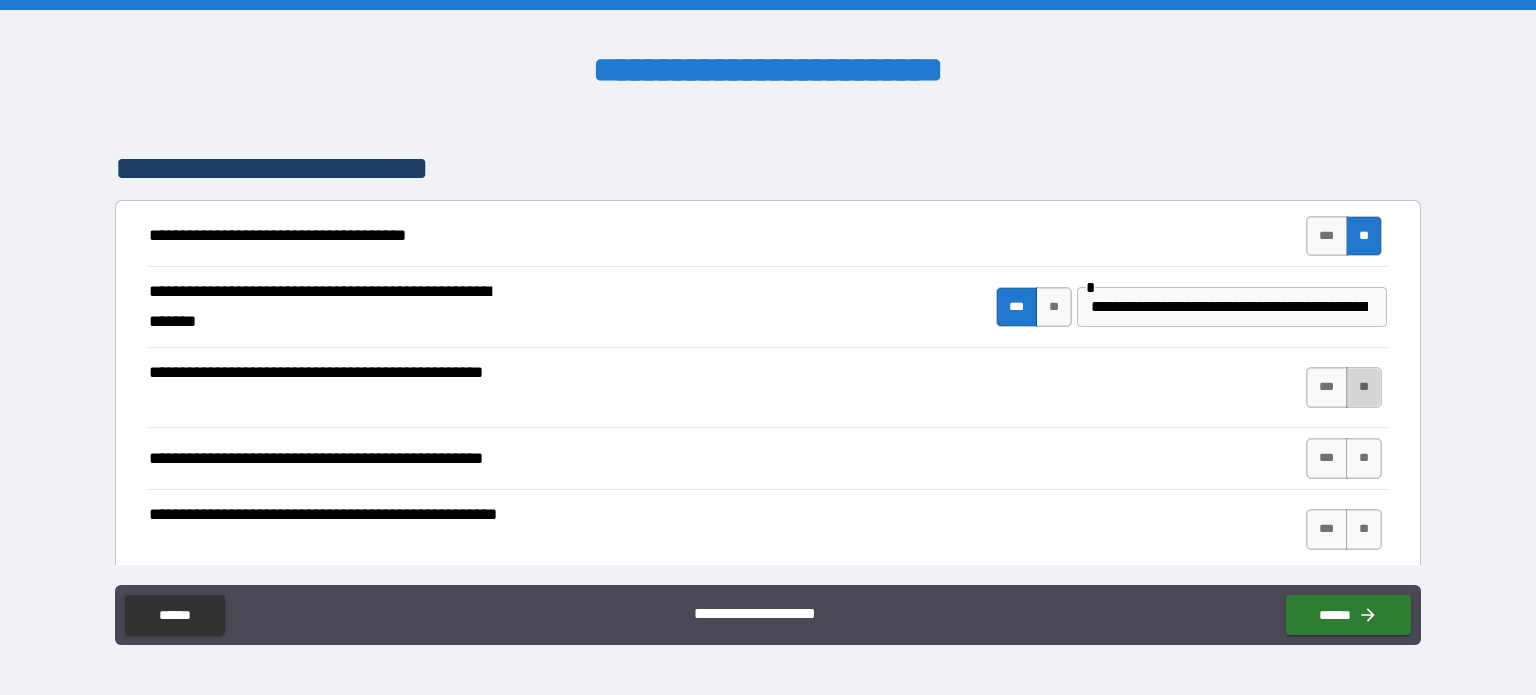click on "**" at bounding box center [1364, 387] 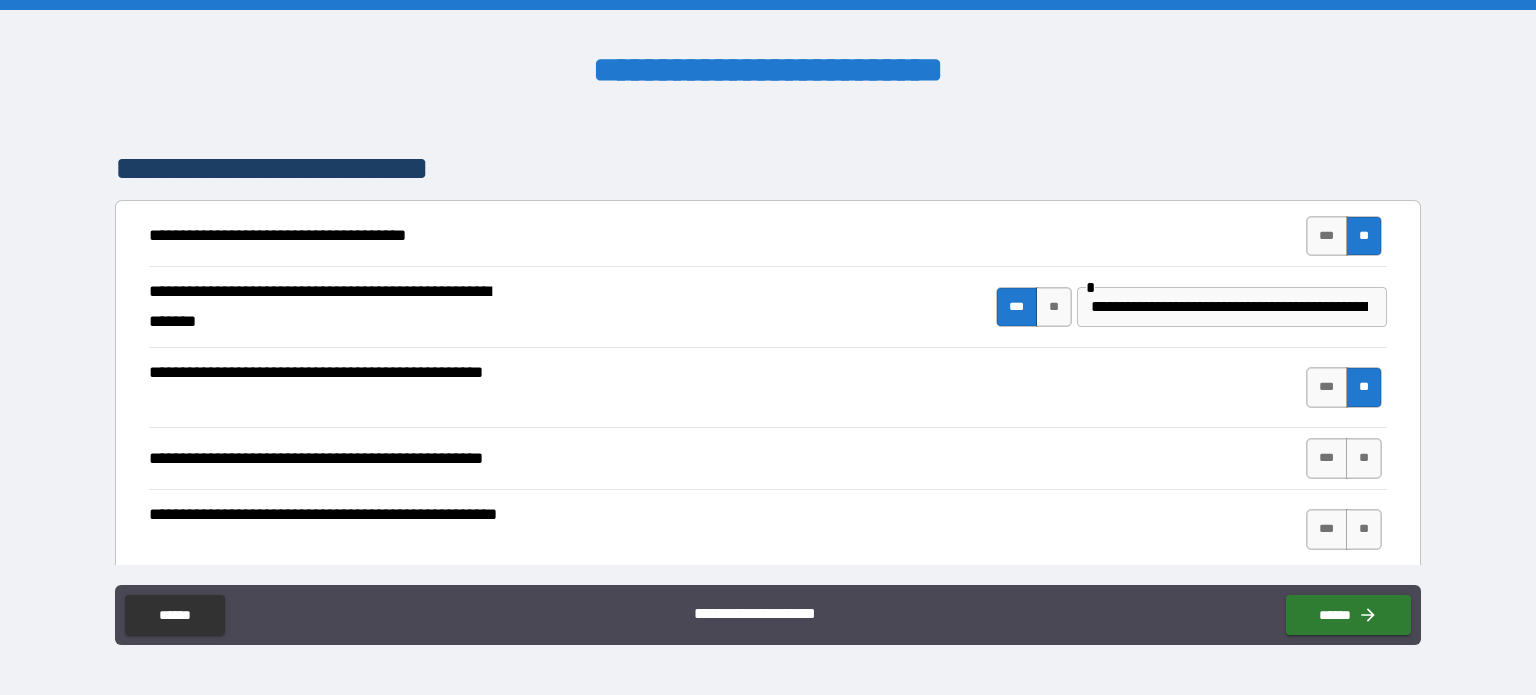 scroll, scrollTop: 400, scrollLeft: 0, axis: vertical 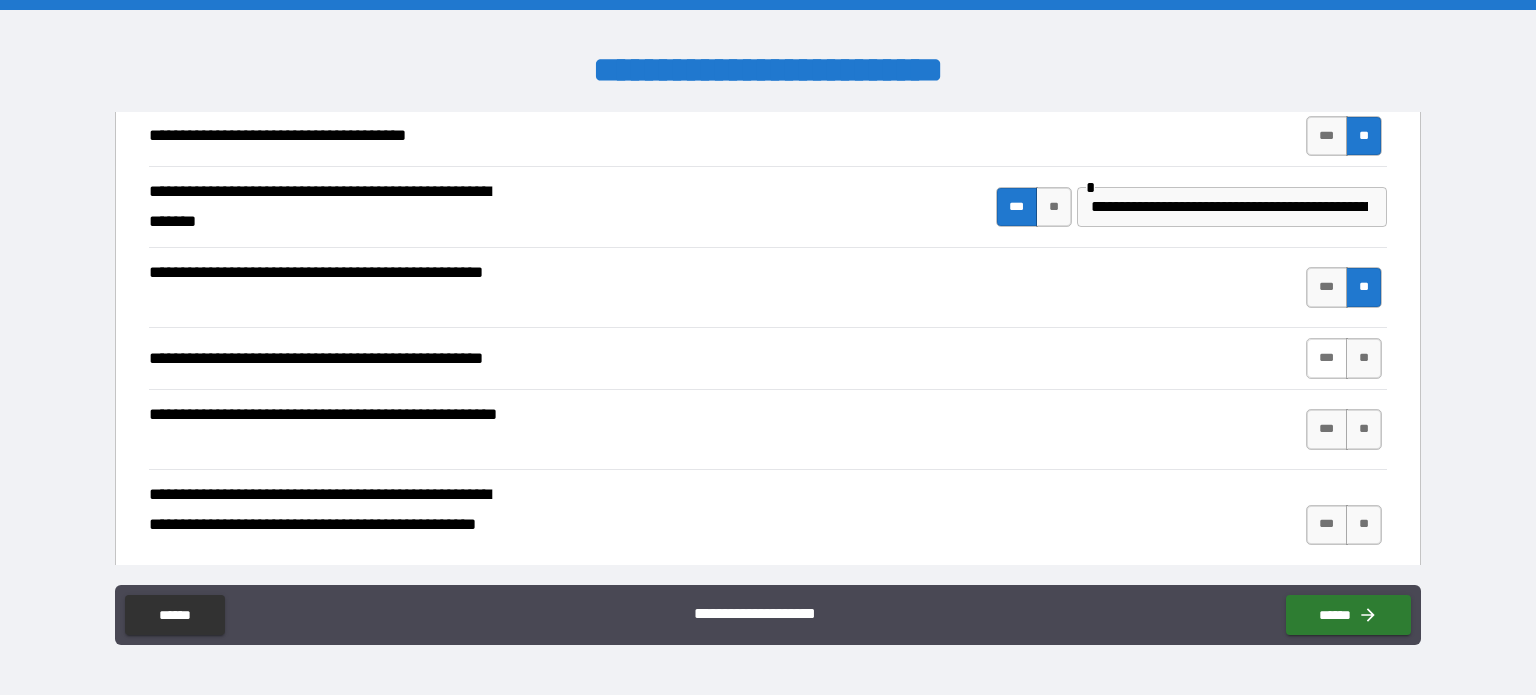 click on "***" at bounding box center [1327, 358] 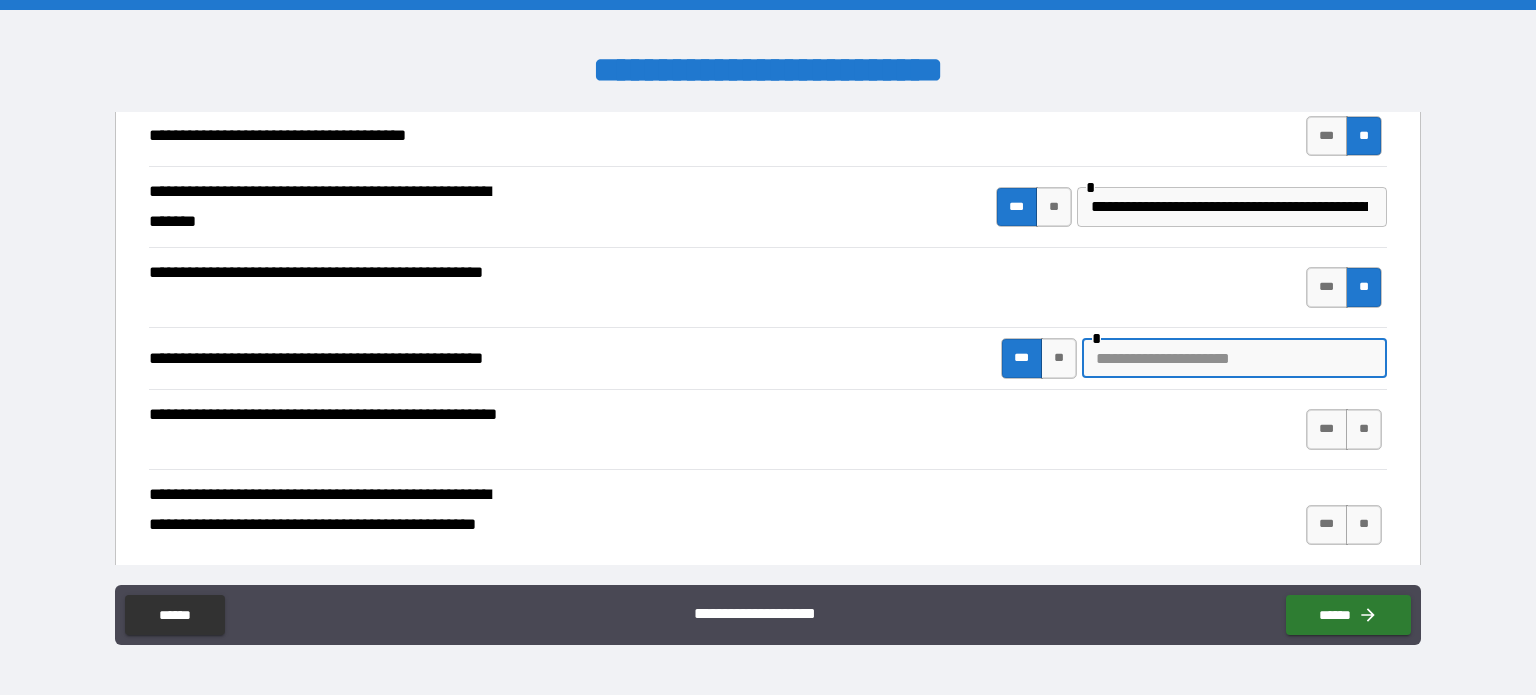 click at bounding box center [1234, 358] 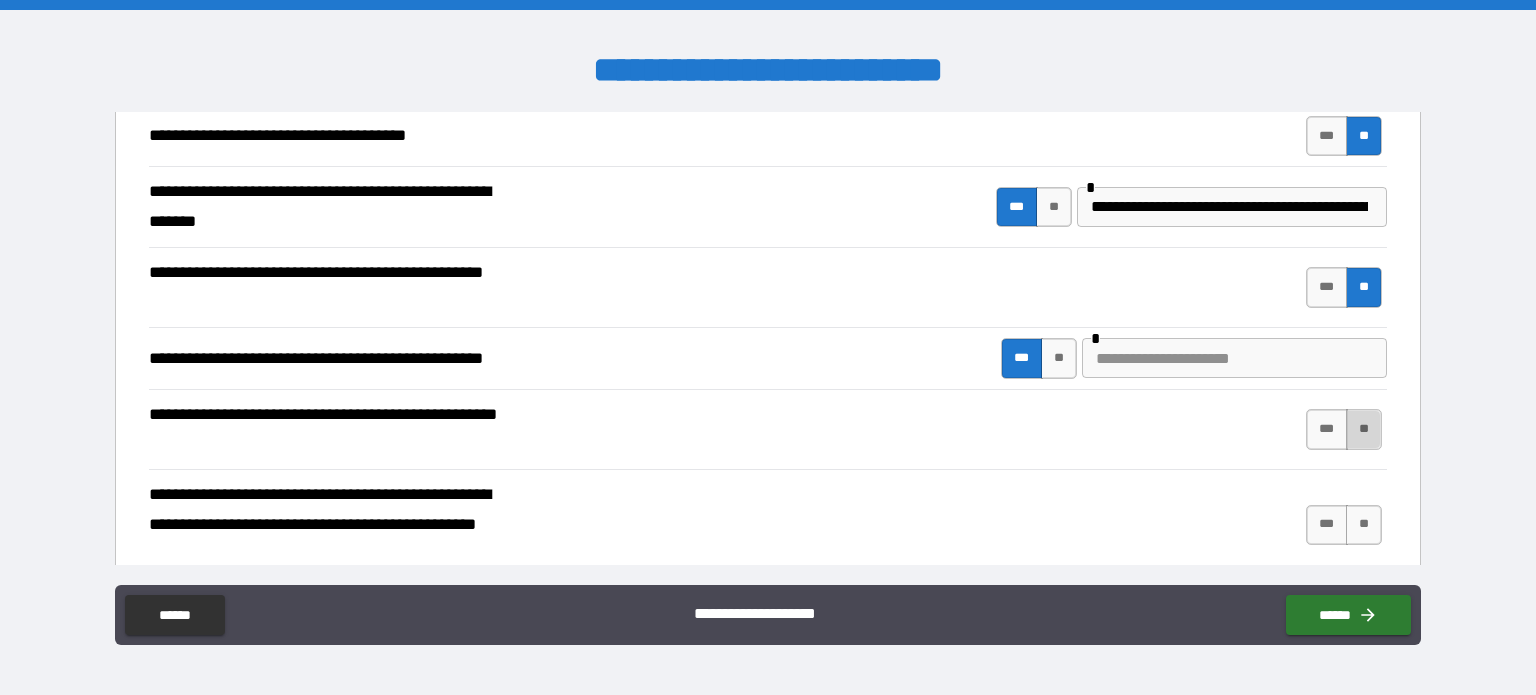 click on "**" at bounding box center [1364, 429] 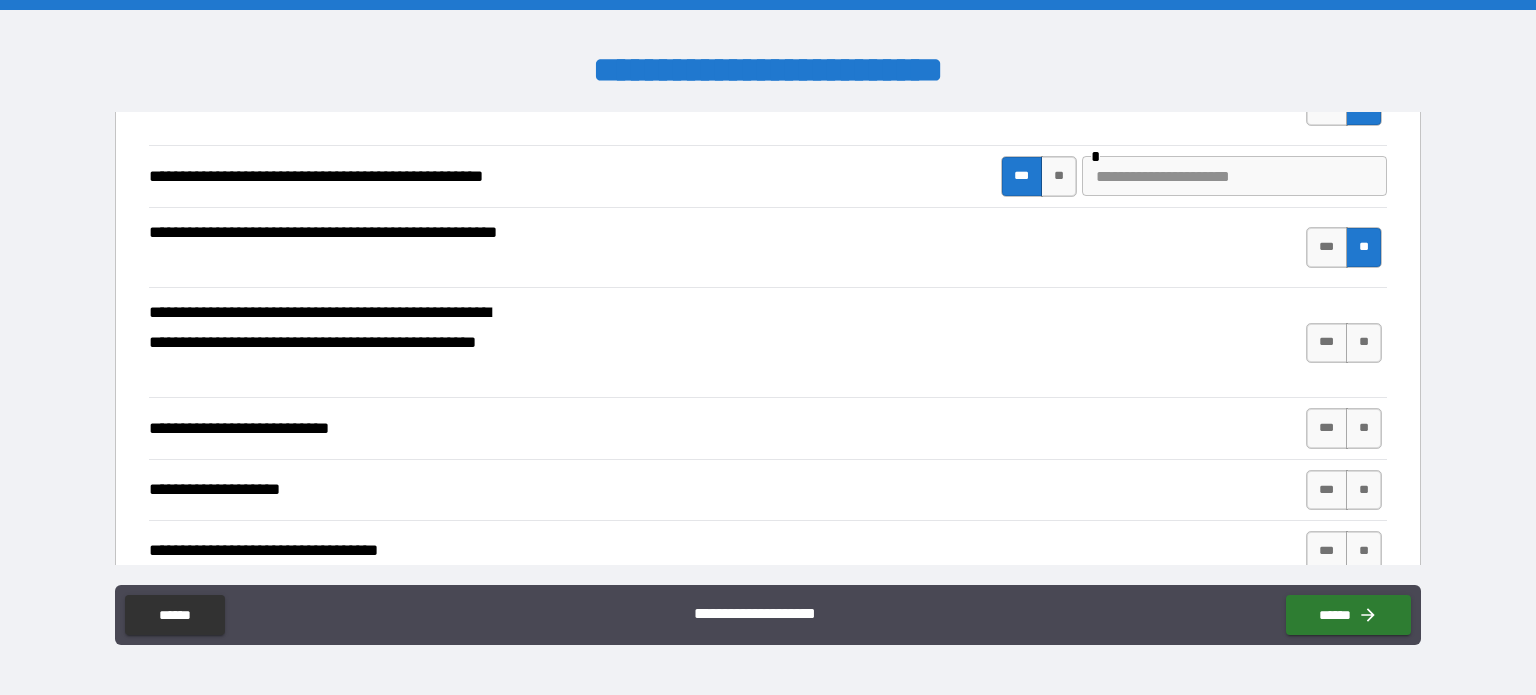 scroll, scrollTop: 600, scrollLeft: 0, axis: vertical 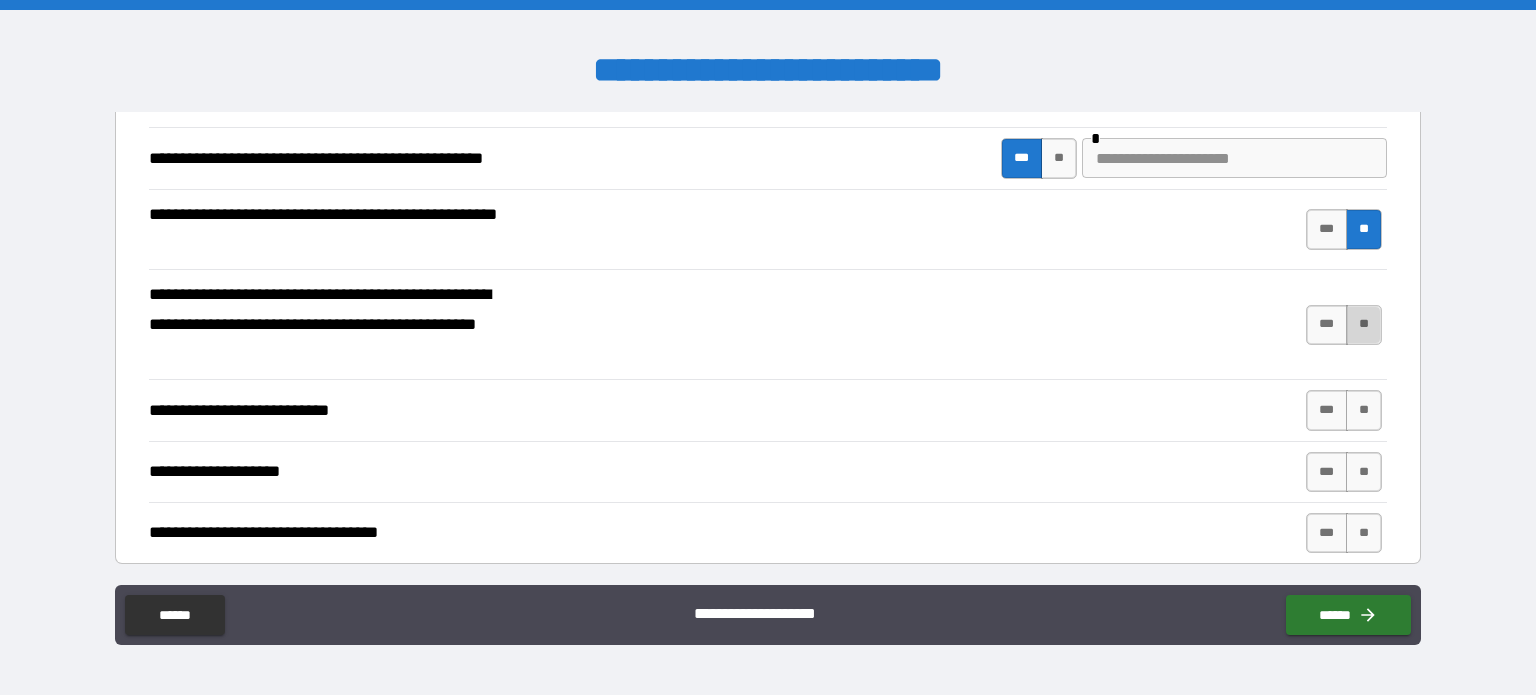 click on "**" at bounding box center (1364, 325) 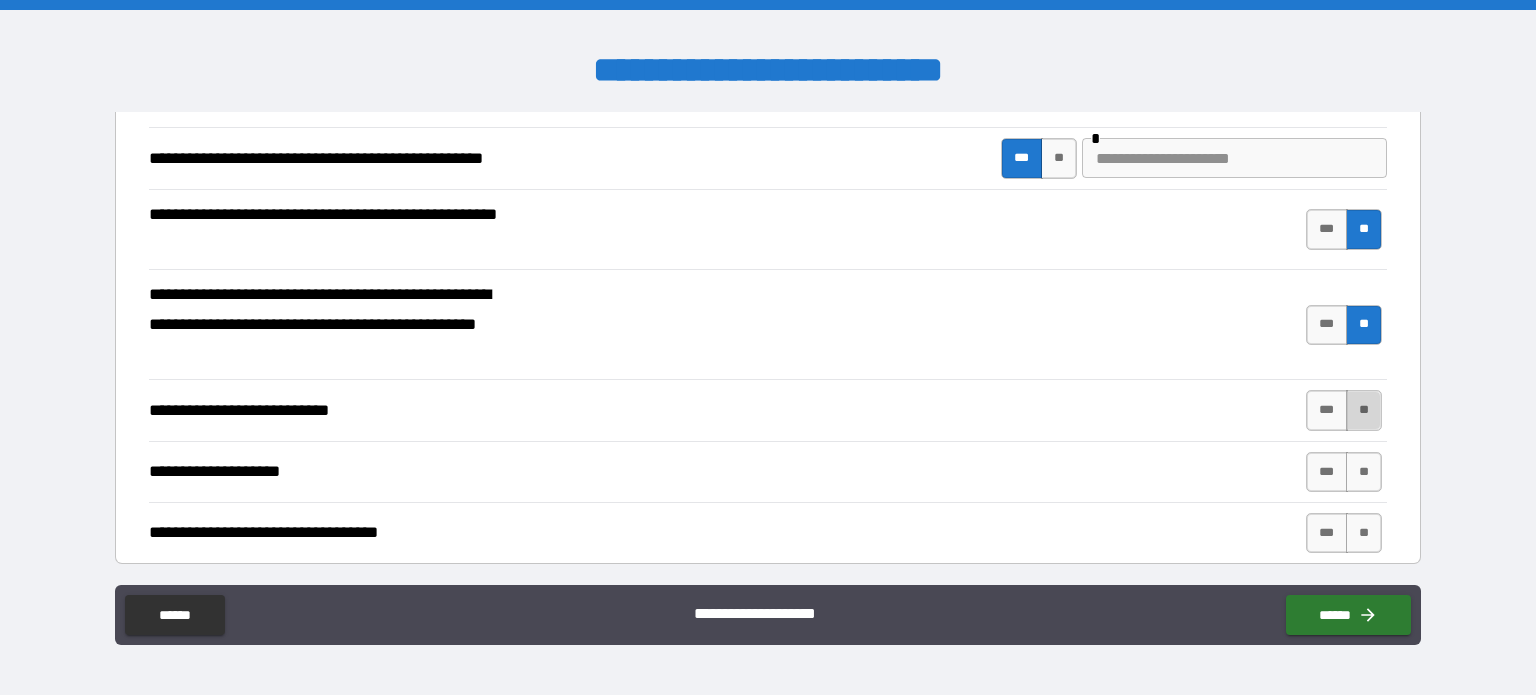 click on "**" at bounding box center (1364, 410) 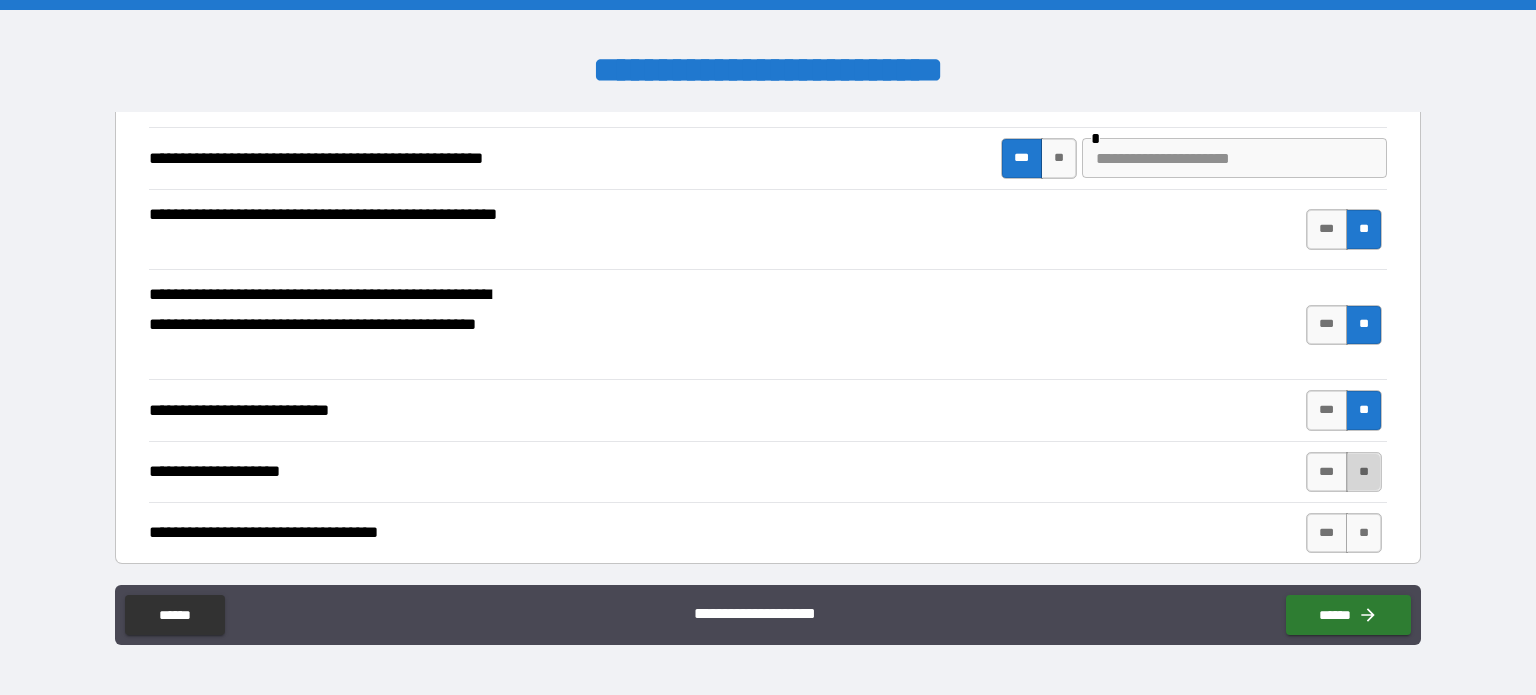 click on "**" at bounding box center [1364, 472] 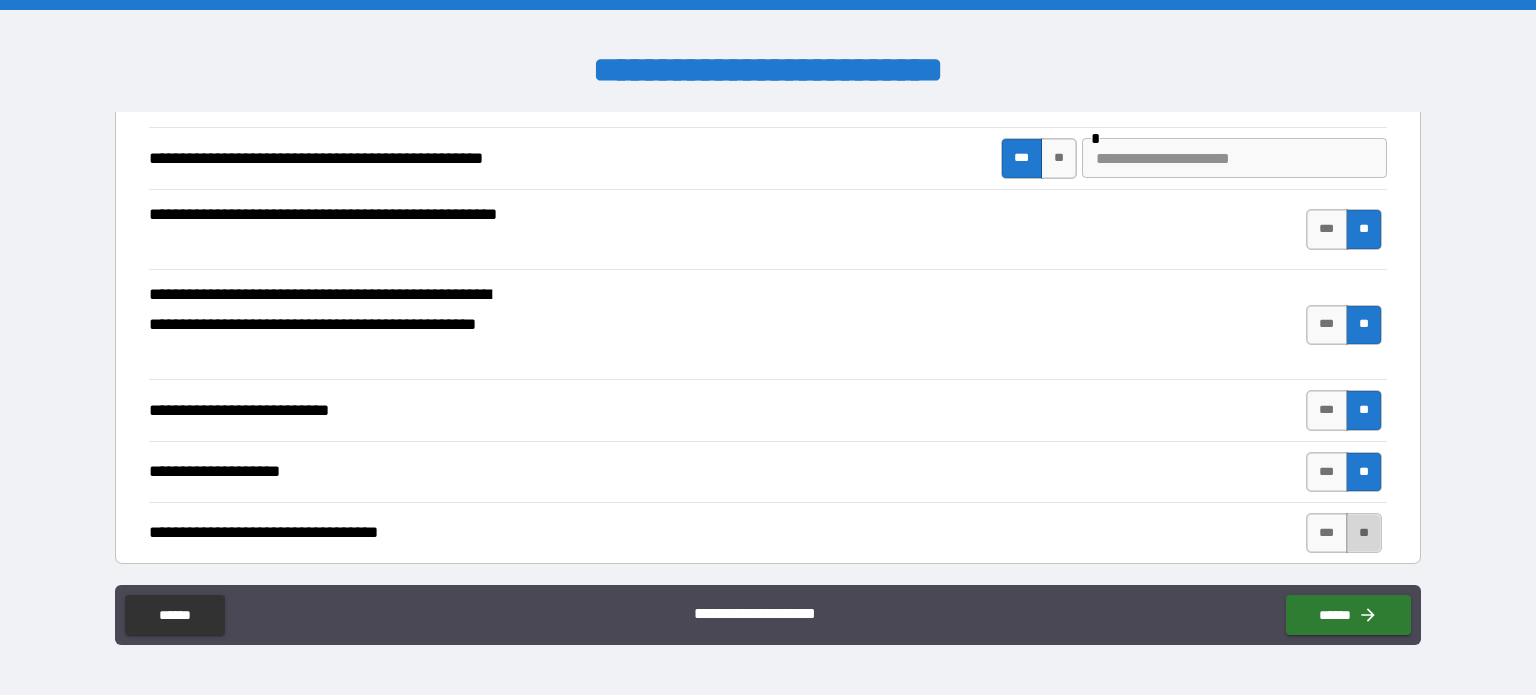 click on "**" at bounding box center [1364, 533] 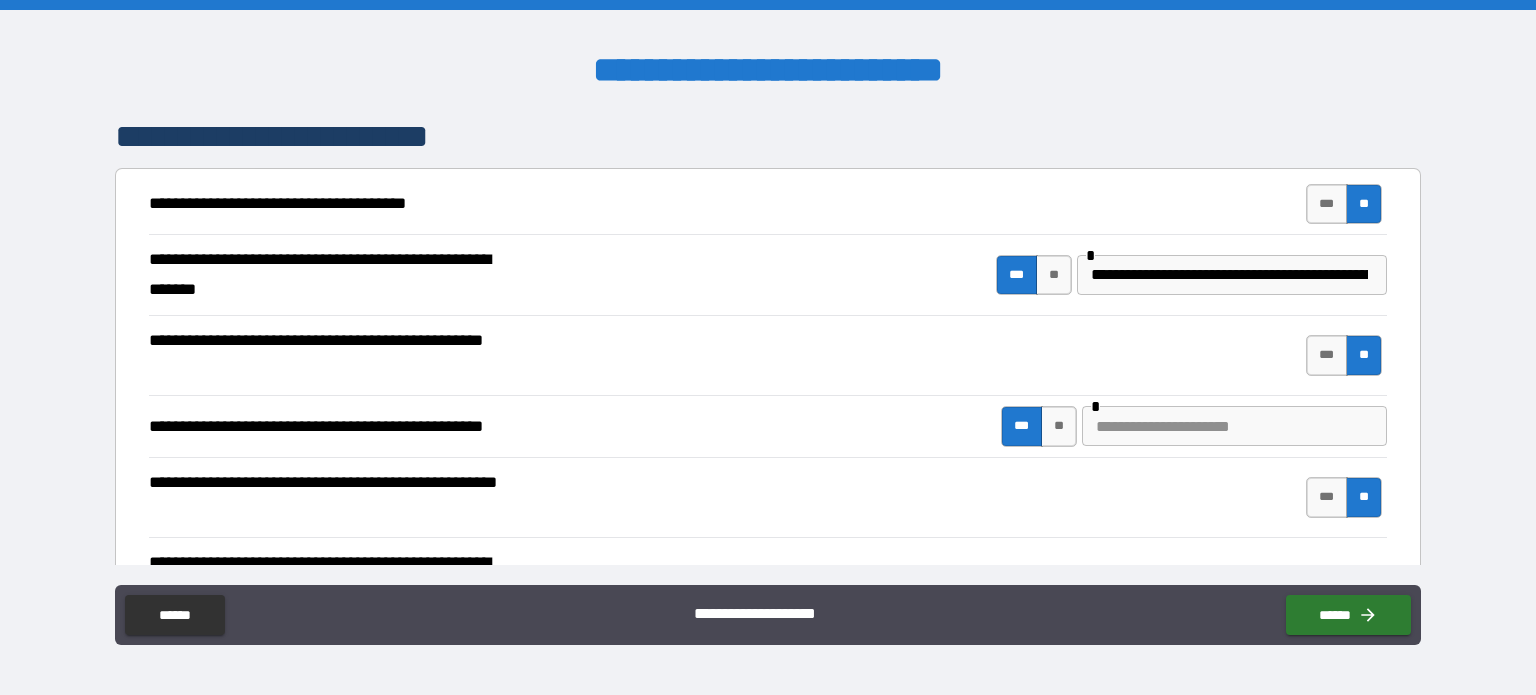 scroll, scrollTop: 300, scrollLeft: 0, axis: vertical 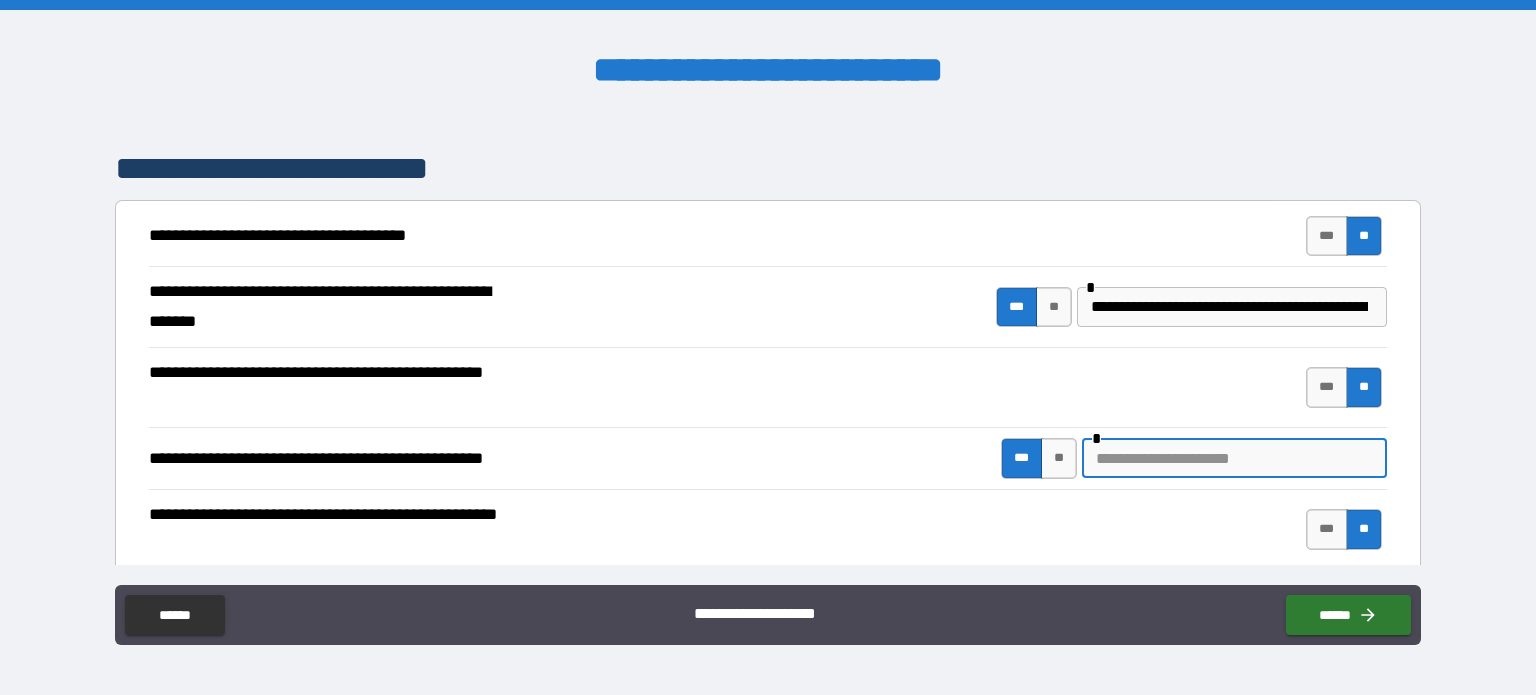 click at bounding box center [1234, 458] 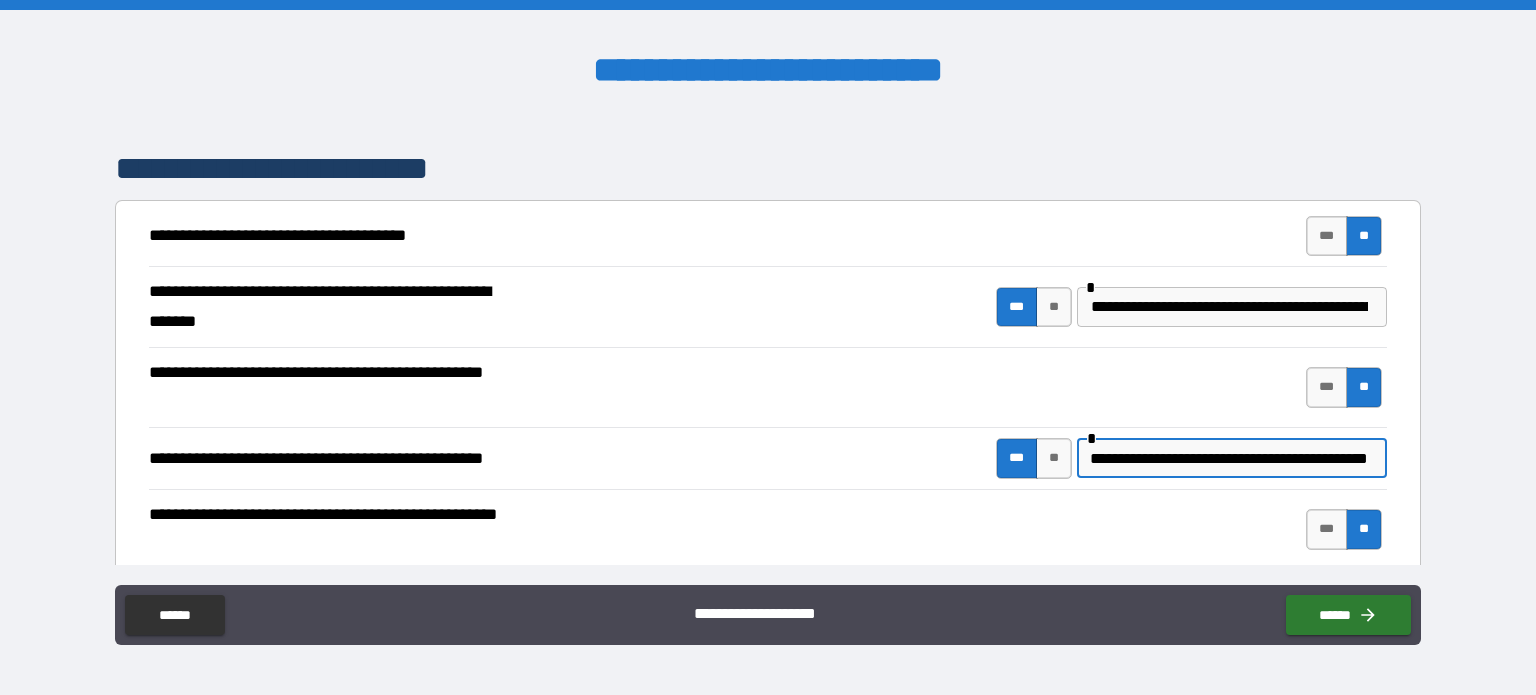 scroll, scrollTop: 0, scrollLeft: 58, axis: horizontal 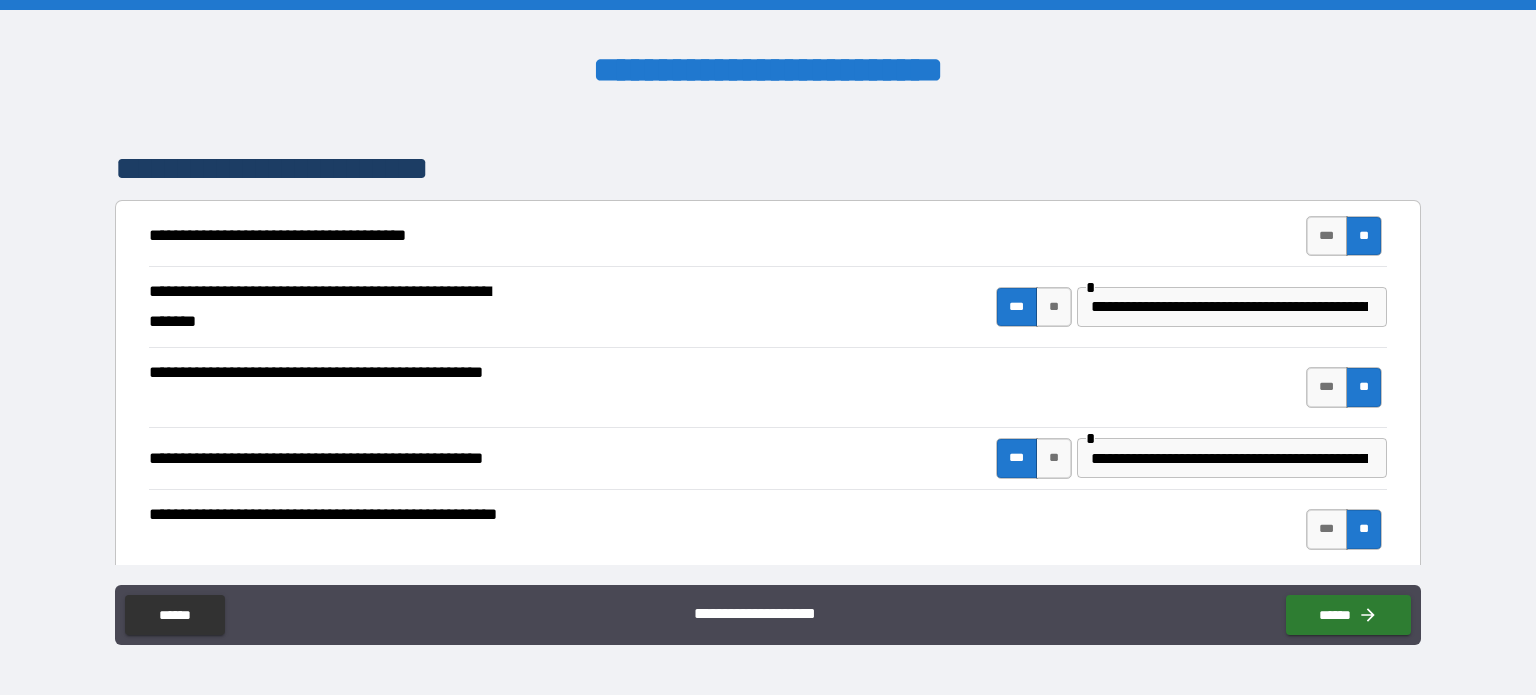 click on "**********" at bounding box center (768, 530) 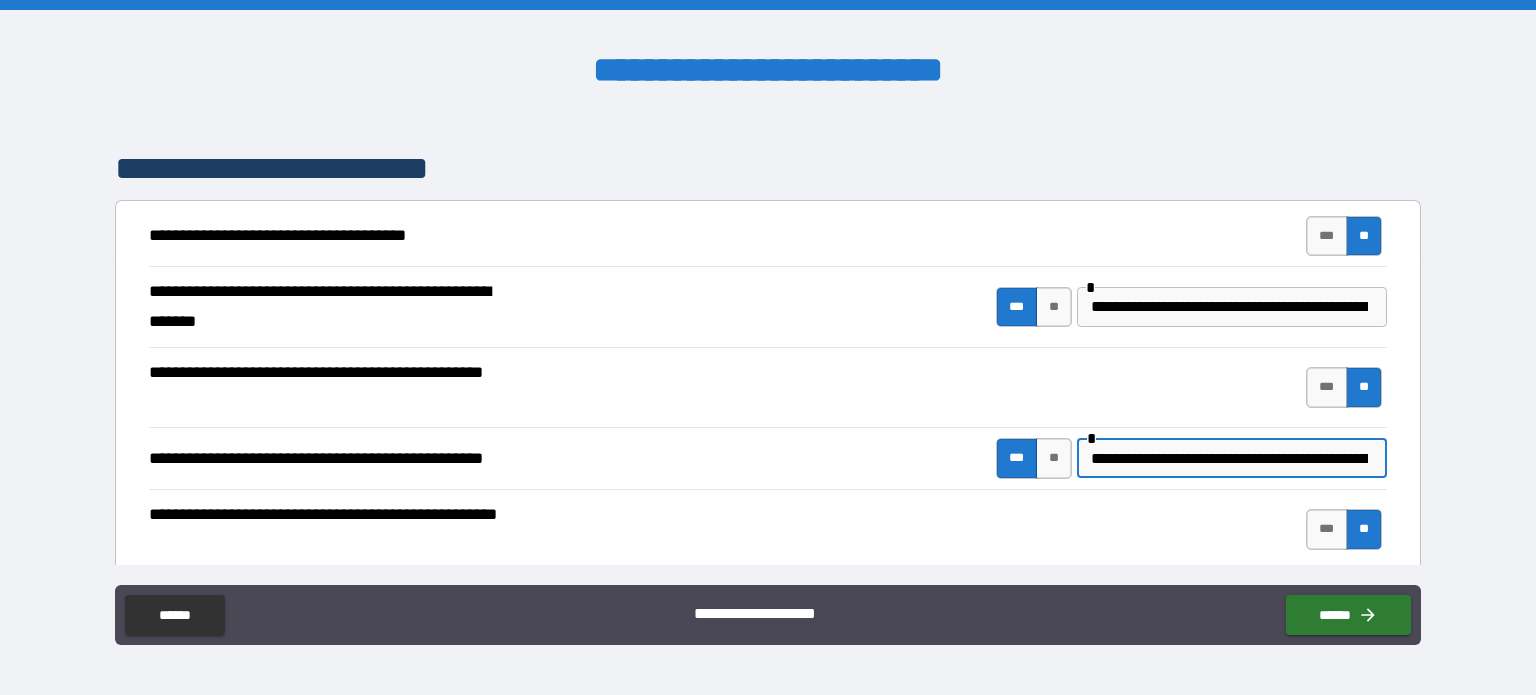 click on "**********" at bounding box center [1229, 458] 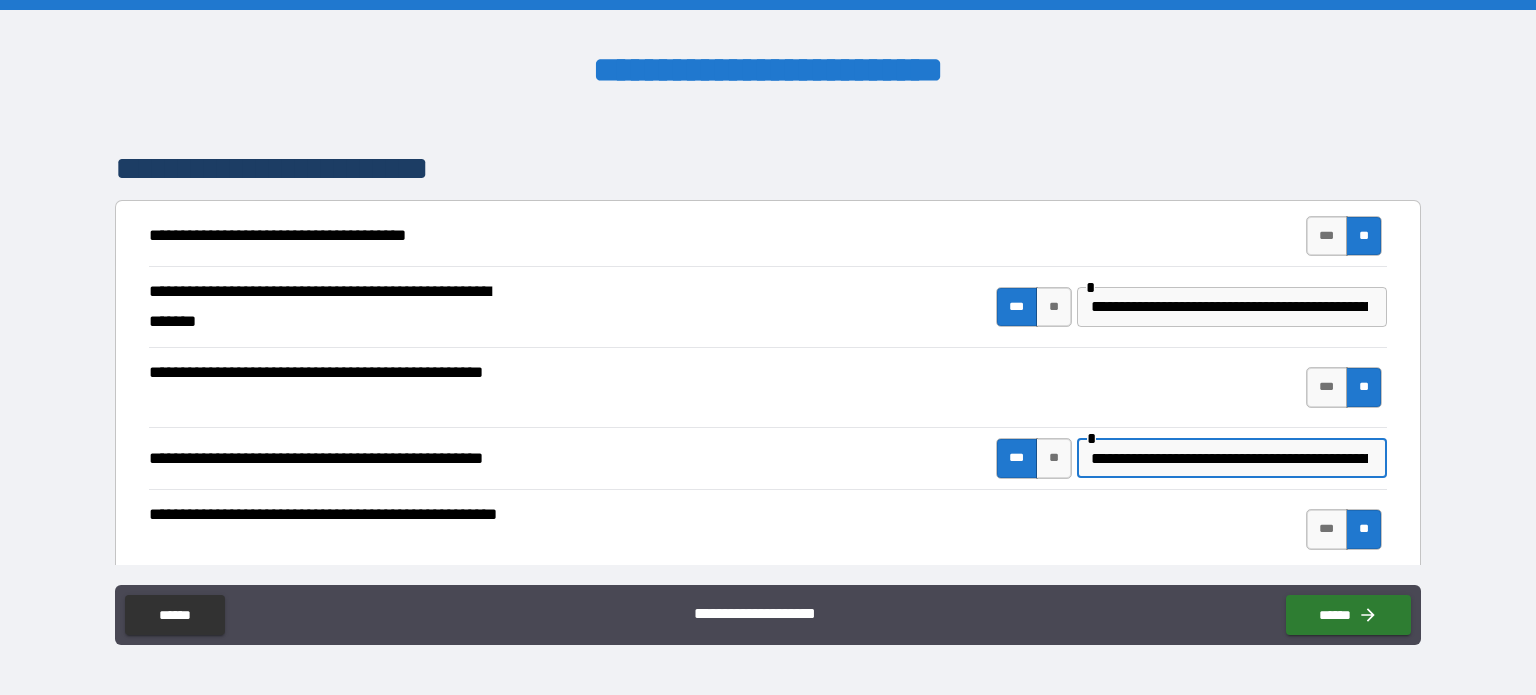 click on "**********" at bounding box center (1229, 458) 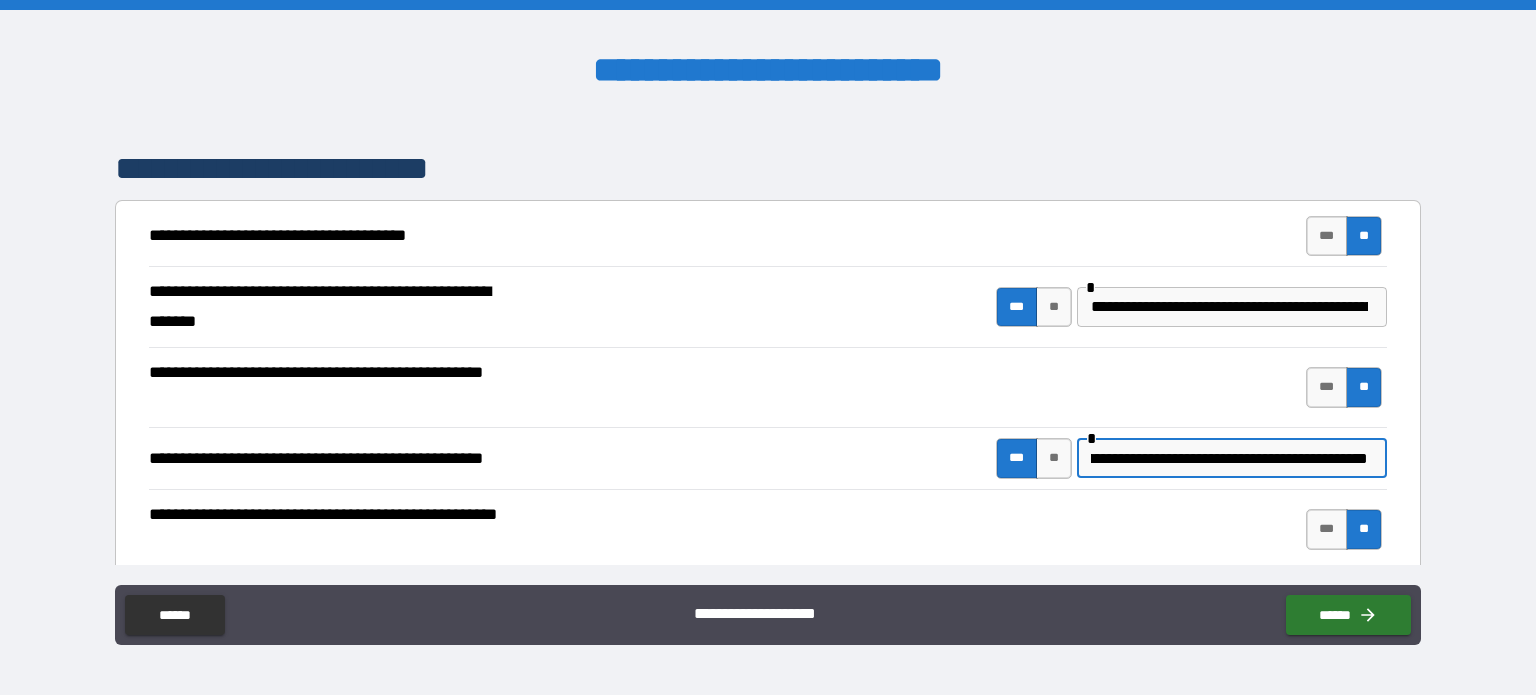 scroll, scrollTop: 0, scrollLeft: 66, axis: horizontal 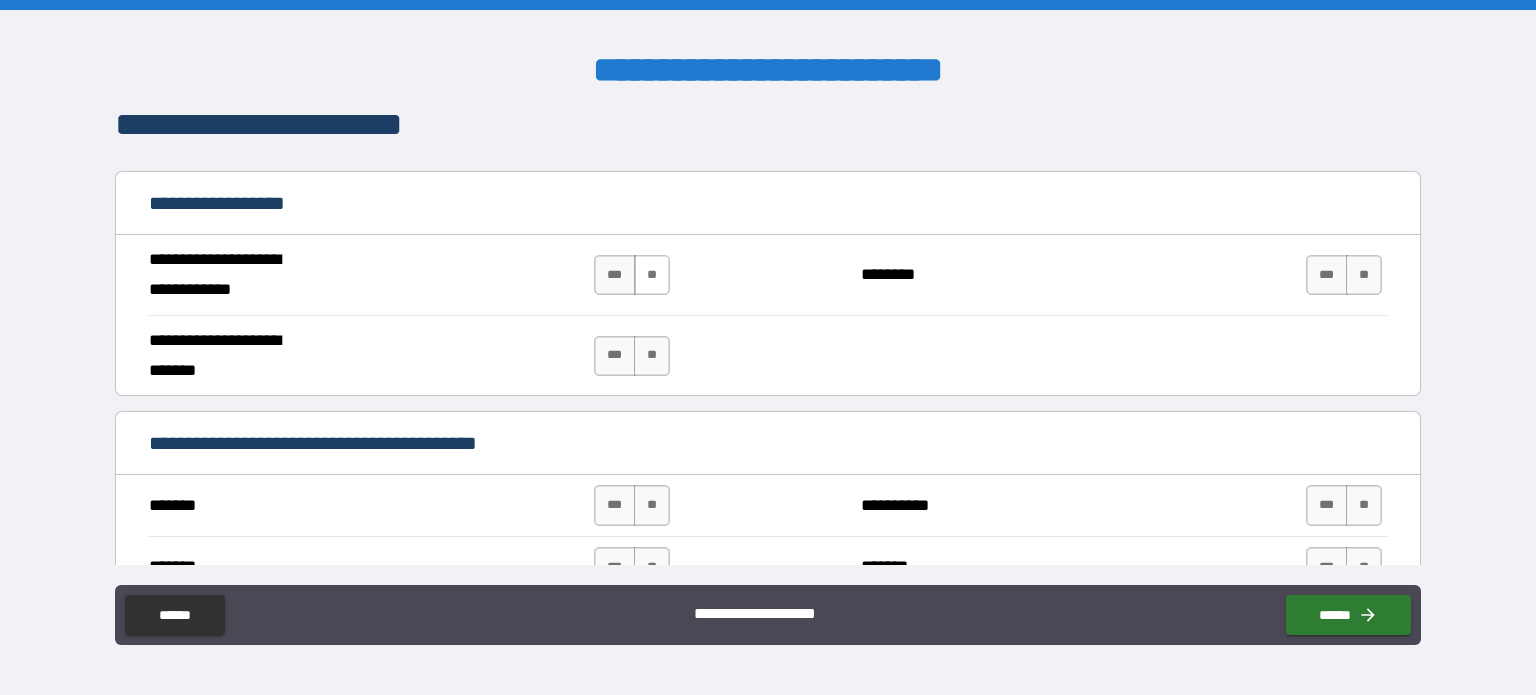 type on "**********" 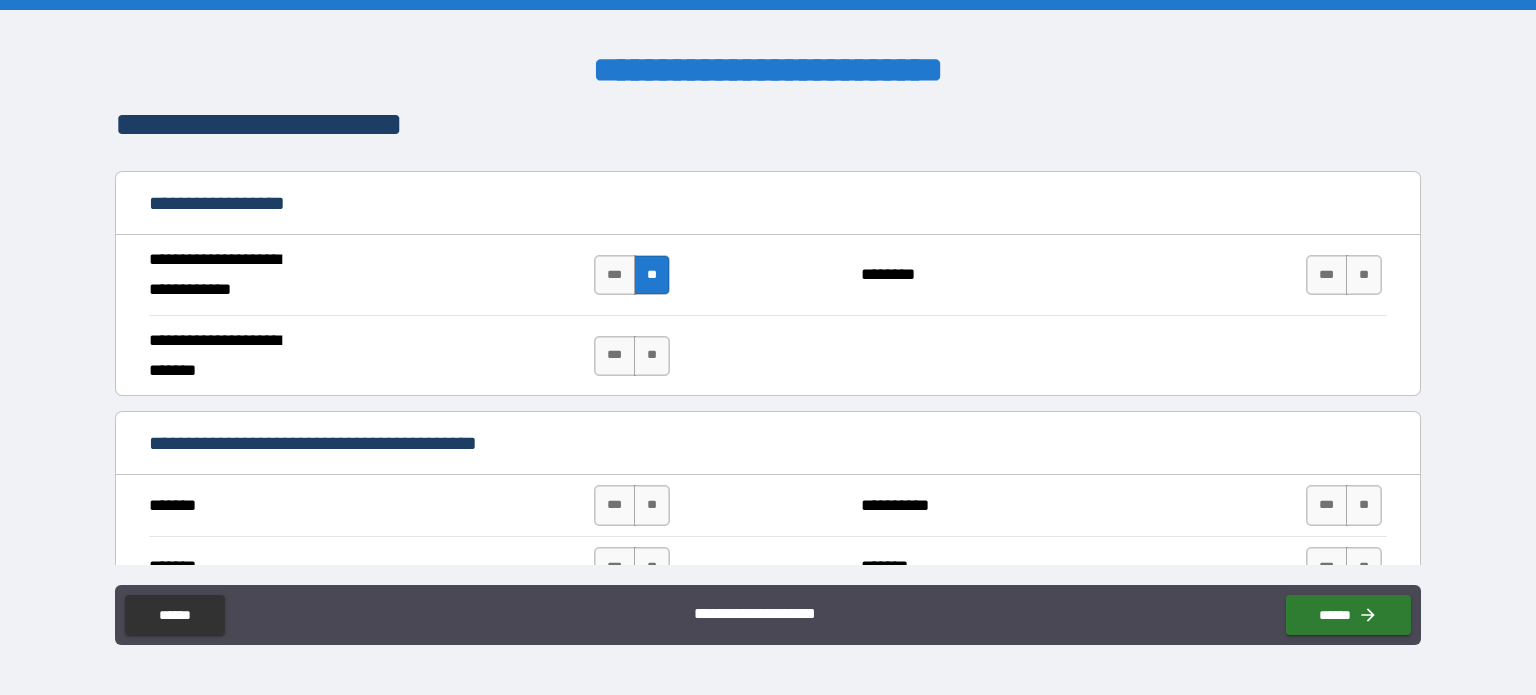 scroll, scrollTop: 0, scrollLeft: 0, axis: both 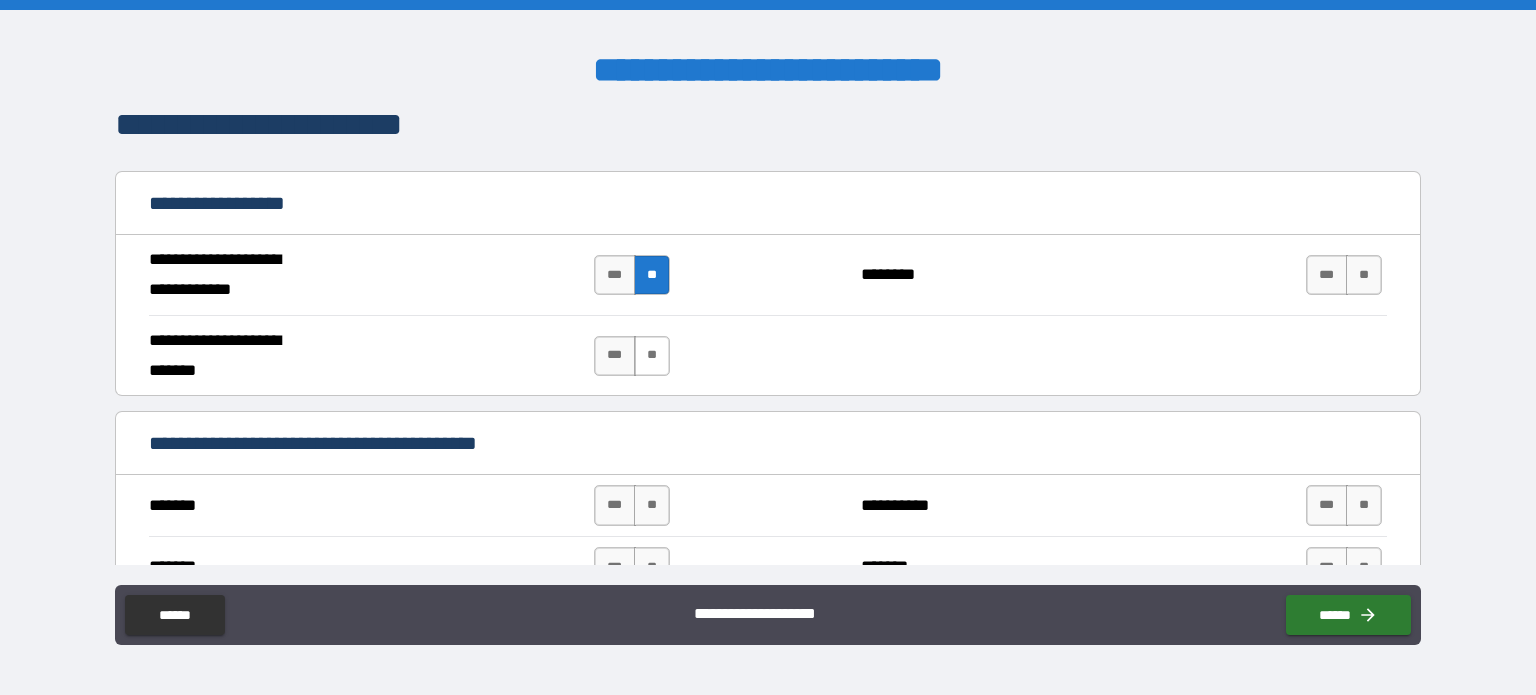 click on "**" at bounding box center [652, 356] 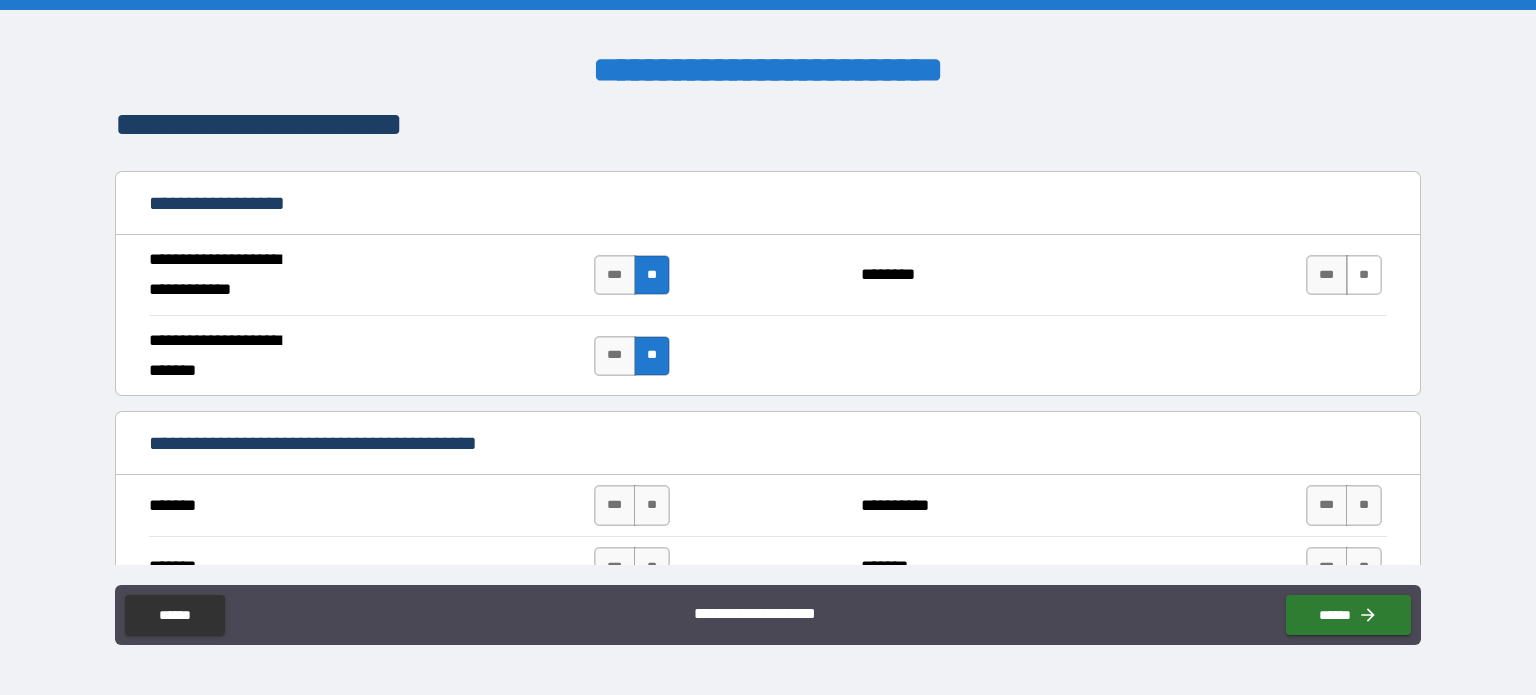click on "**" at bounding box center (1364, 275) 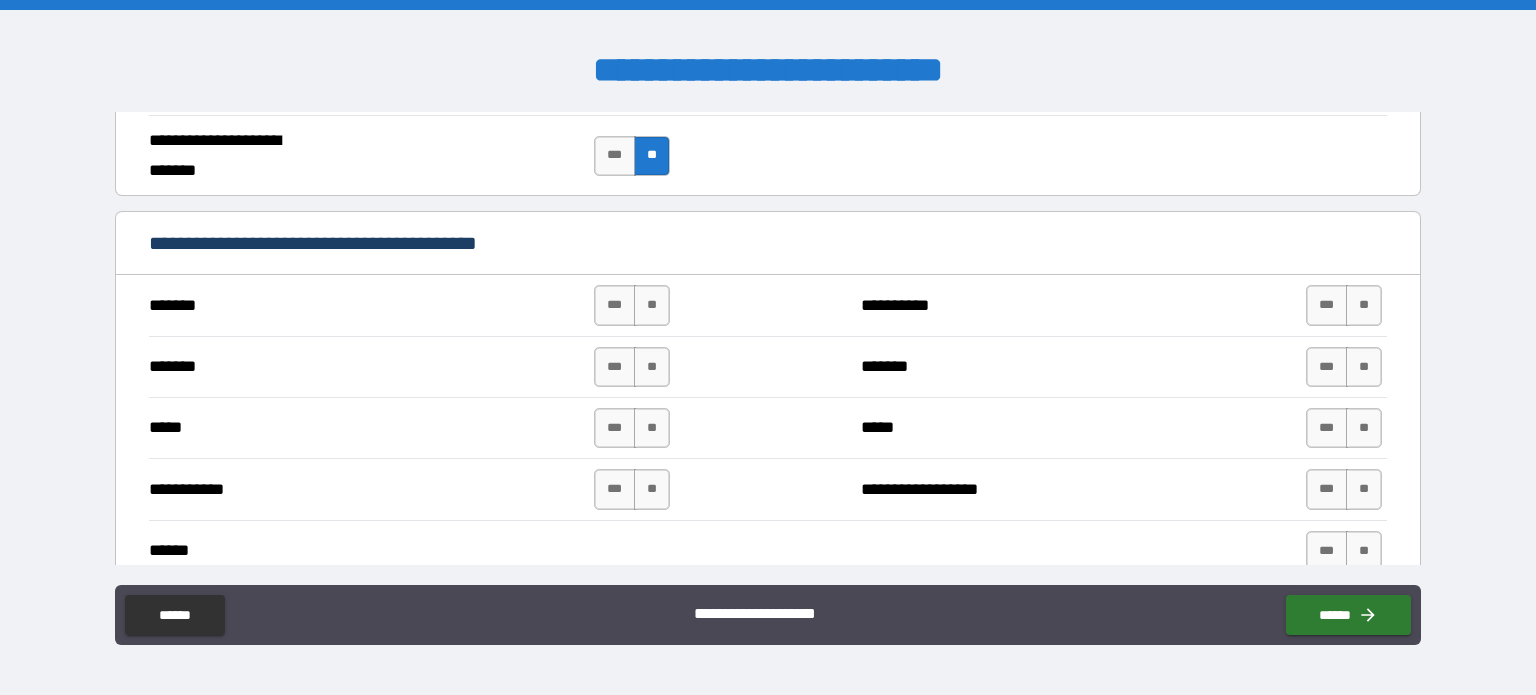 scroll, scrollTop: 1400, scrollLeft: 0, axis: vertical 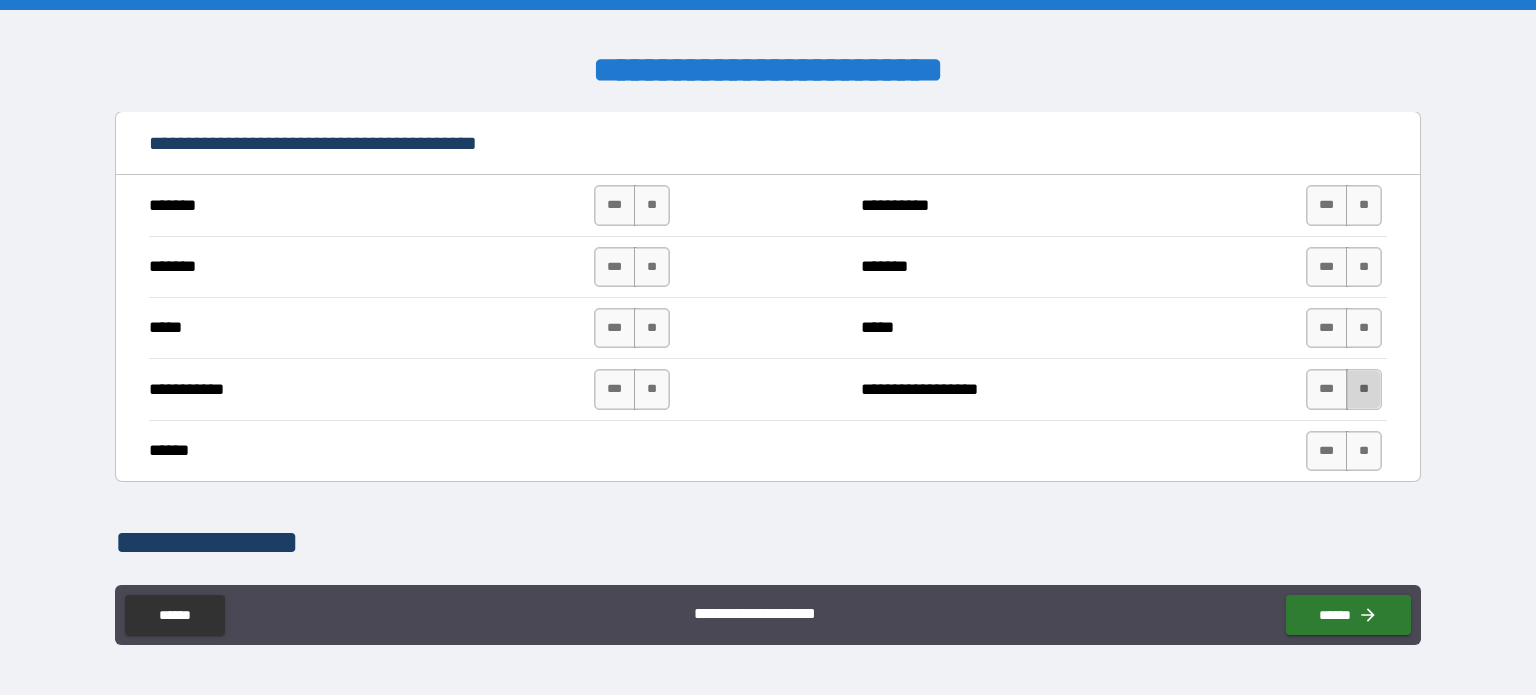 click on "**" at bounding box center [1364, 389] 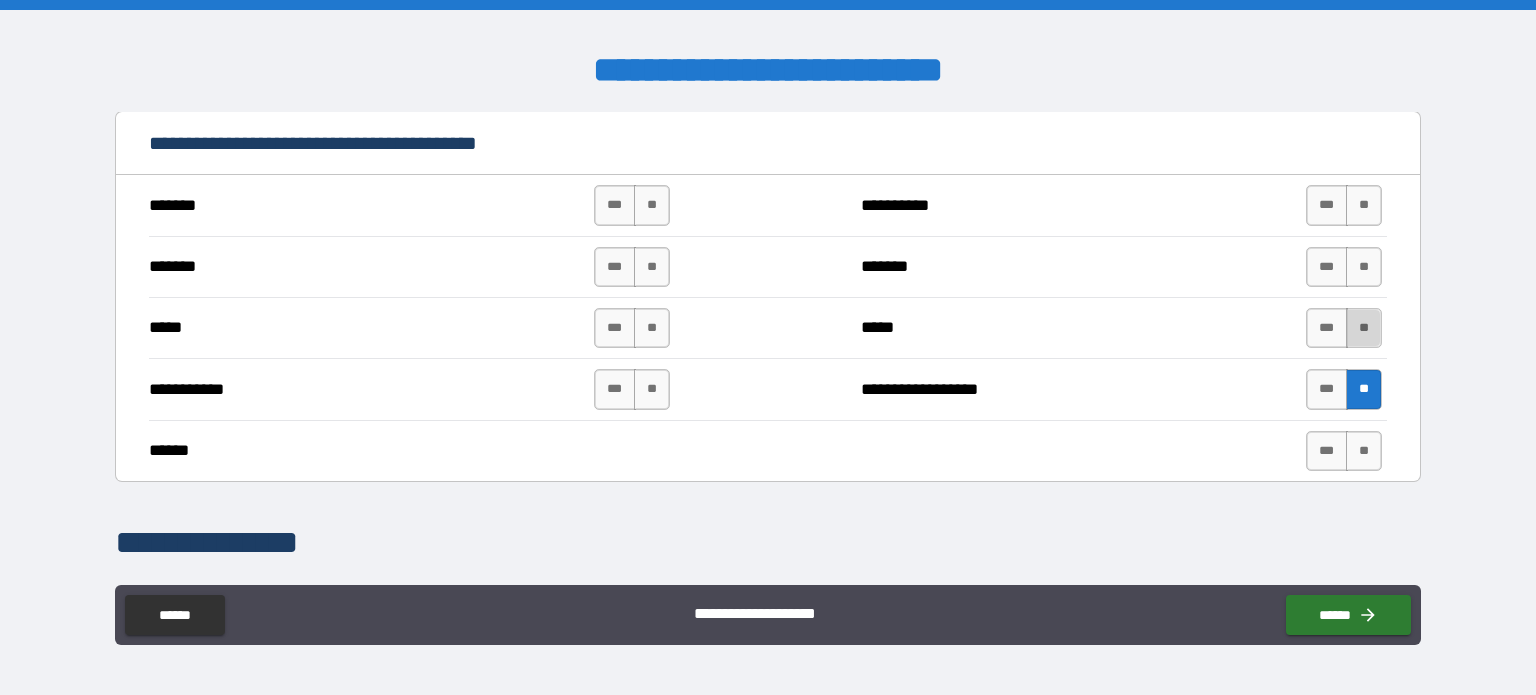 click on "**" at bounding box center [1364, 328] 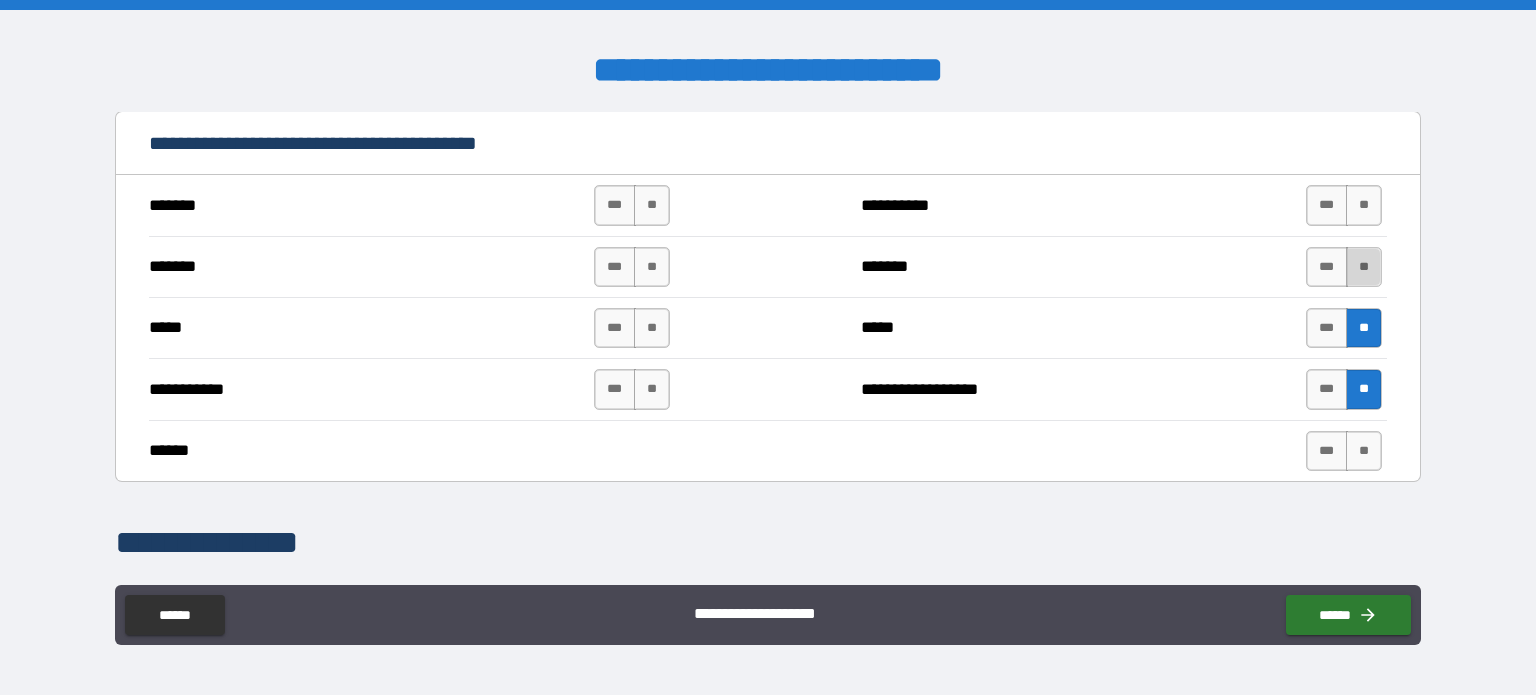 click on "**" at bounding box center [1364, 267] 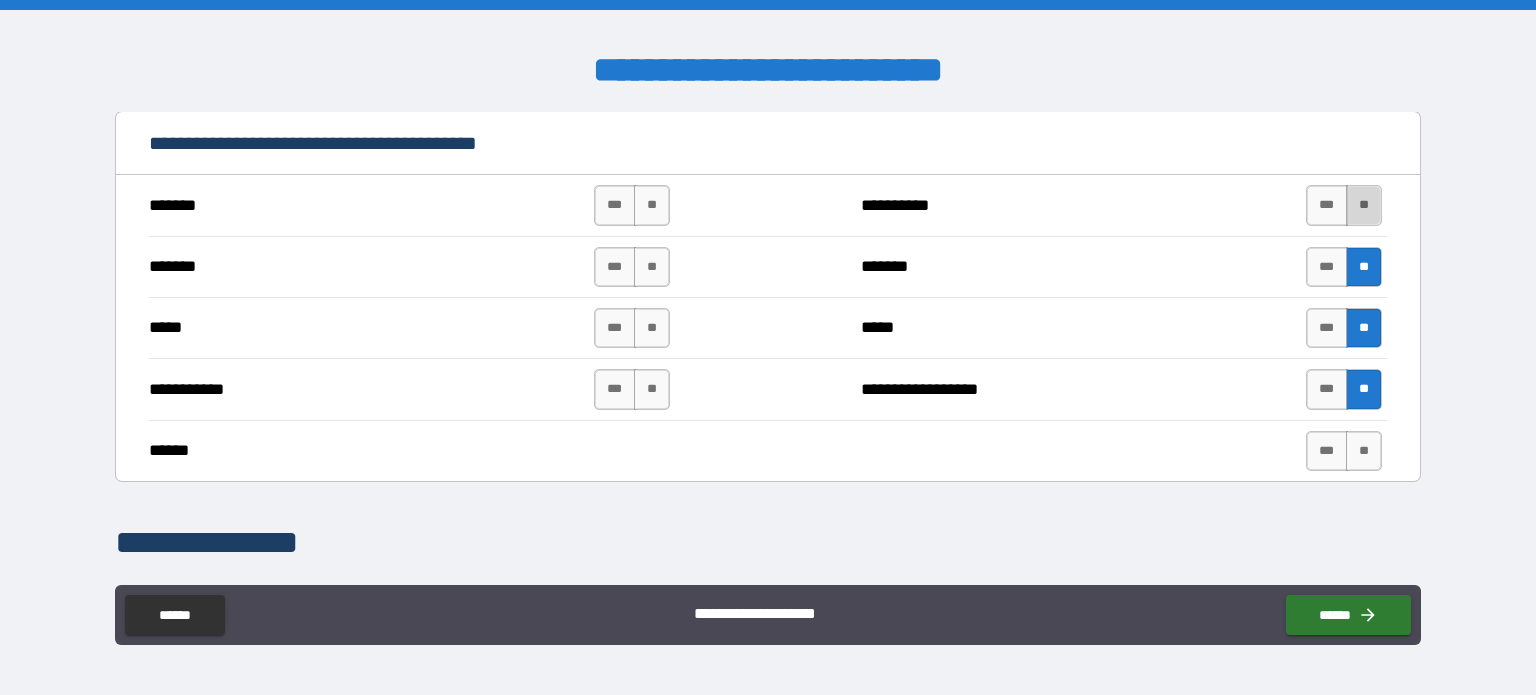 click on "**" at bounding box center [1364, 205] 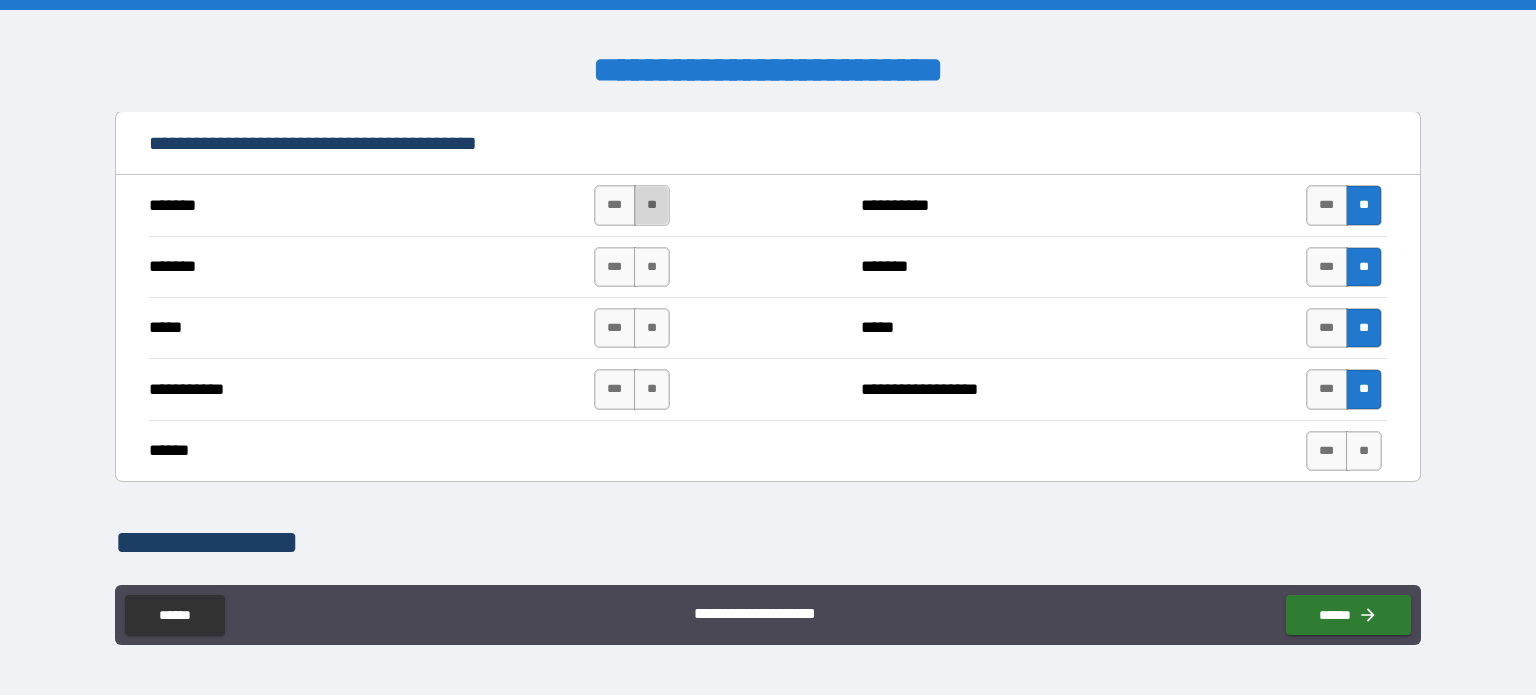click on "**" at bounding box center [652, 205] 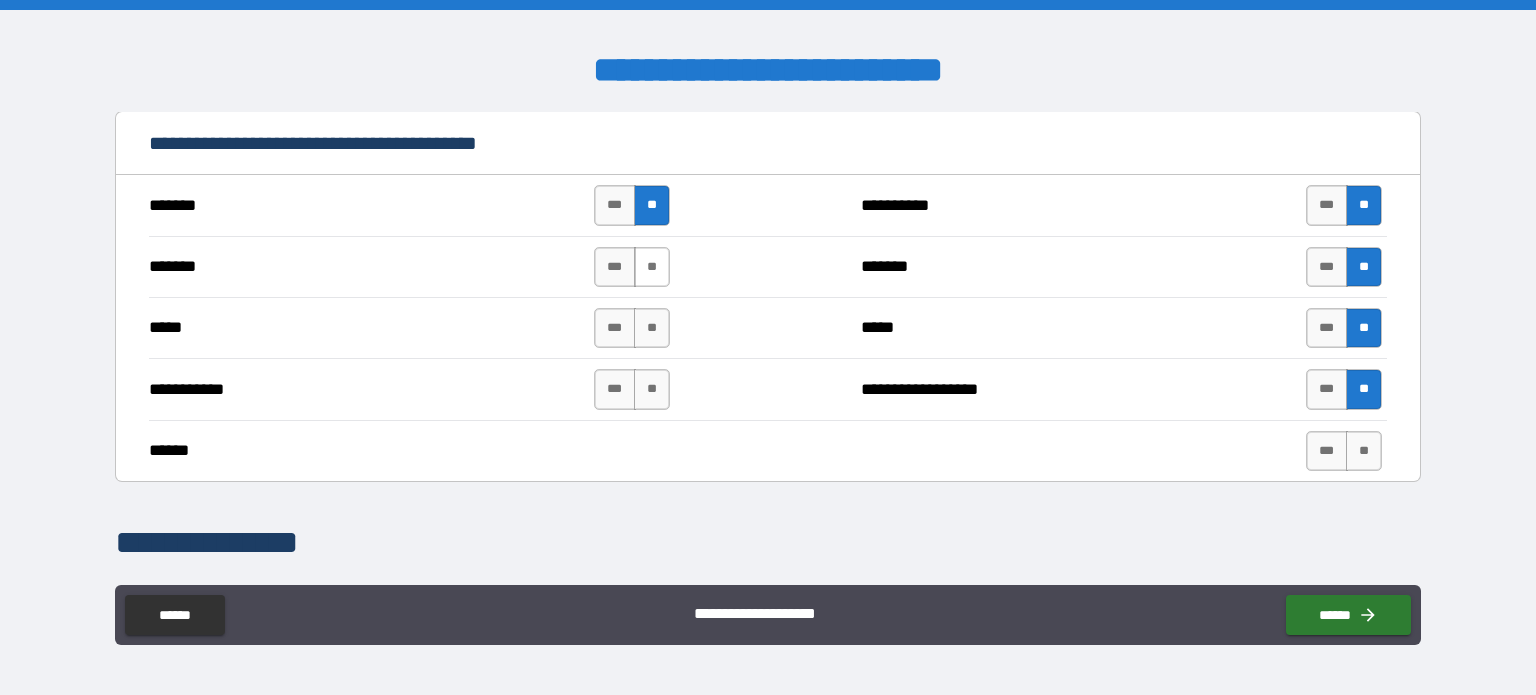 click on "**" at bounding box center [652, 267] 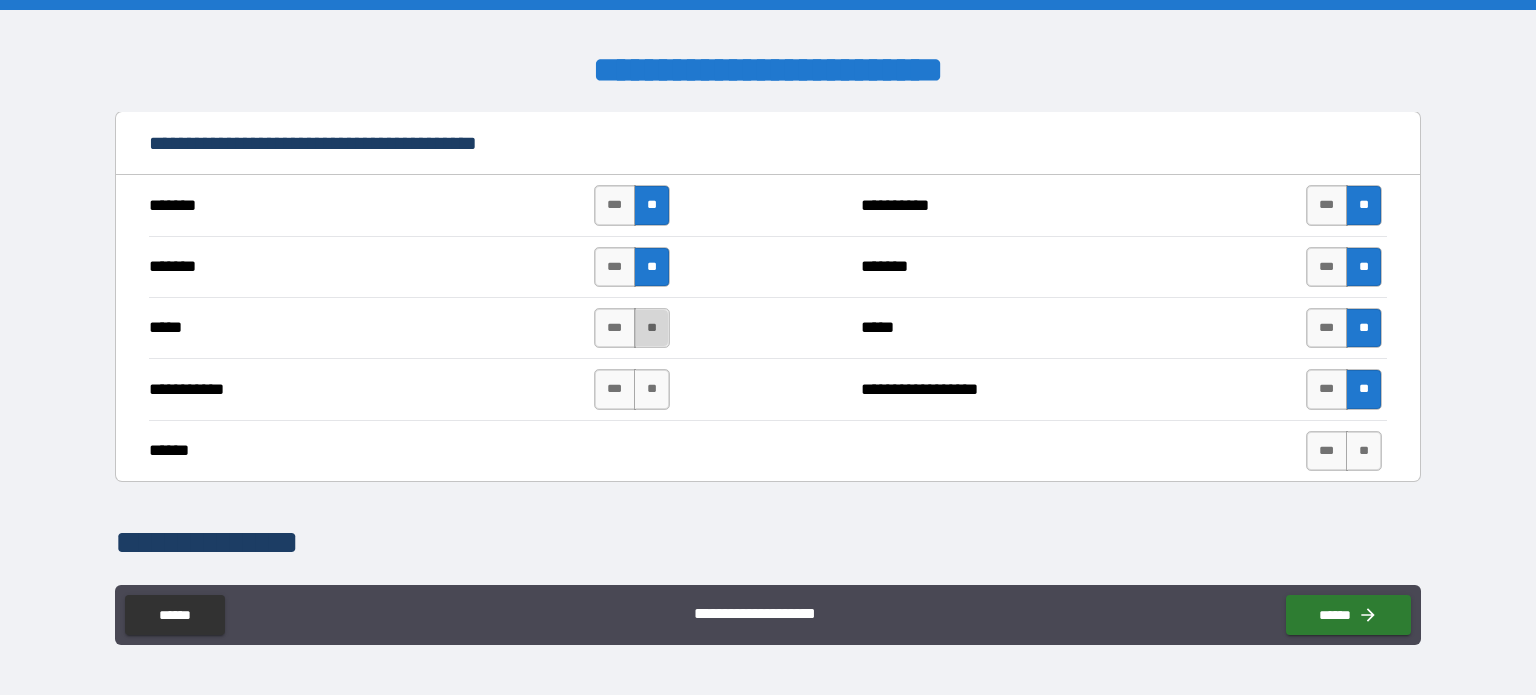 click on "**" at bounding box center (652, 328) 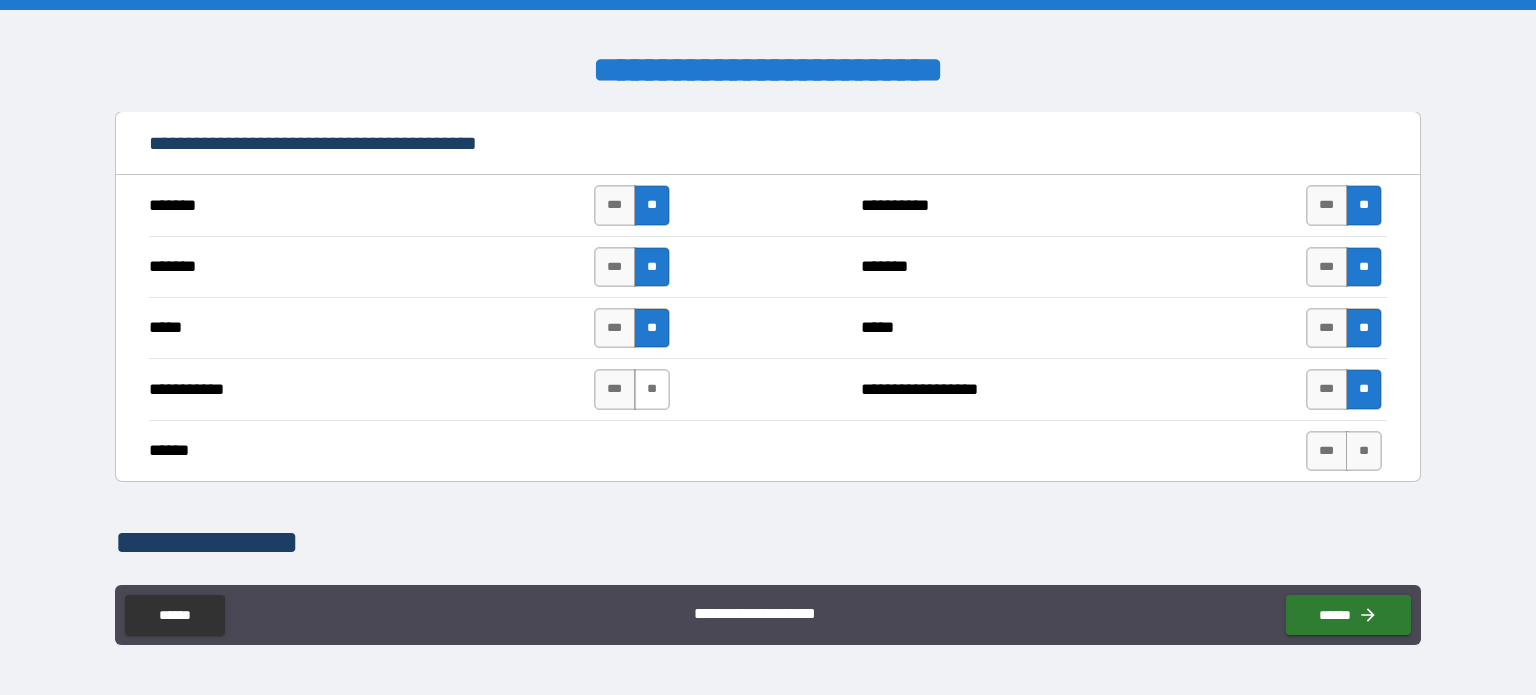 click on "**" at bounding box center (652, 389) 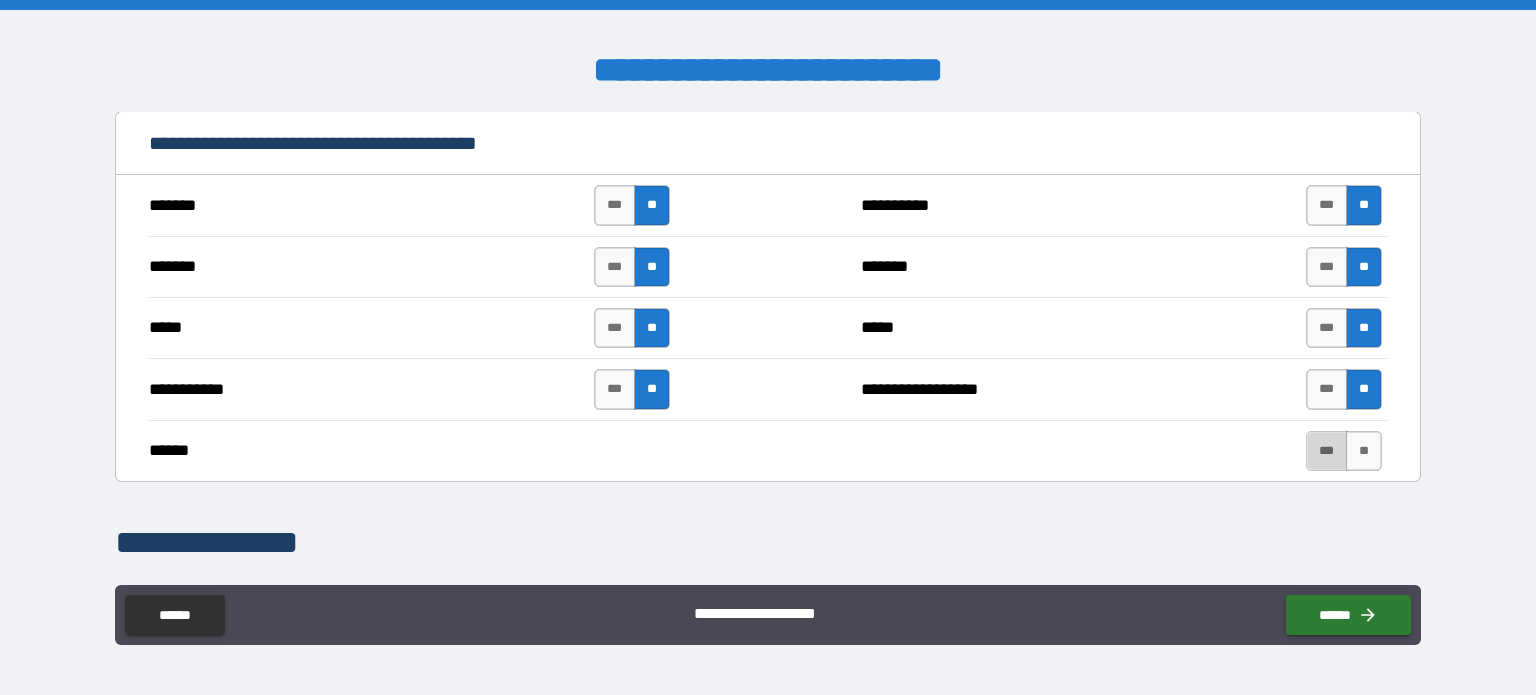 click on "***" at bounding box center [1327, 451] 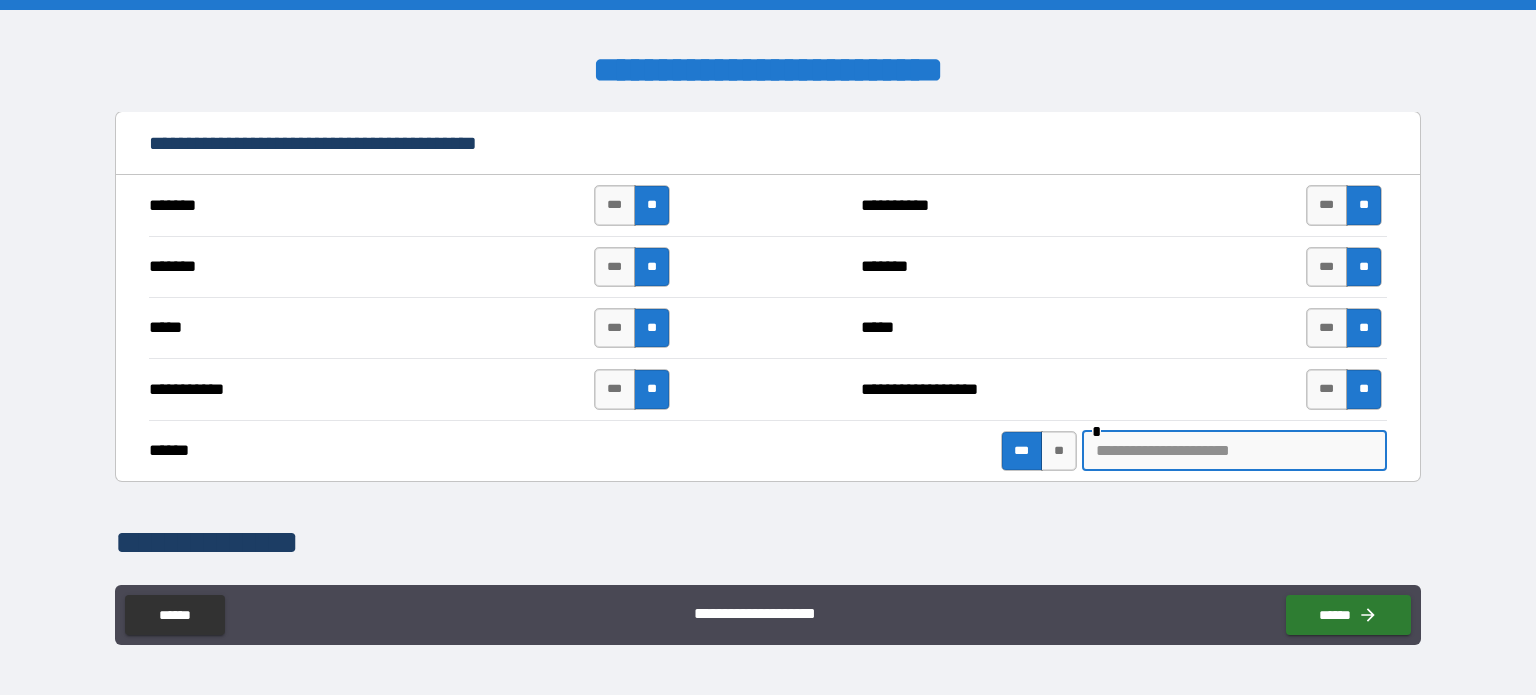 click at bounding box center (1234, 451) 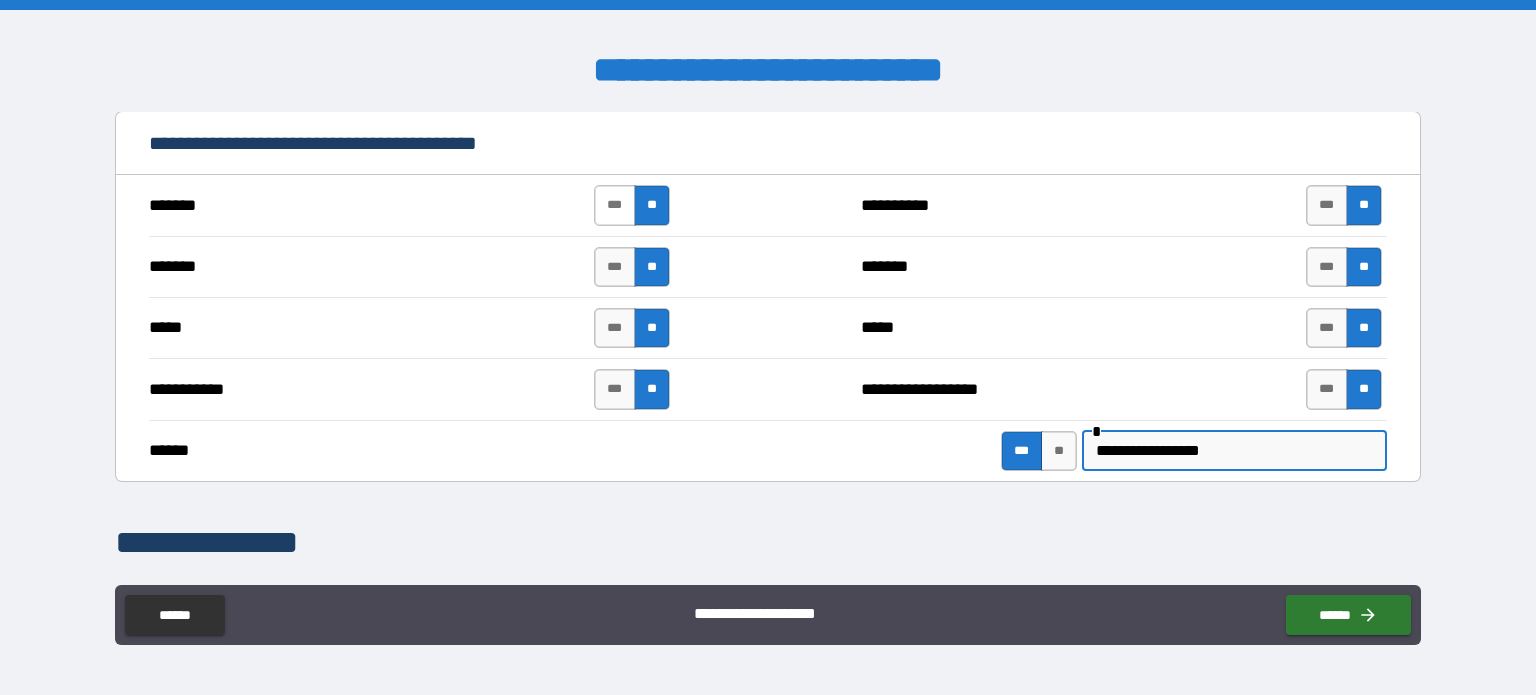 type on "**********" 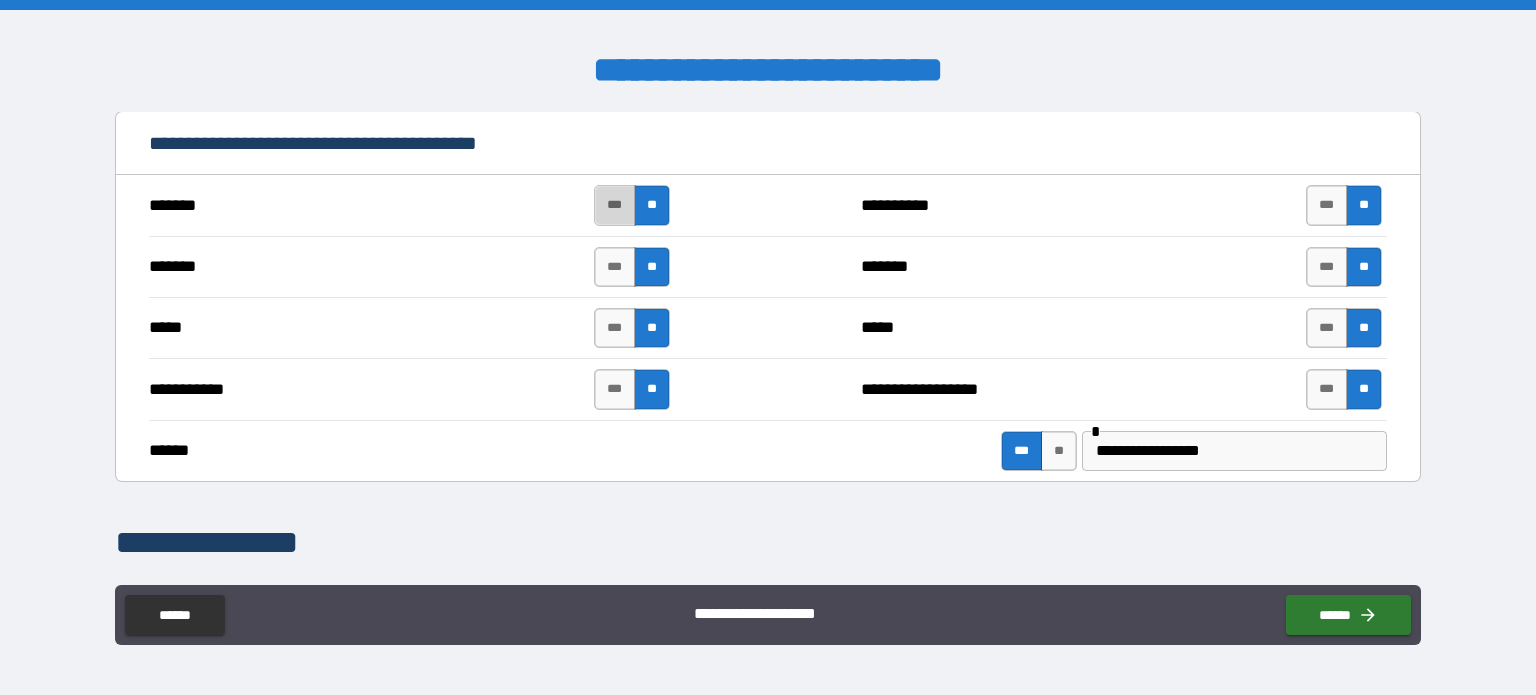 click on "***" at bounding box center (615, 205) 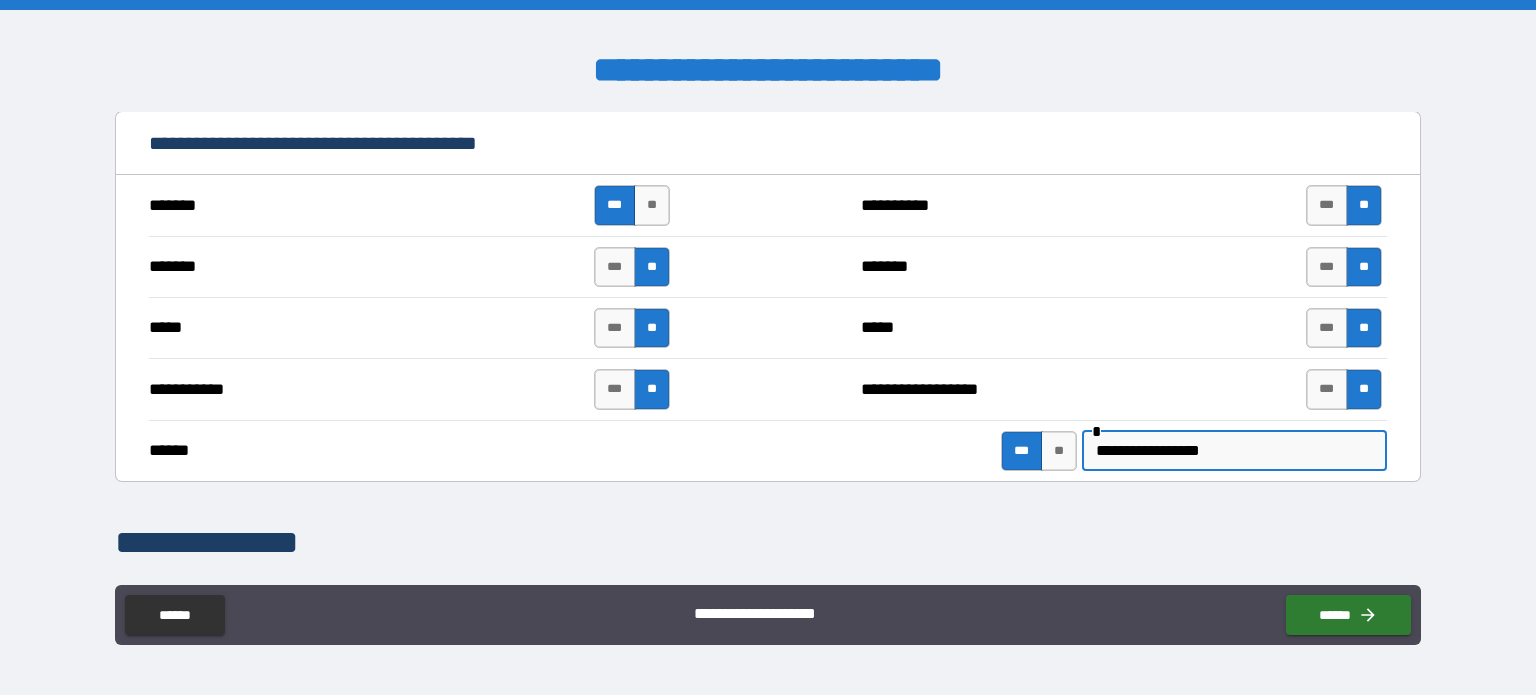 click on "**********" at bounding box center (1234, 451) 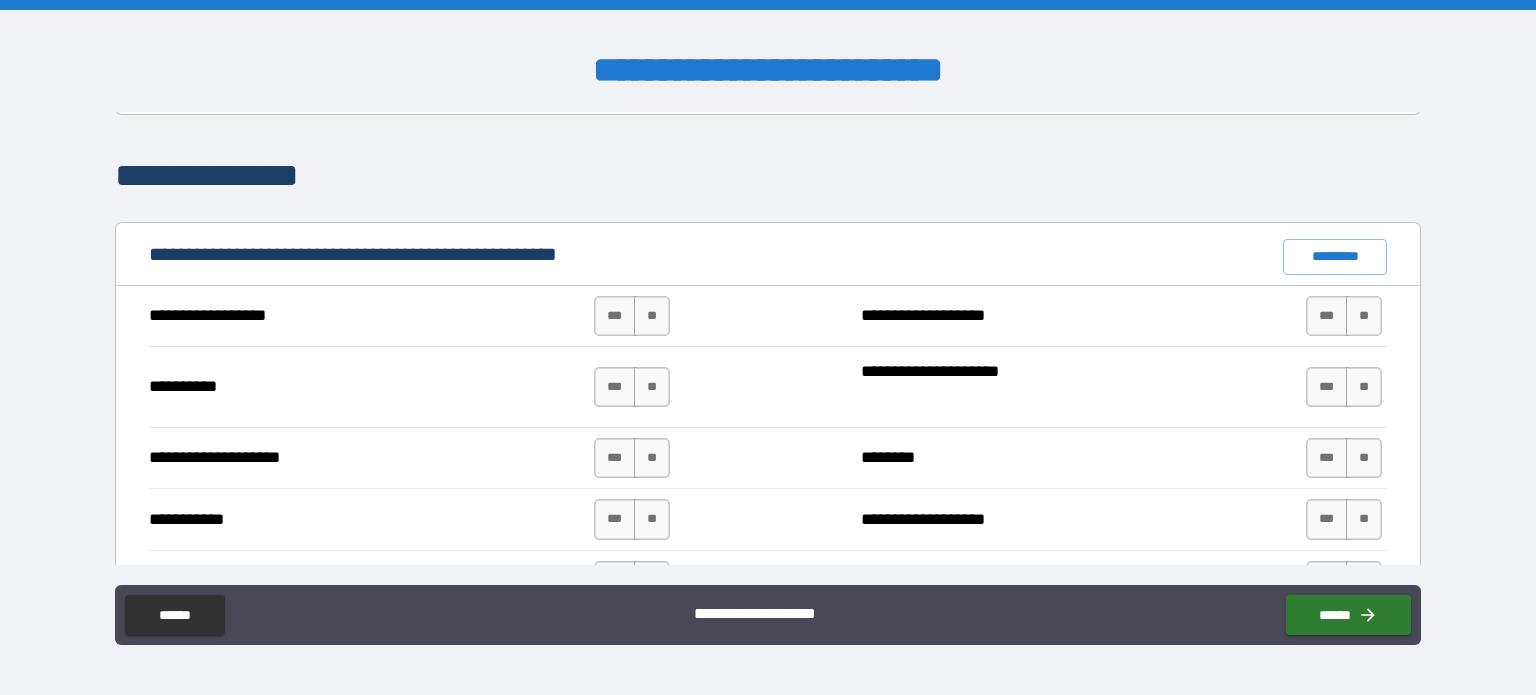 scroll, scrollTop: 1800, scrollLeft: 0, axis: vertical 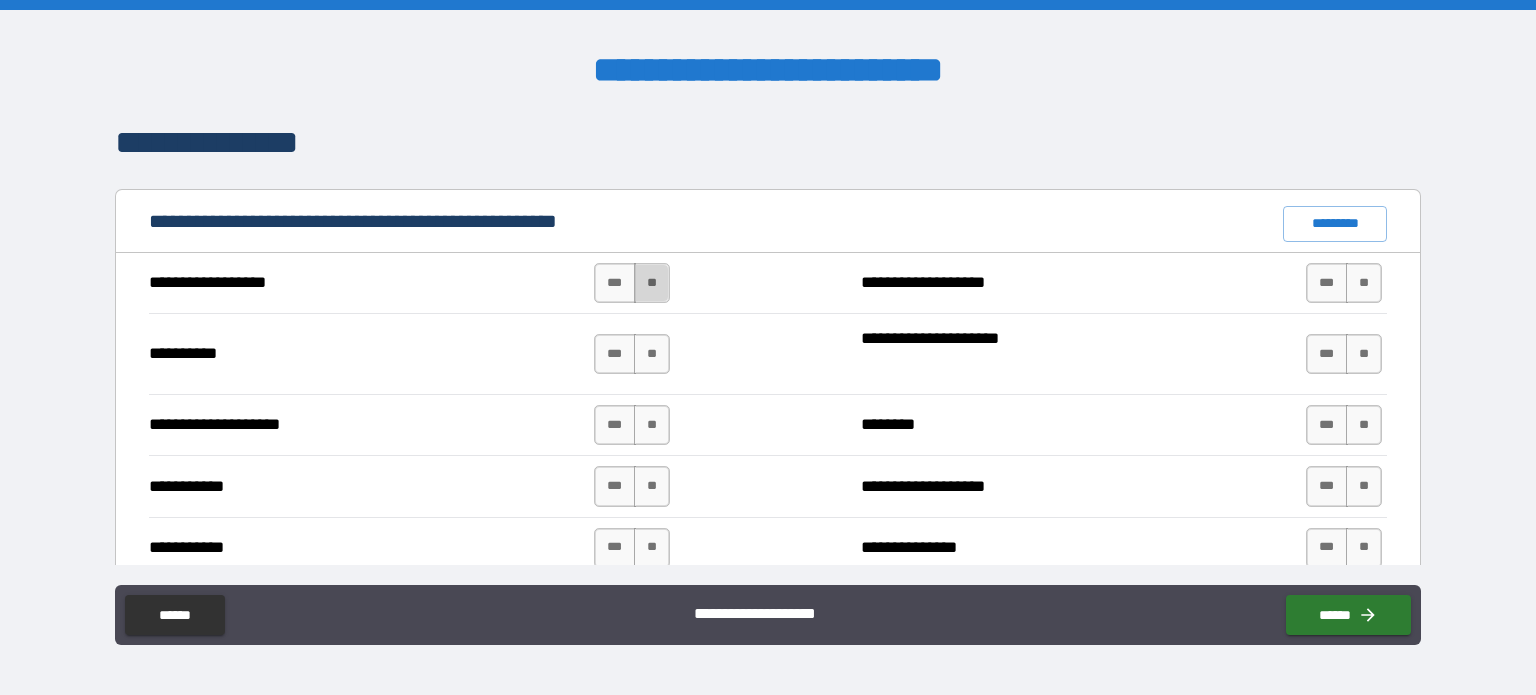click on "**" at bounding box center (652, 283) 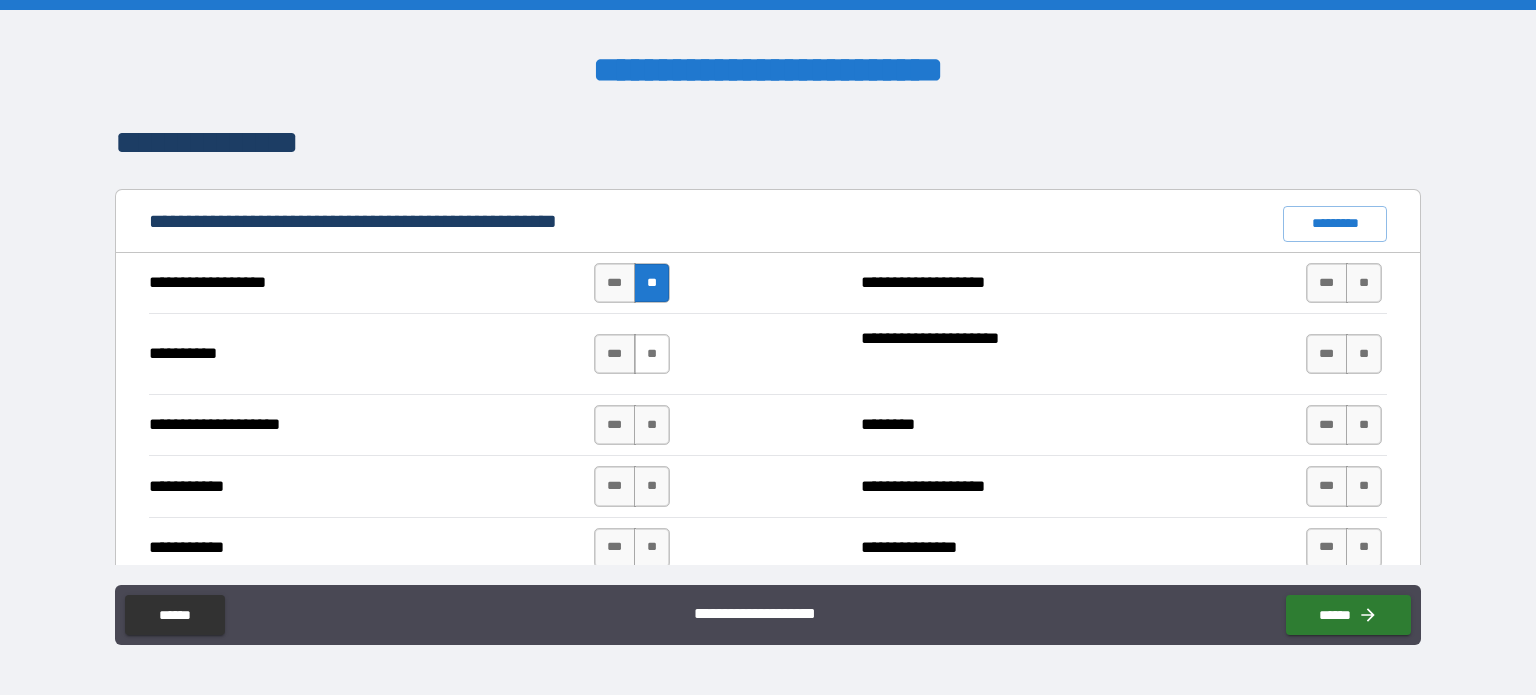 click on "**" at bounding box center (652, 354) 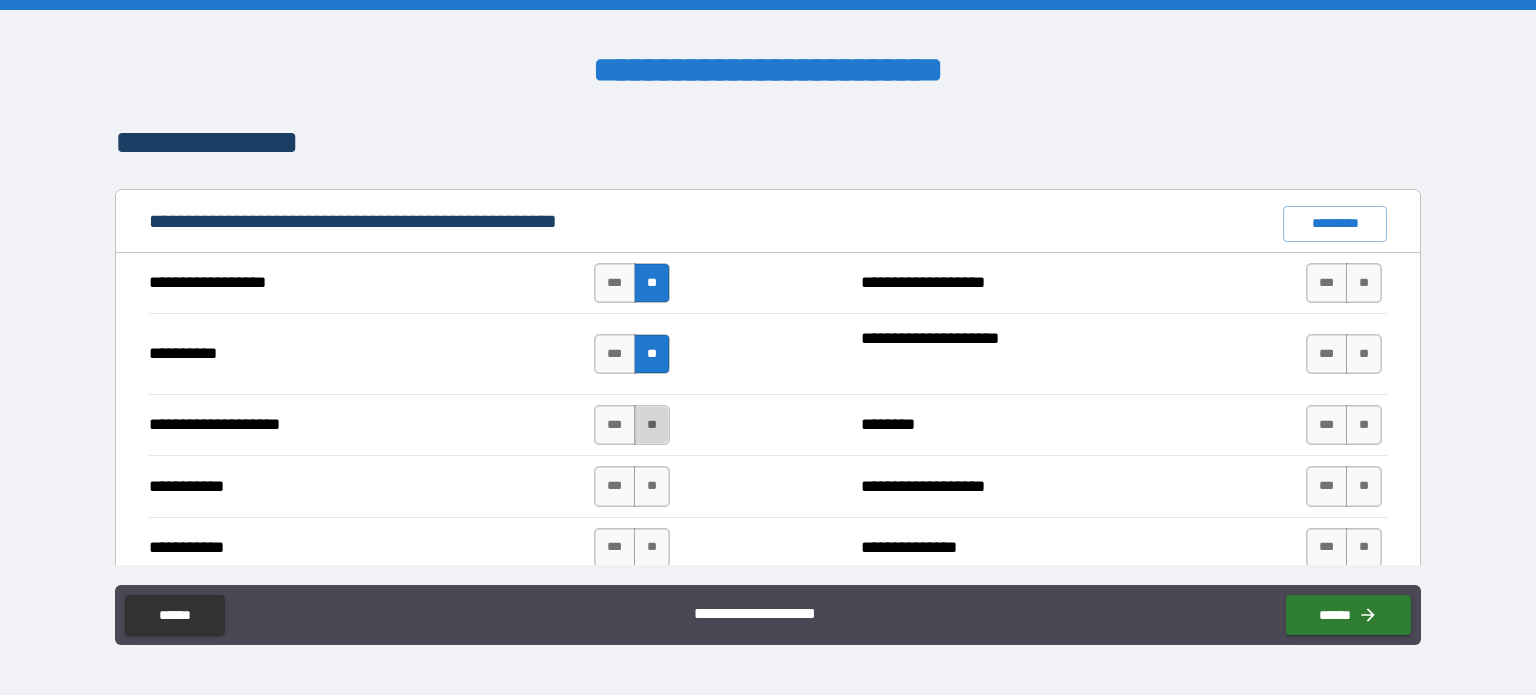 click on "**" at bounding box center [652, 425] 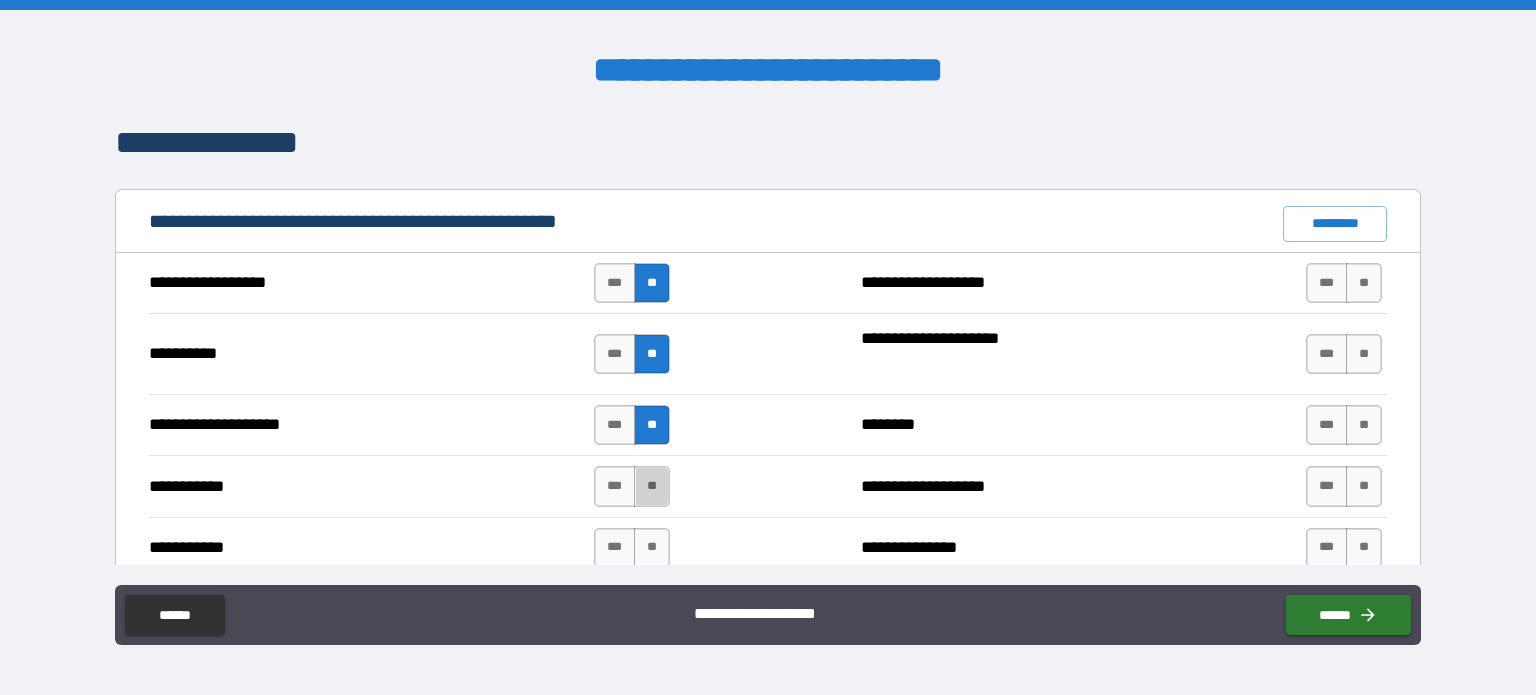 drag, startPoint x: 662, startPoint y: 480, endPoint x: 680, endPoint y: 470, distance: 20.59126 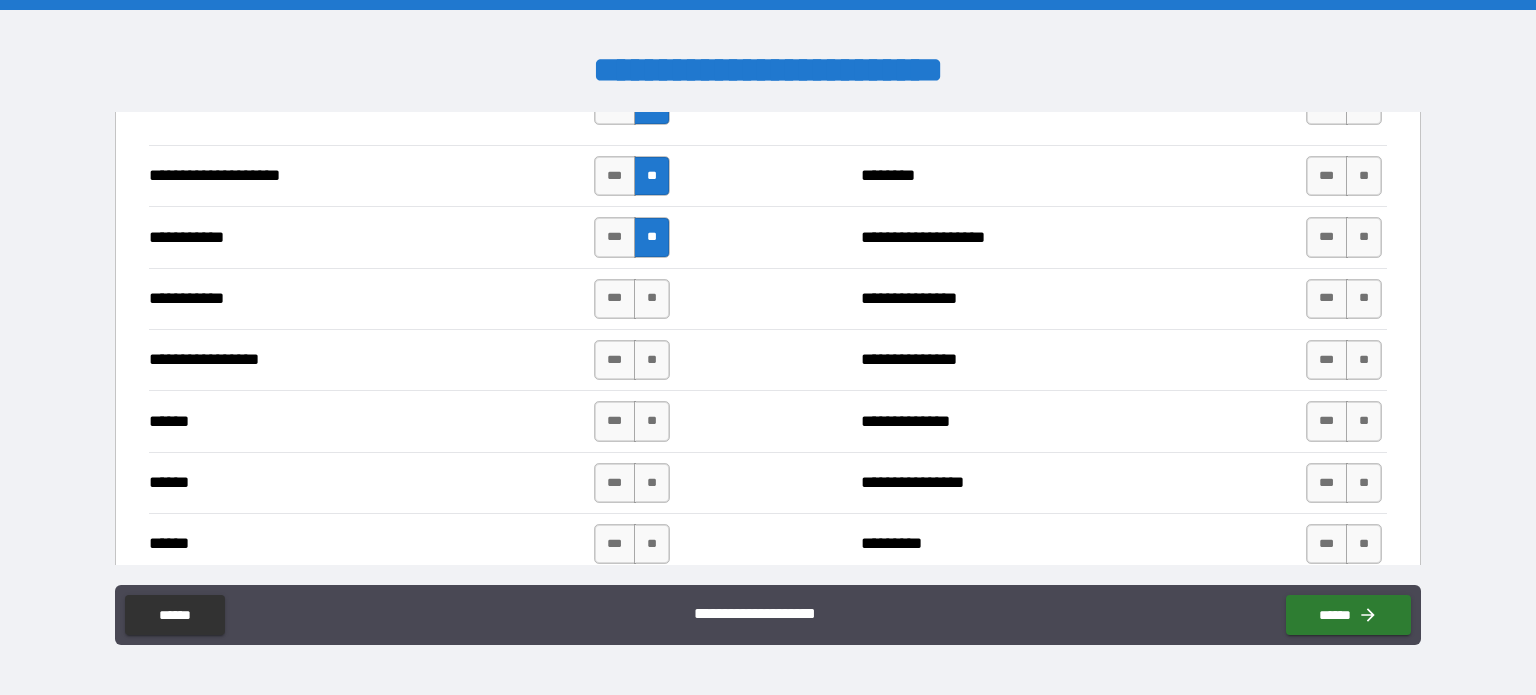 scroll, scrollTop: 2100, scrollLeft: 0, axis: vertical 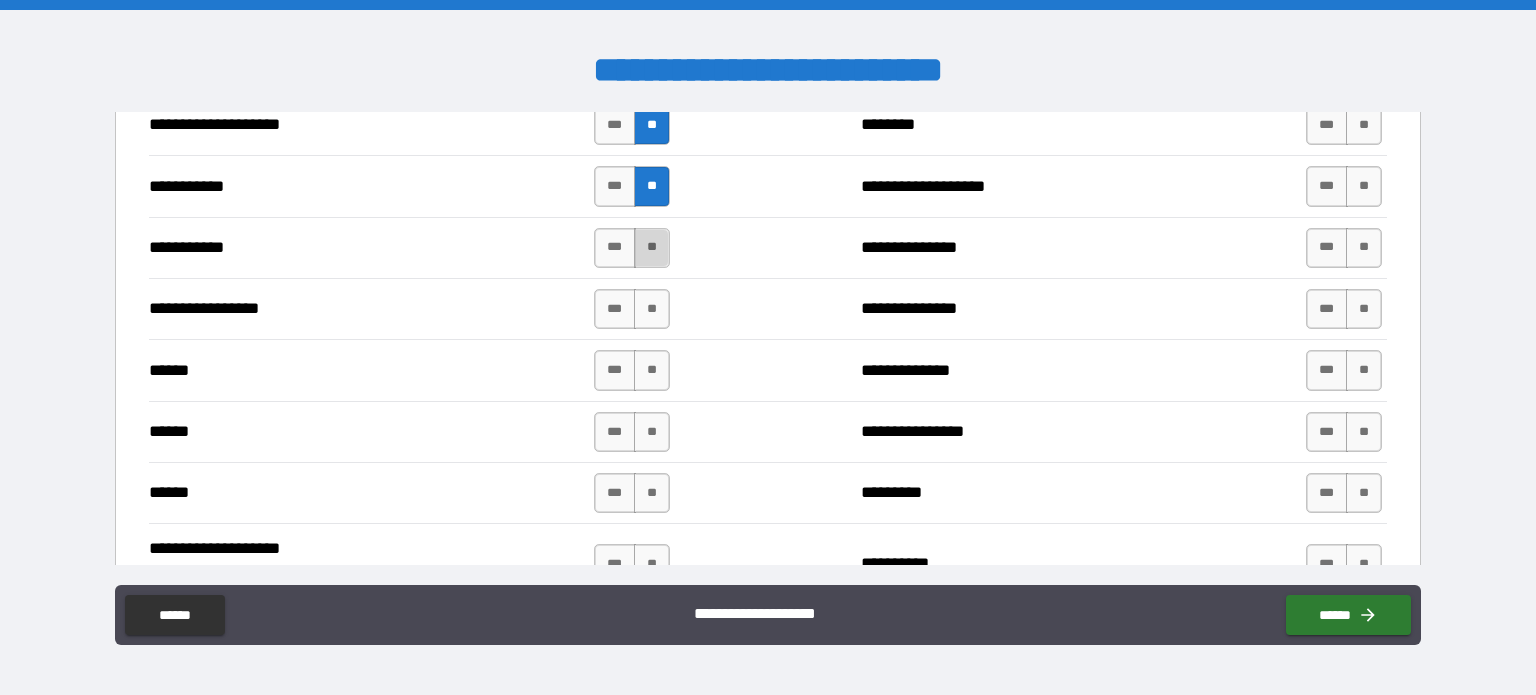 click on "**" at bounding box center [652, 248] 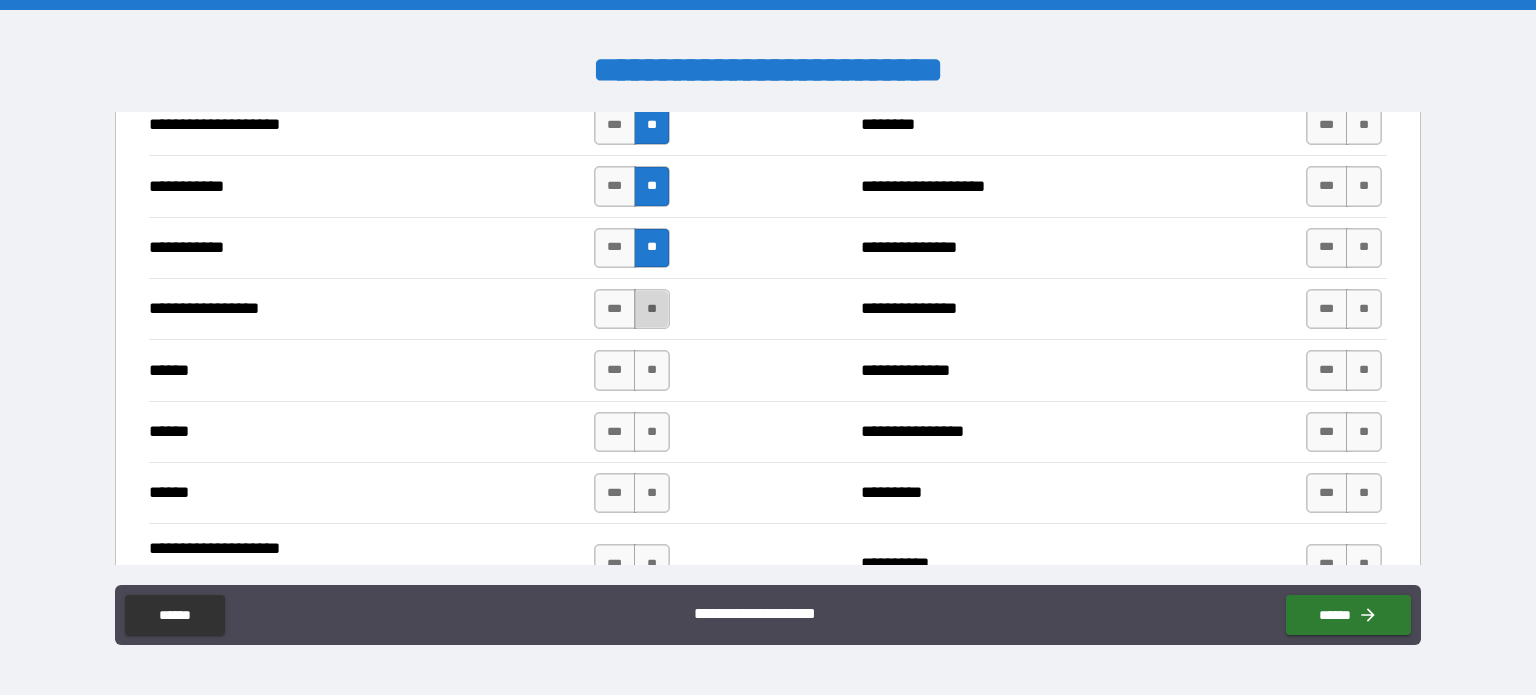 click on "**" at bounding box center (652, 309) 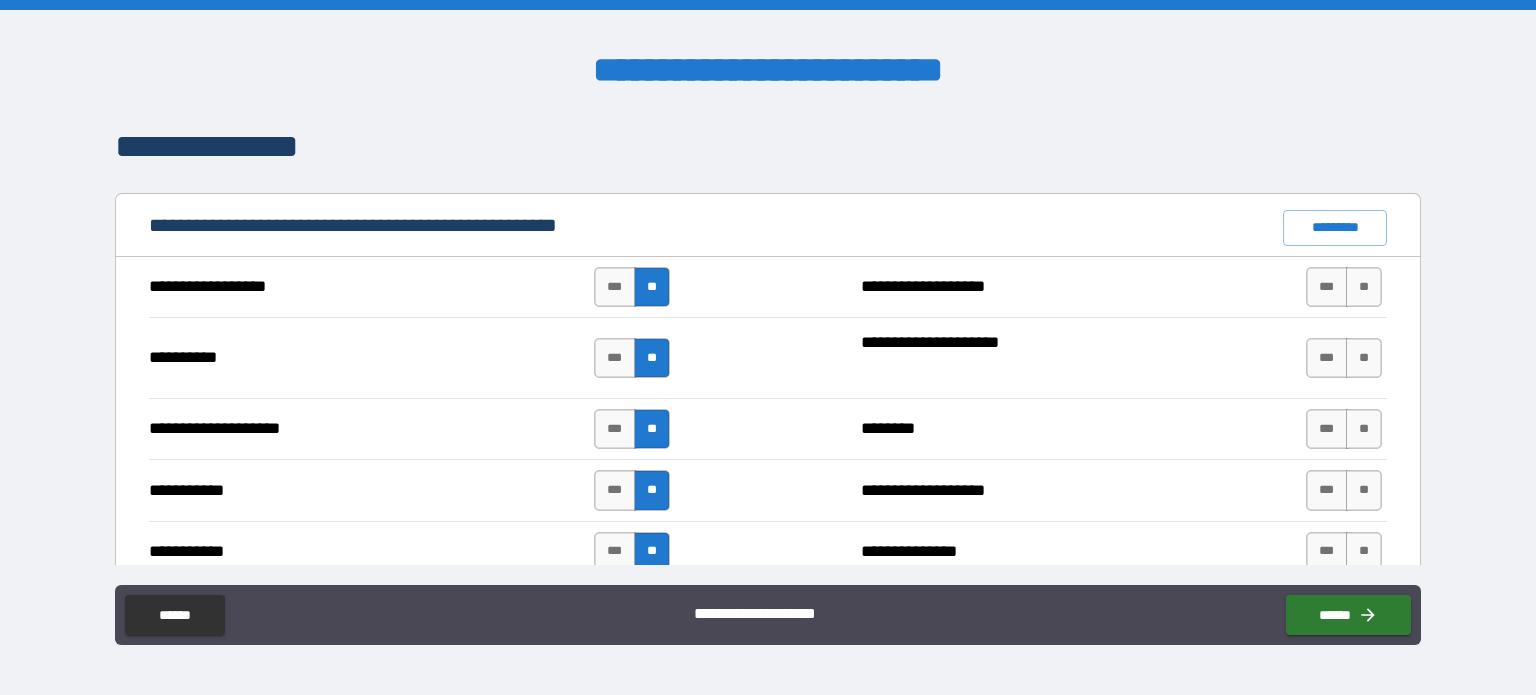 scroll, scrollTop: 1800, scrollLeft: 0, axis: vertical 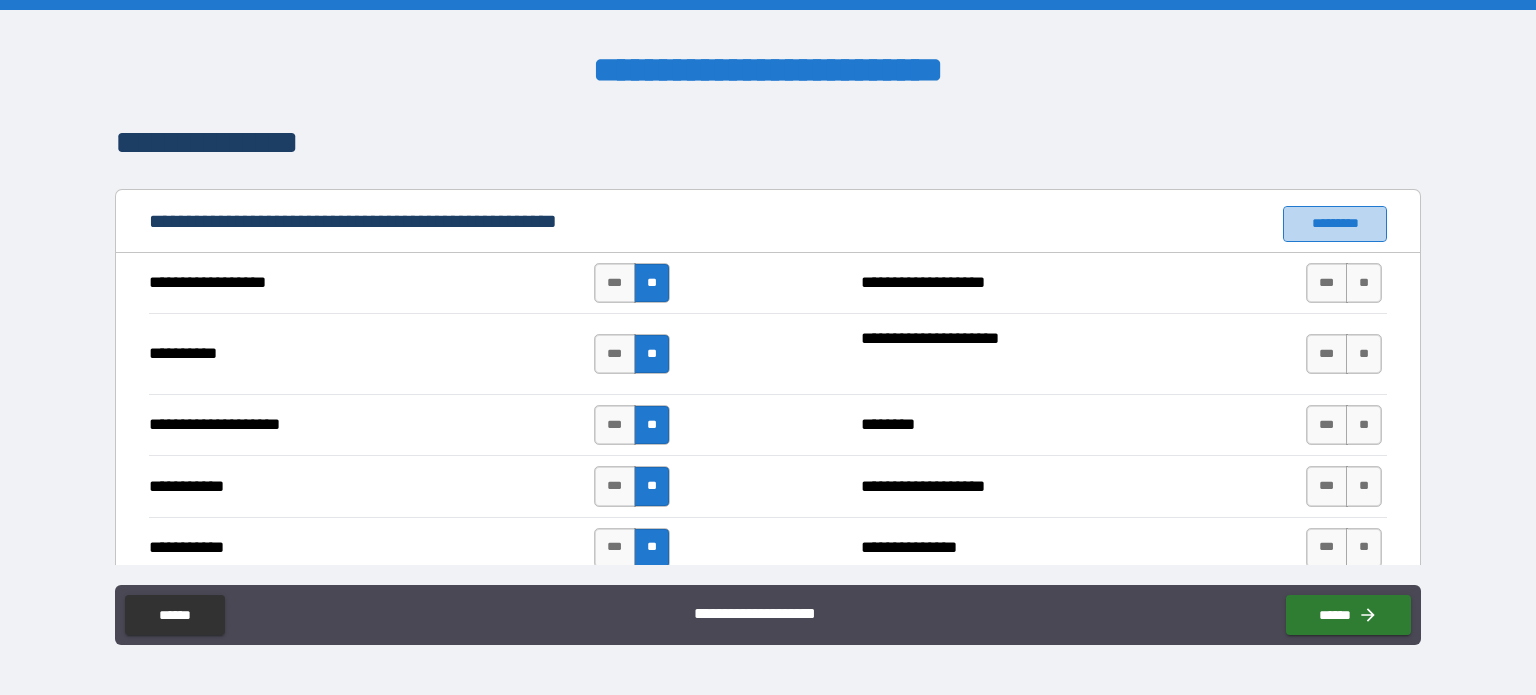 click on "*********" at bounding box center [1335, 224] 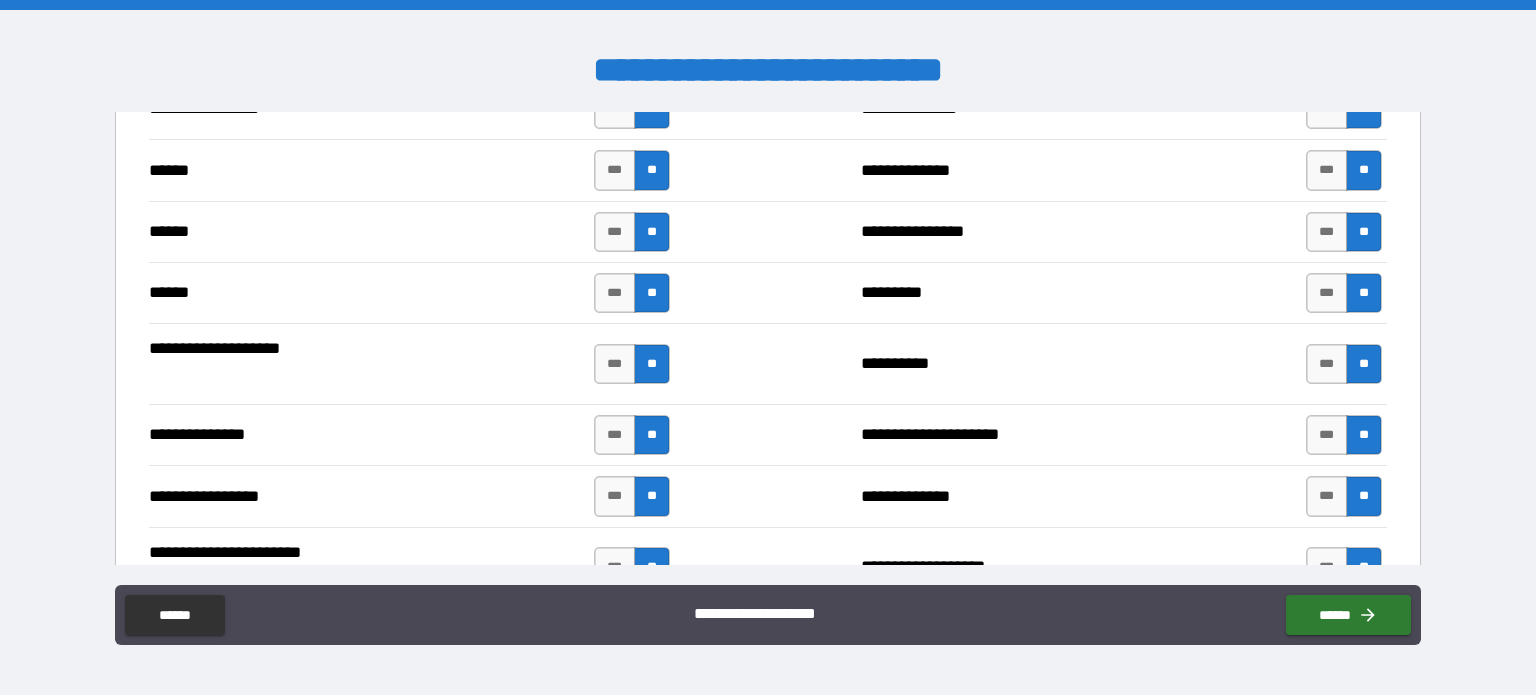scroll, scrollTop: 2400, scrollLeft: 0, axis: vertical 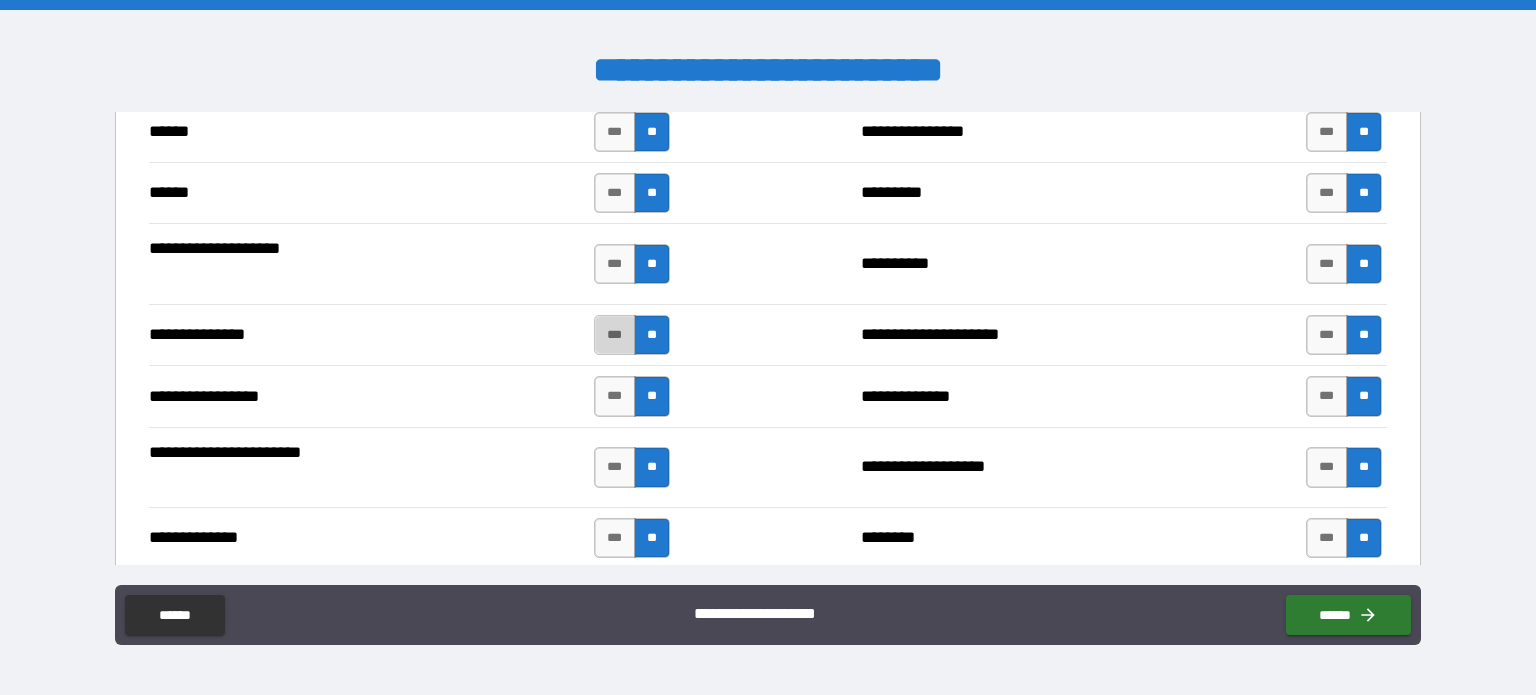 click on "***" at bounding box center (615, 335) 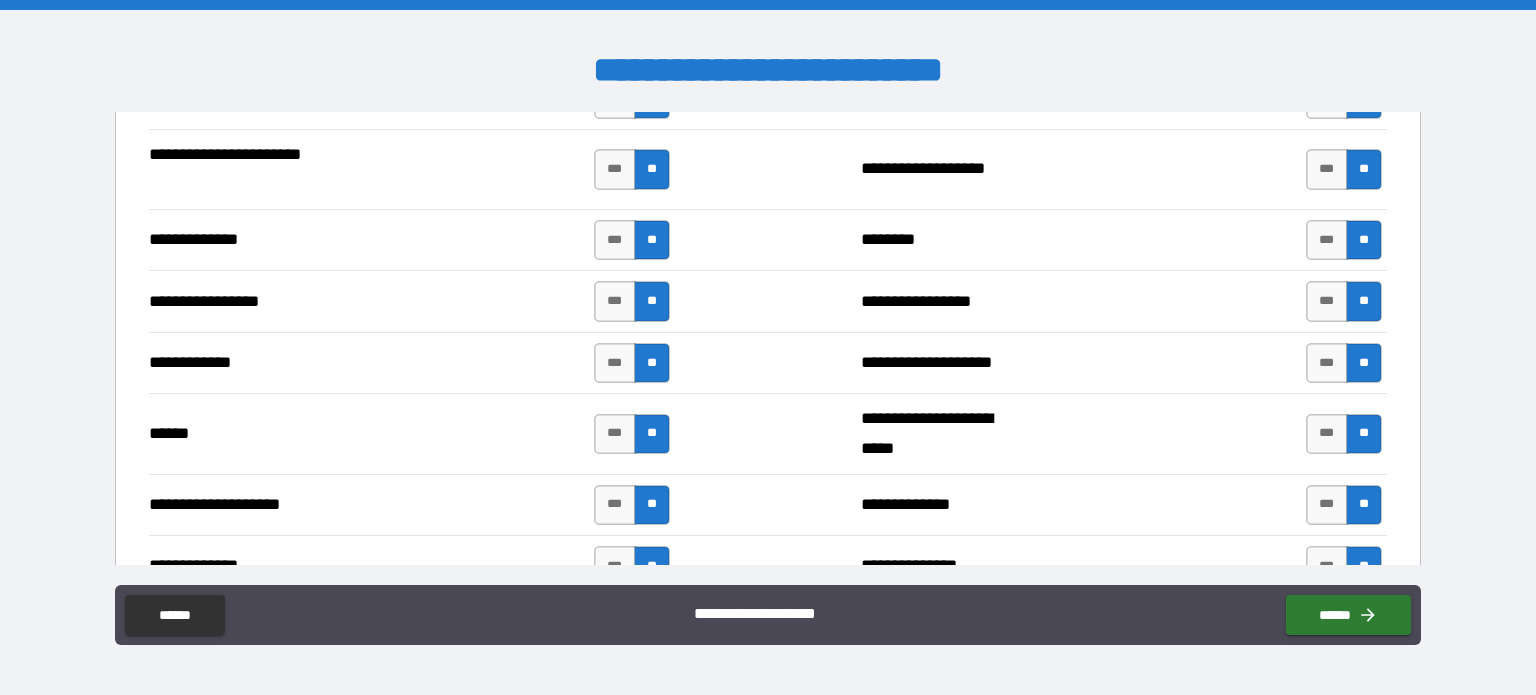 scroll, scrollTop: 2700, scrollLeft: 0, axis: vertical 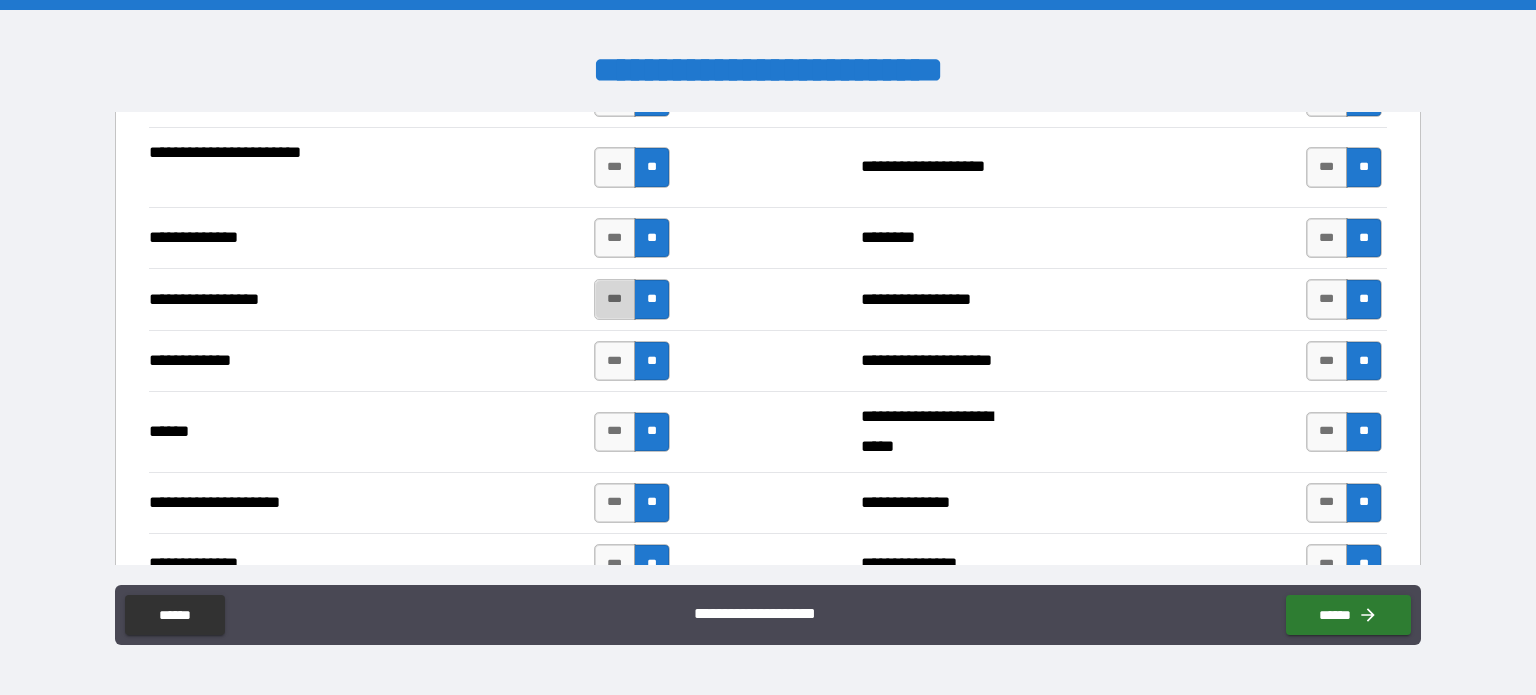 drag, startPoint x: 600, startPoint y: 293, endPoint x: 613, endPoint y: 305, distance: 17.691807 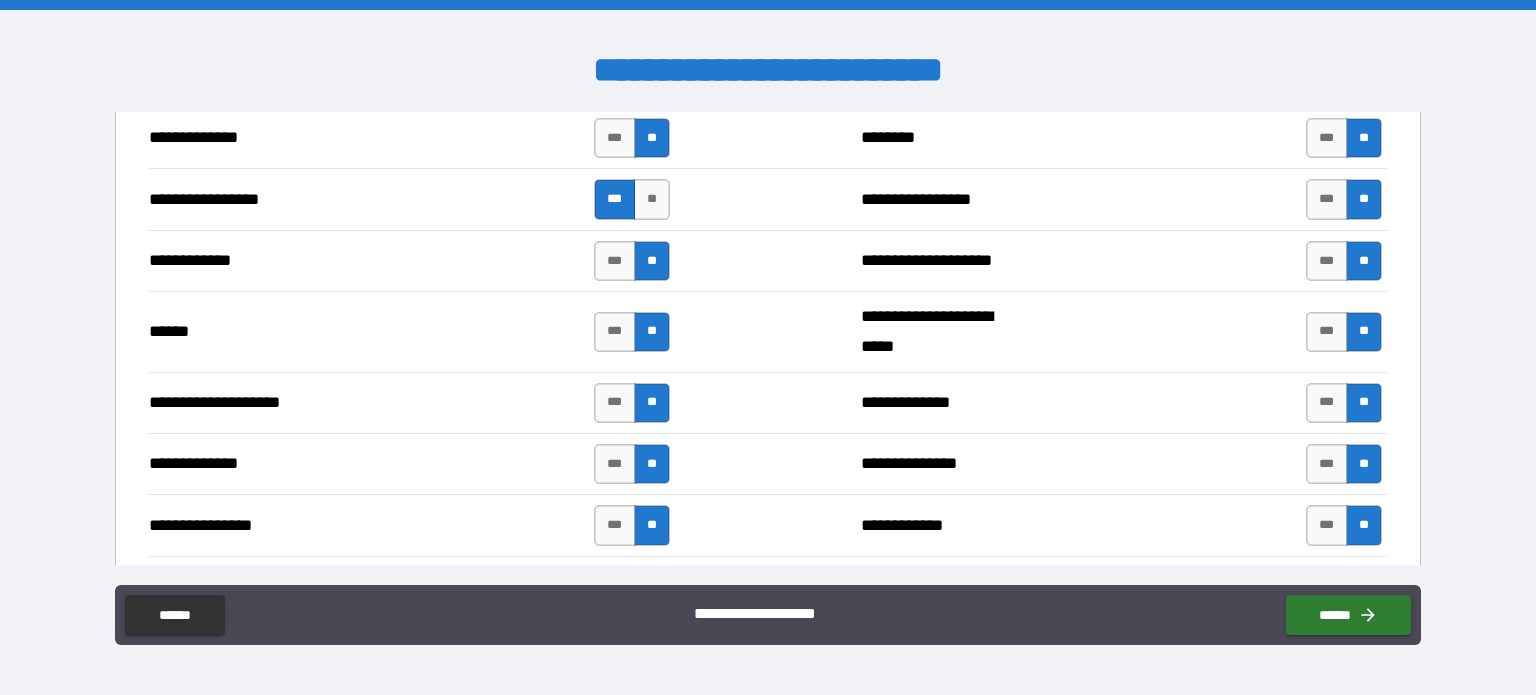 scroll, scrollTop: 2700, scrollLeft: 0, axis: vertical 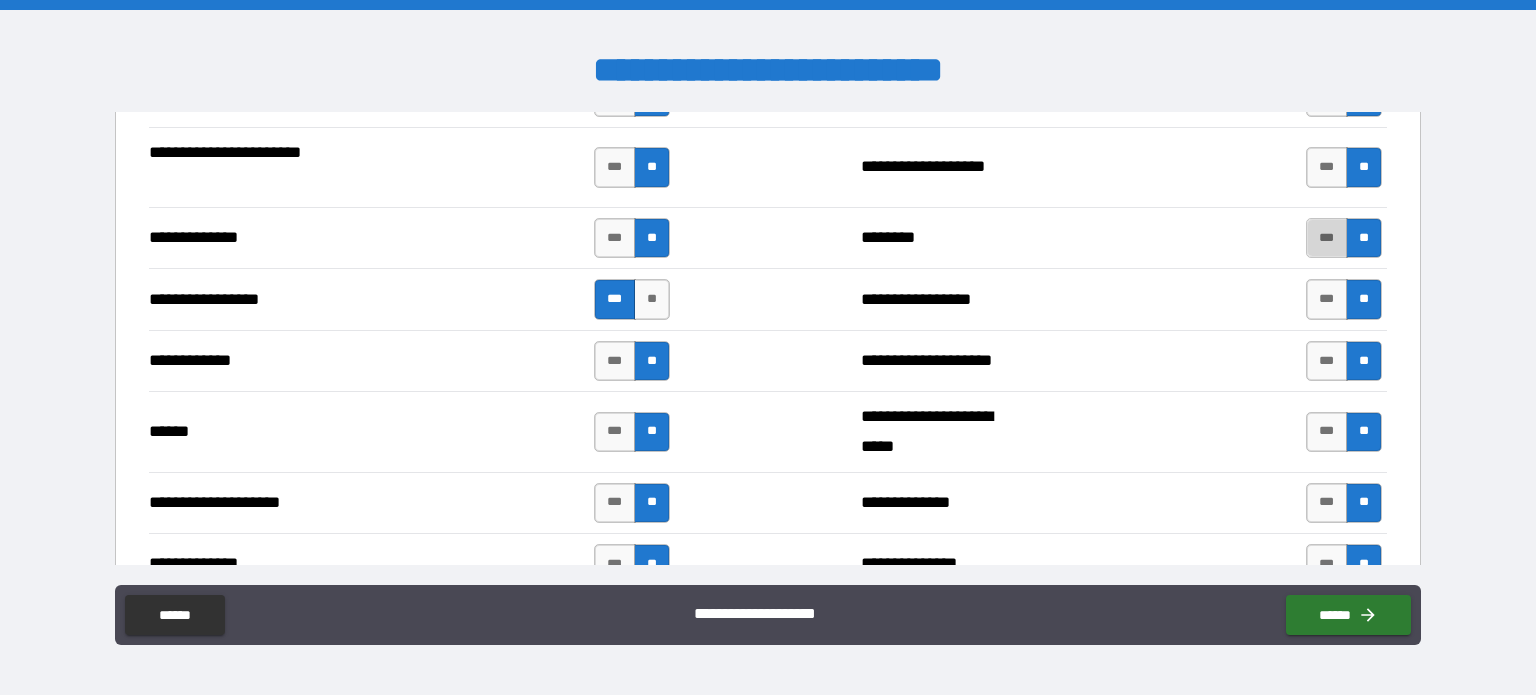 click on "***" at bounding box center (1327, 238) 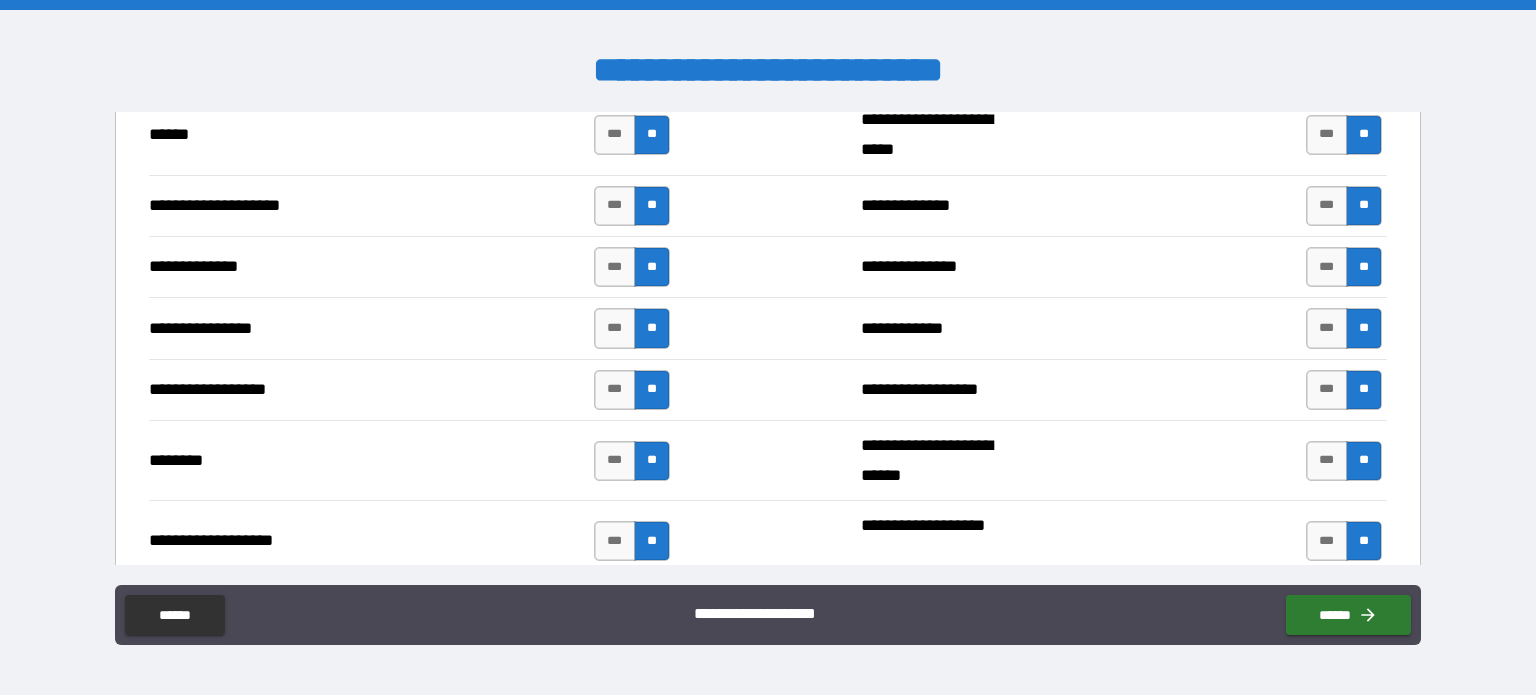 scroll, scrollTop: 3000, scrollLeft: 0, axis: vertical 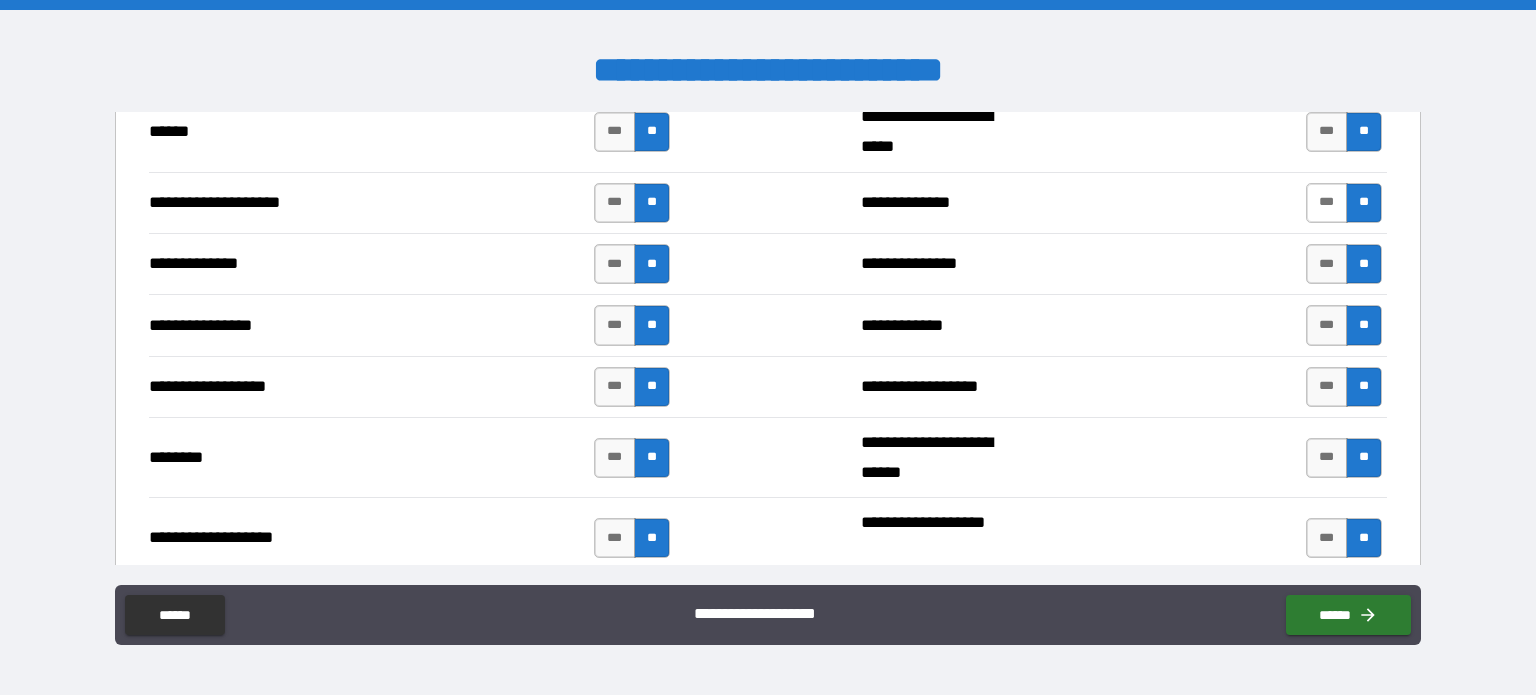 click on "***" at bounding box center (1327, 203) 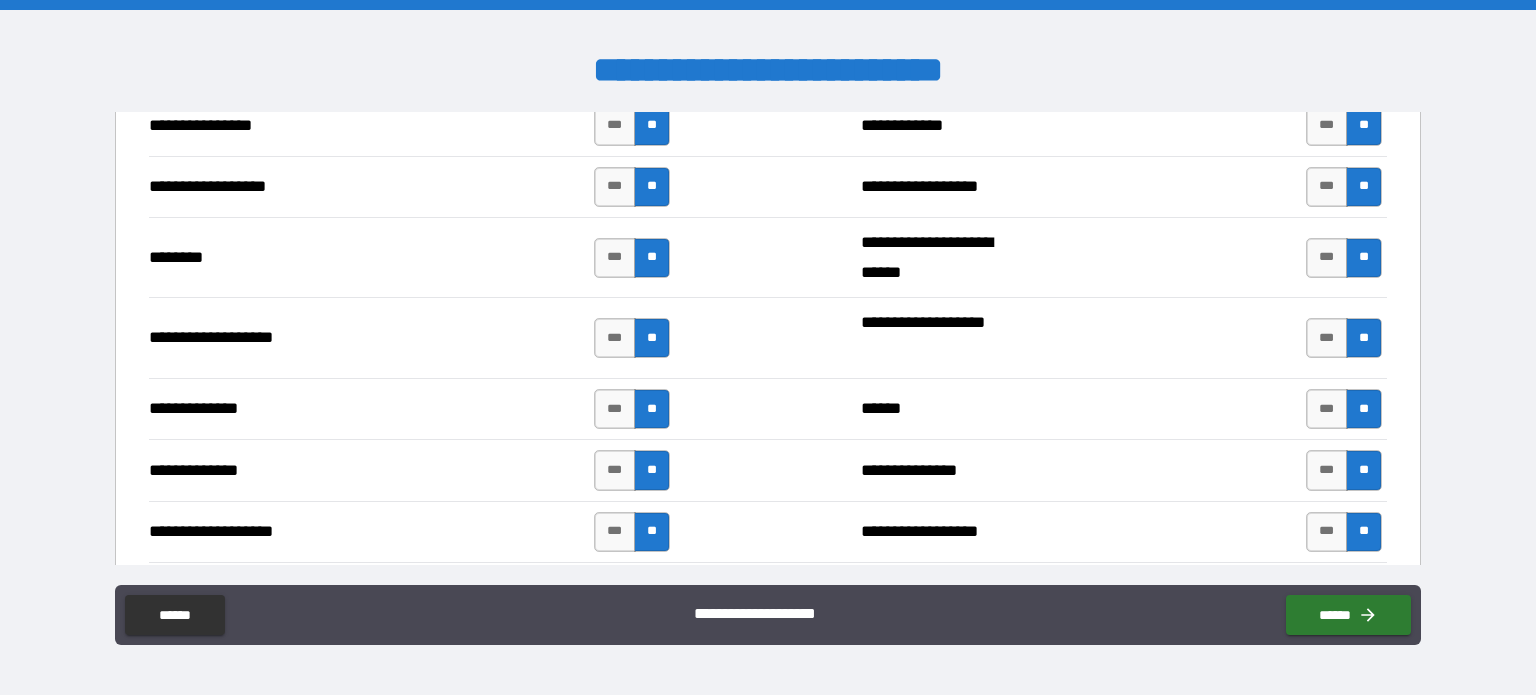 scroll, scrollTop: 3300, scrollLeft: 0, axis: vertical 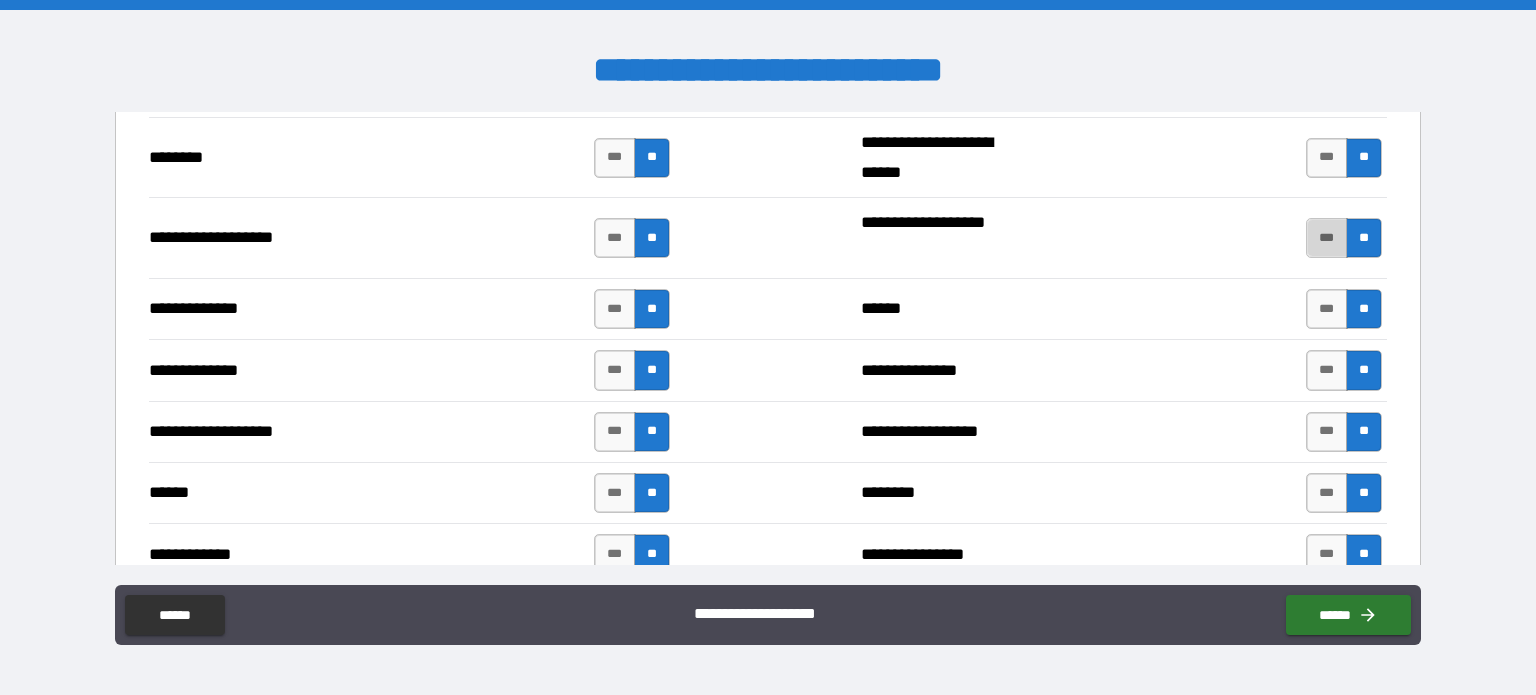 click on "***" at bounding box center (1327, 238) 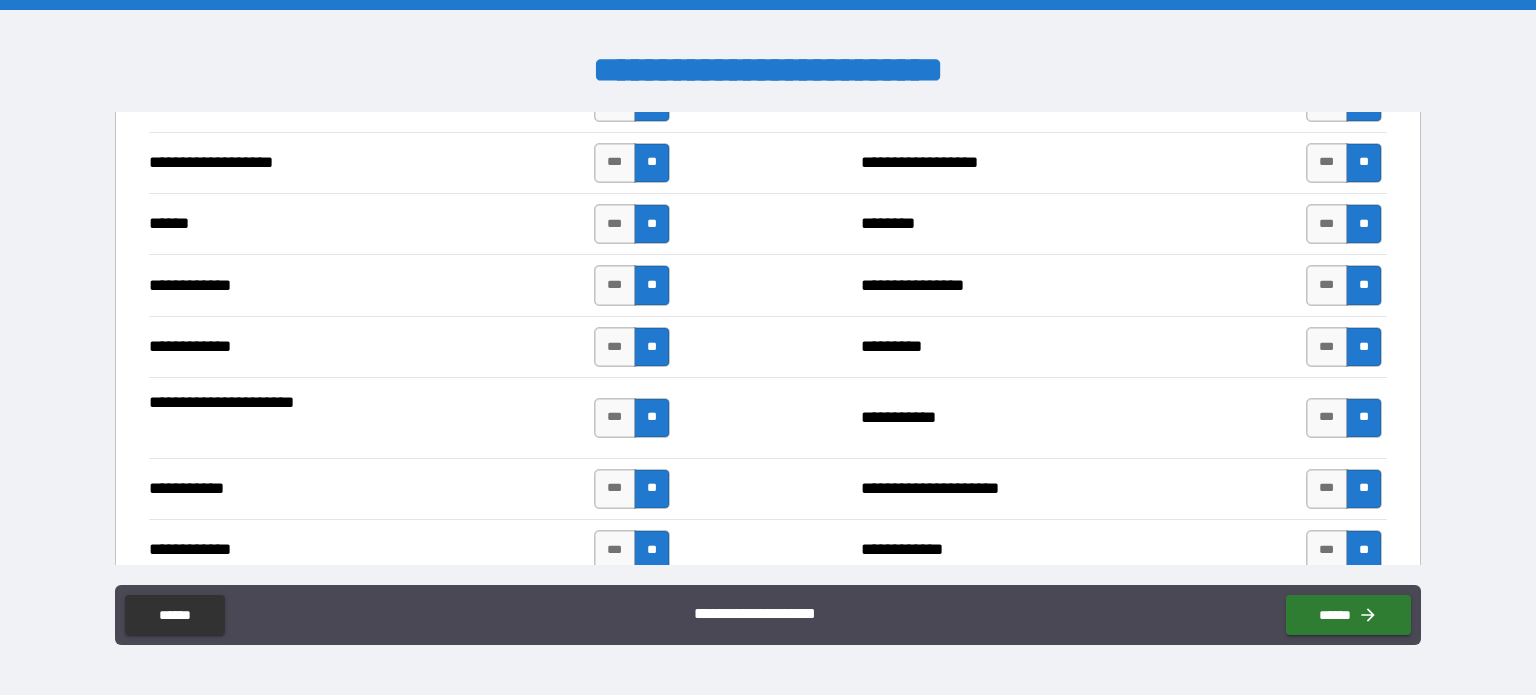 scroll, scrollTop: 3600, scrollLeft: 0, axis: vertical 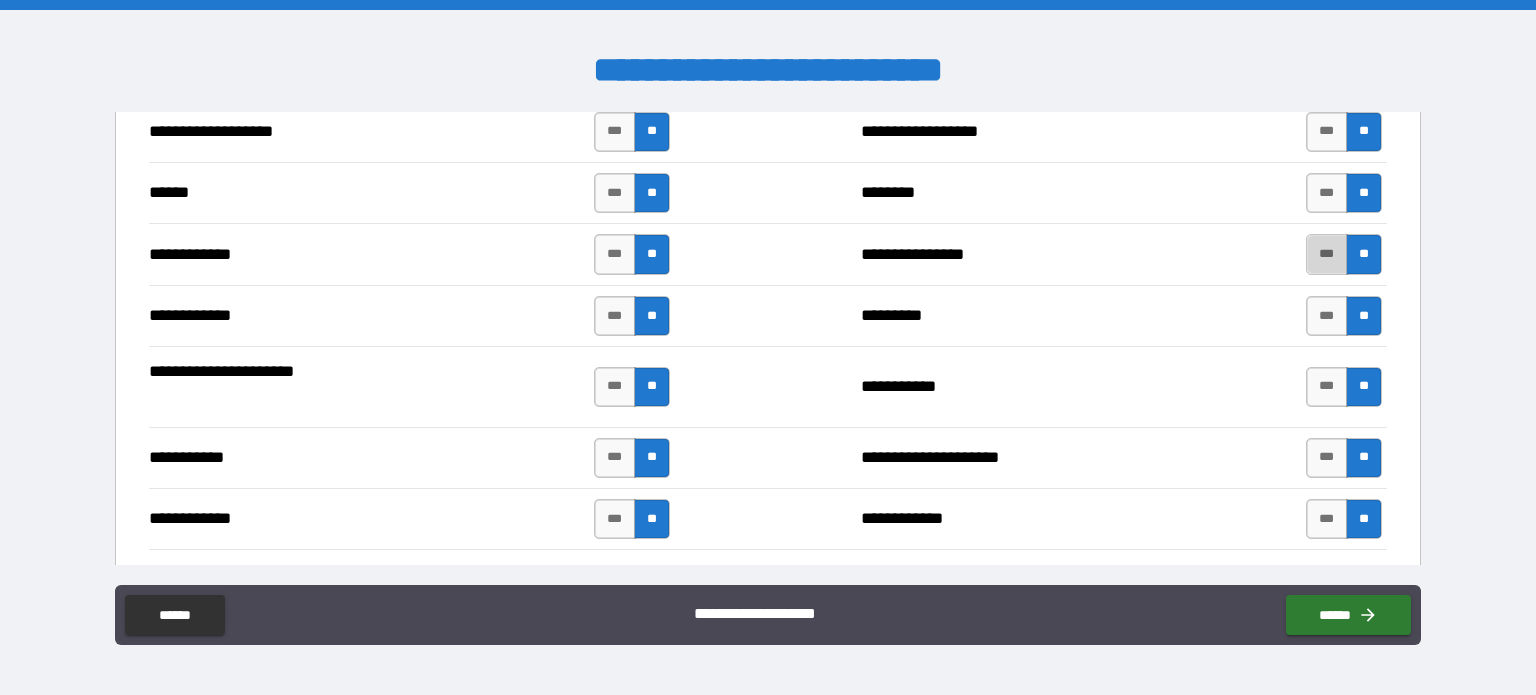 click on "***" at bounding box center [1327, 254] 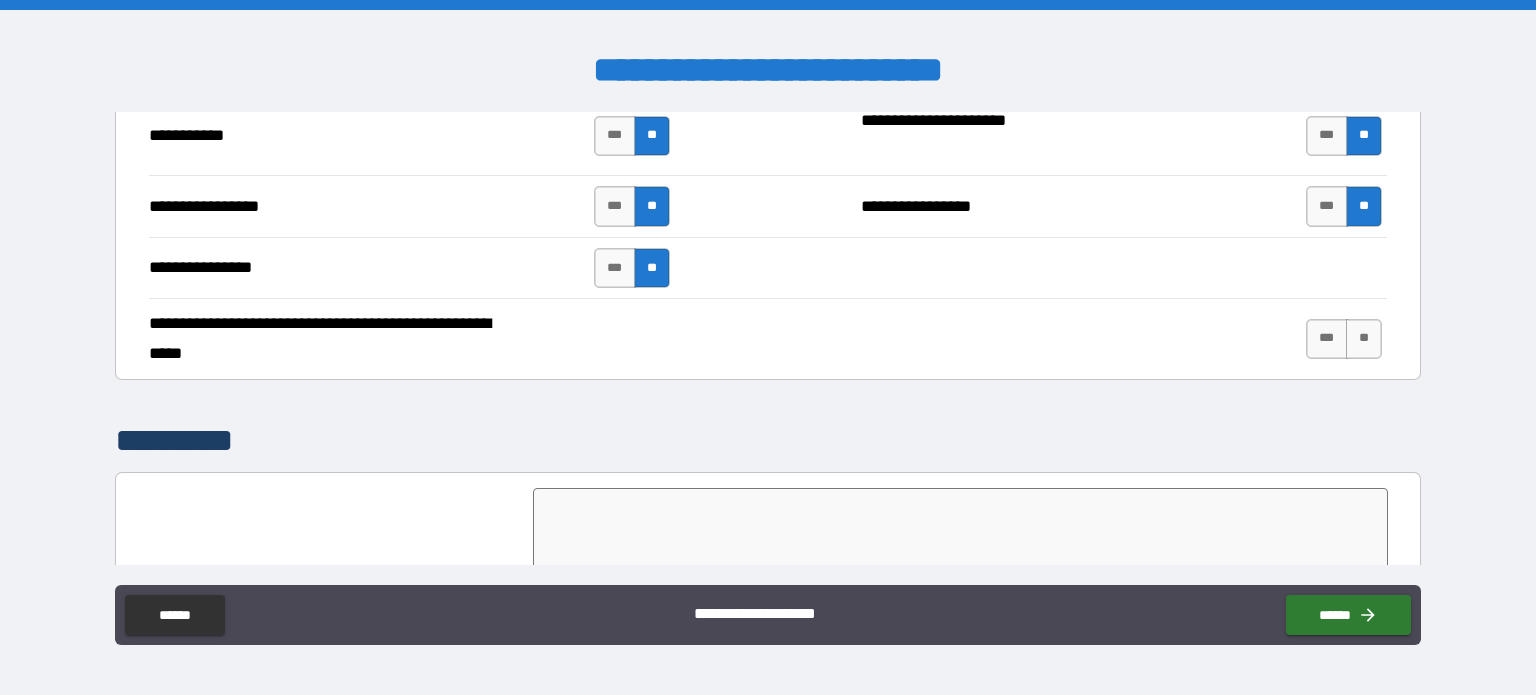 scroll, scrollTop: 4400, scrollLeft: 0, axis: vertical 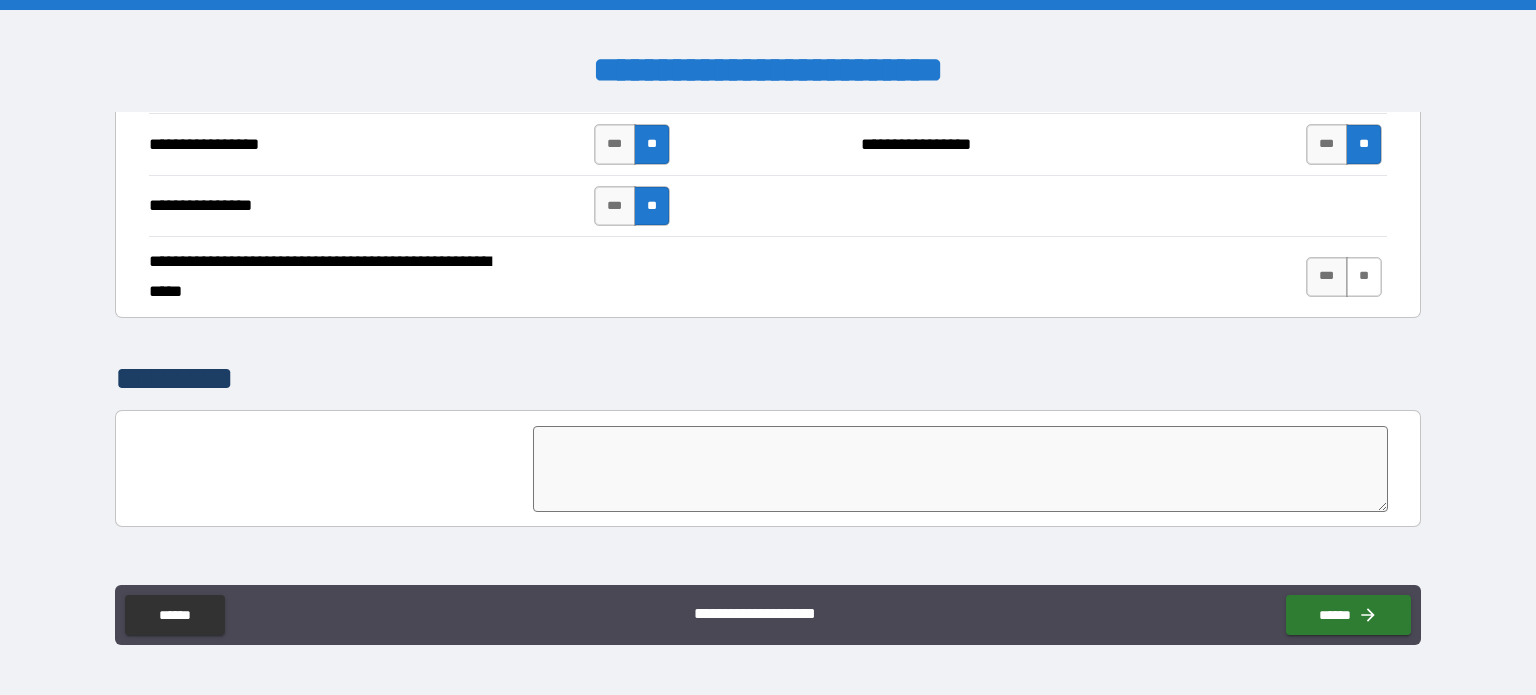 click on "**" at bounding box center (1364, 277) 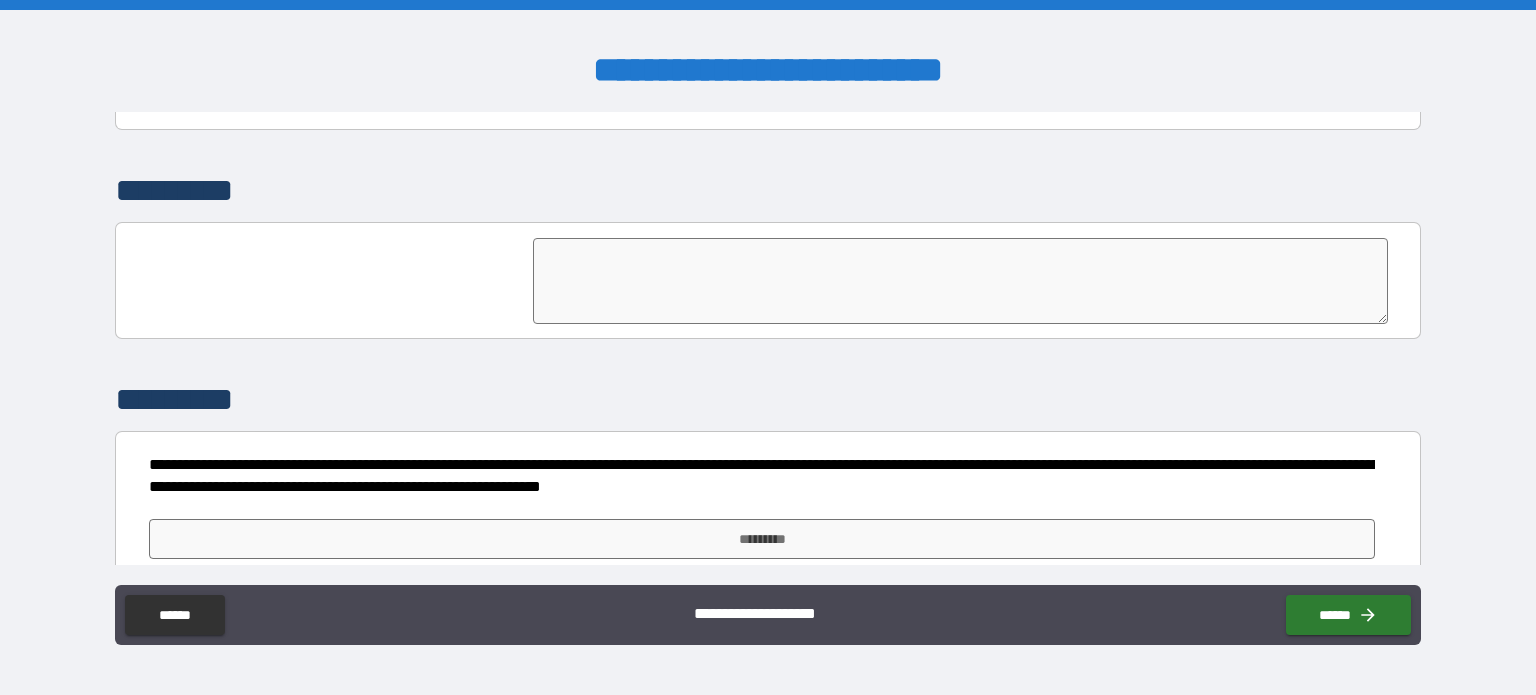 scroll, scrollTop: 4598, scrollLeft: 0, axis: vertical 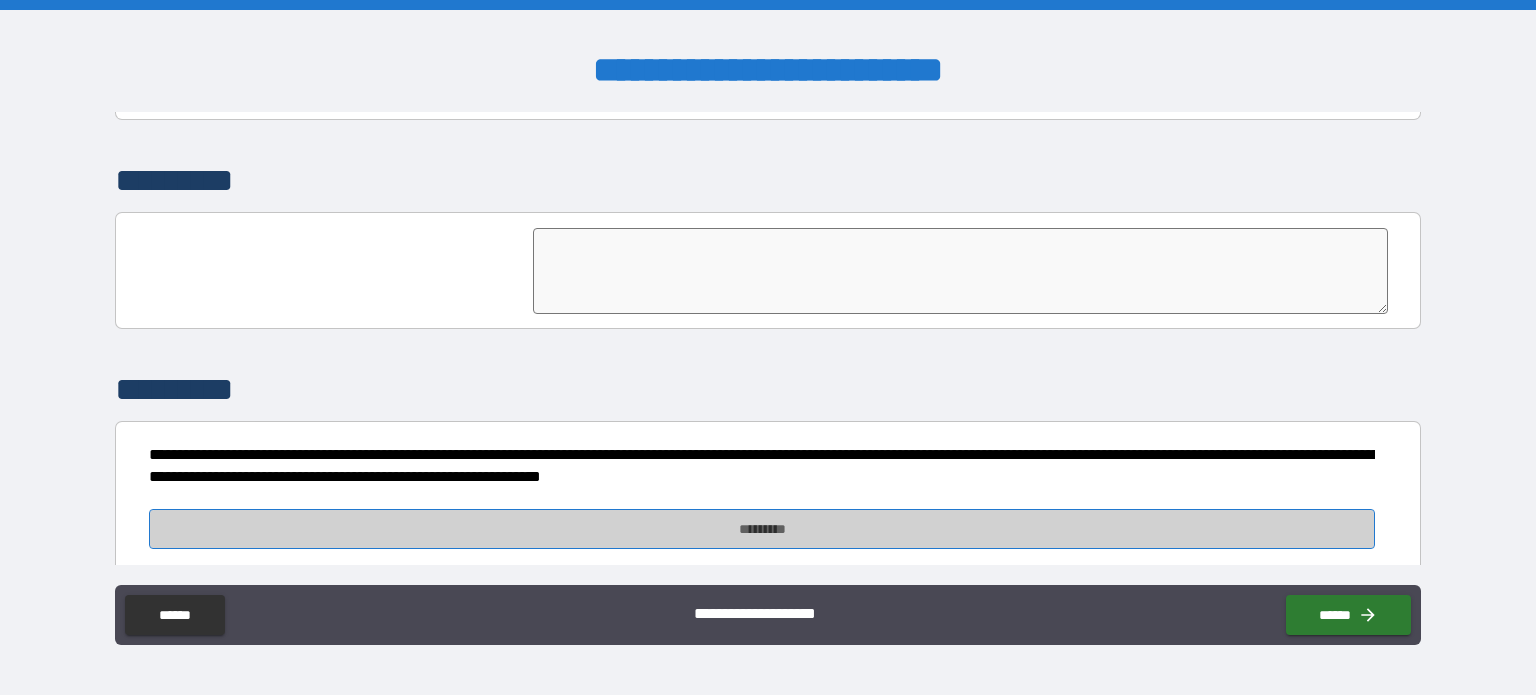 click on "*********" at bounding box center [762, 529] 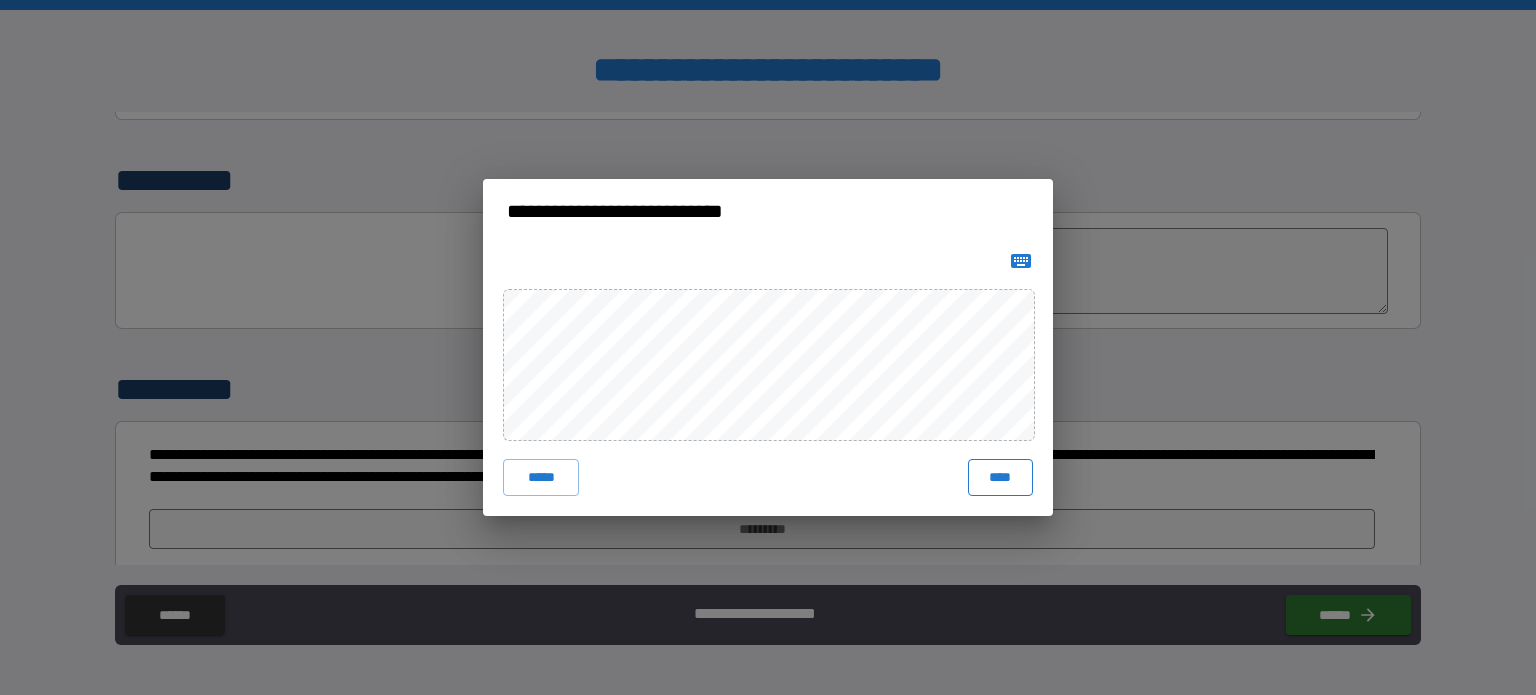 click on "****" at bounding box center [1000, 477] 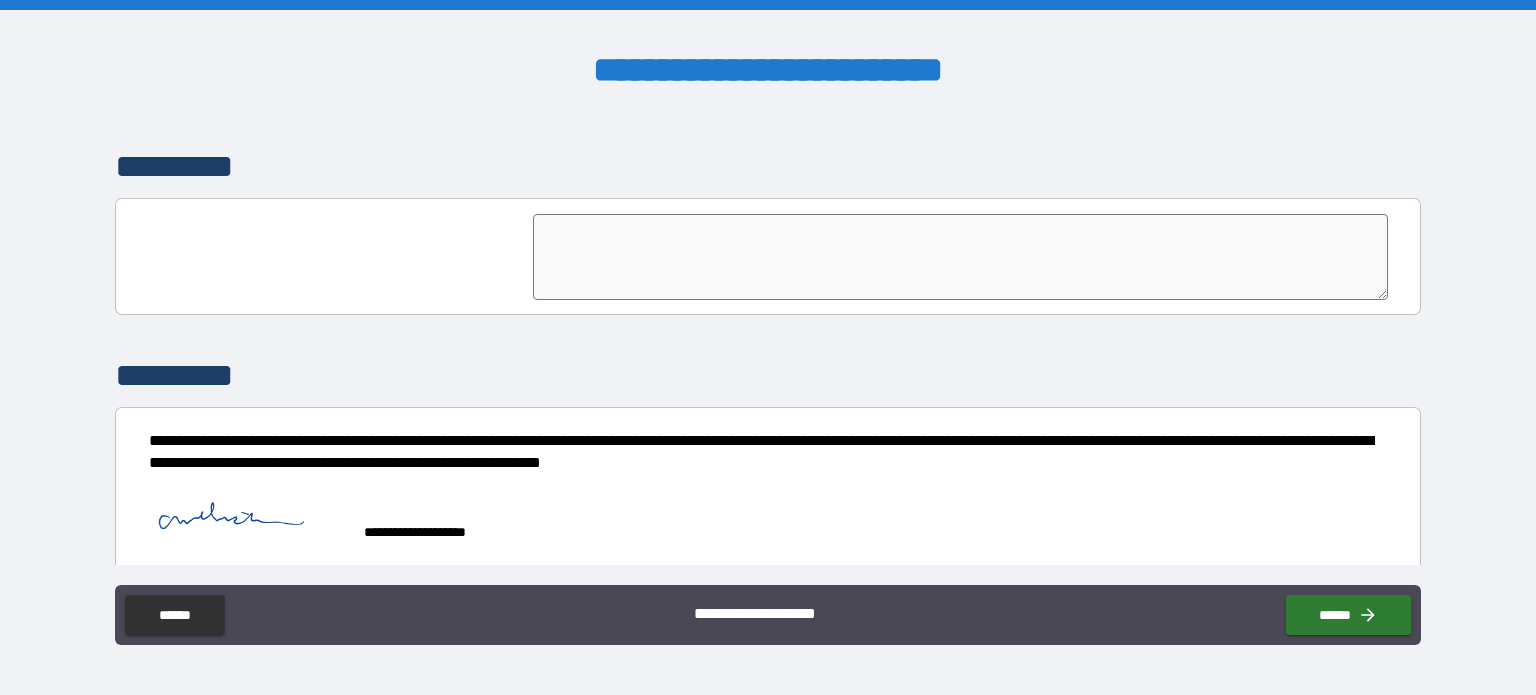 scroll, scrollTop: 4616, scrollLeft: 0, axis: vertical 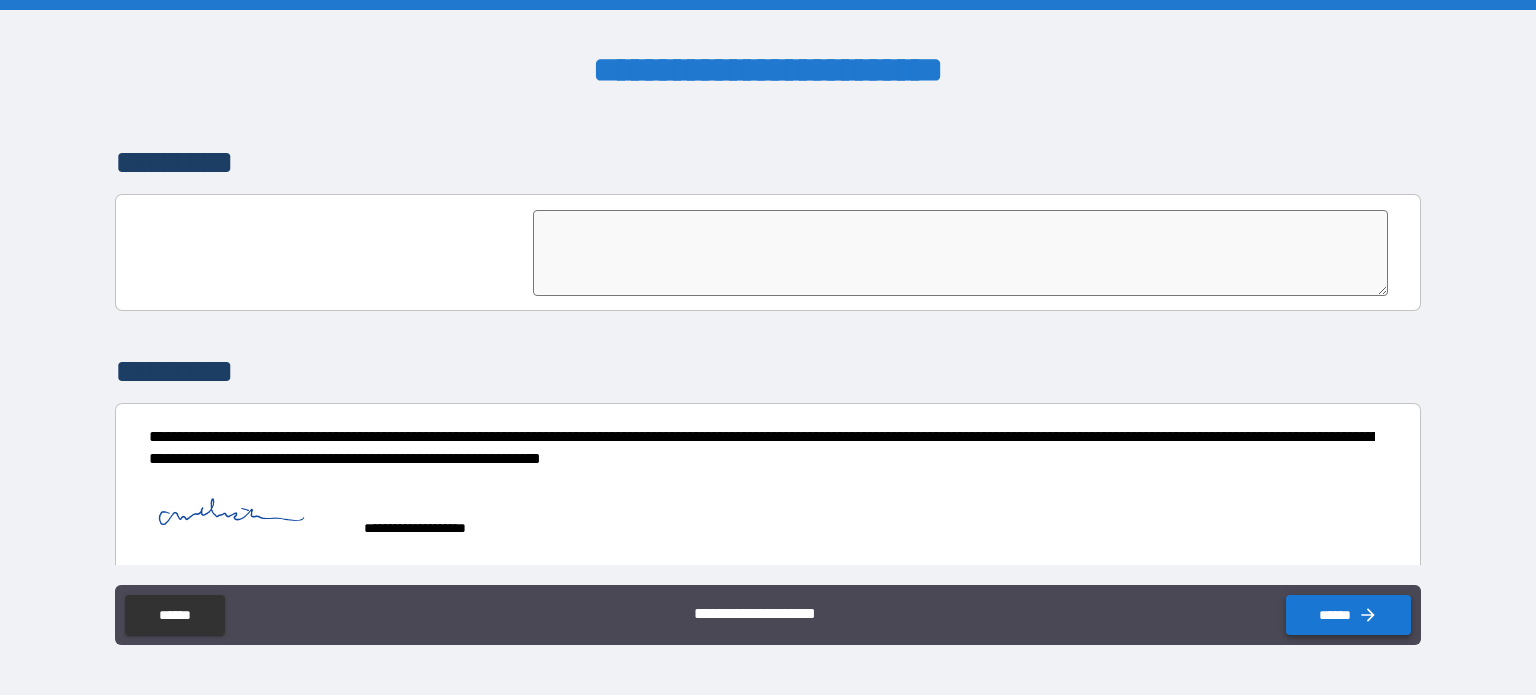 click on "******" at bounding box center [1348, 615] 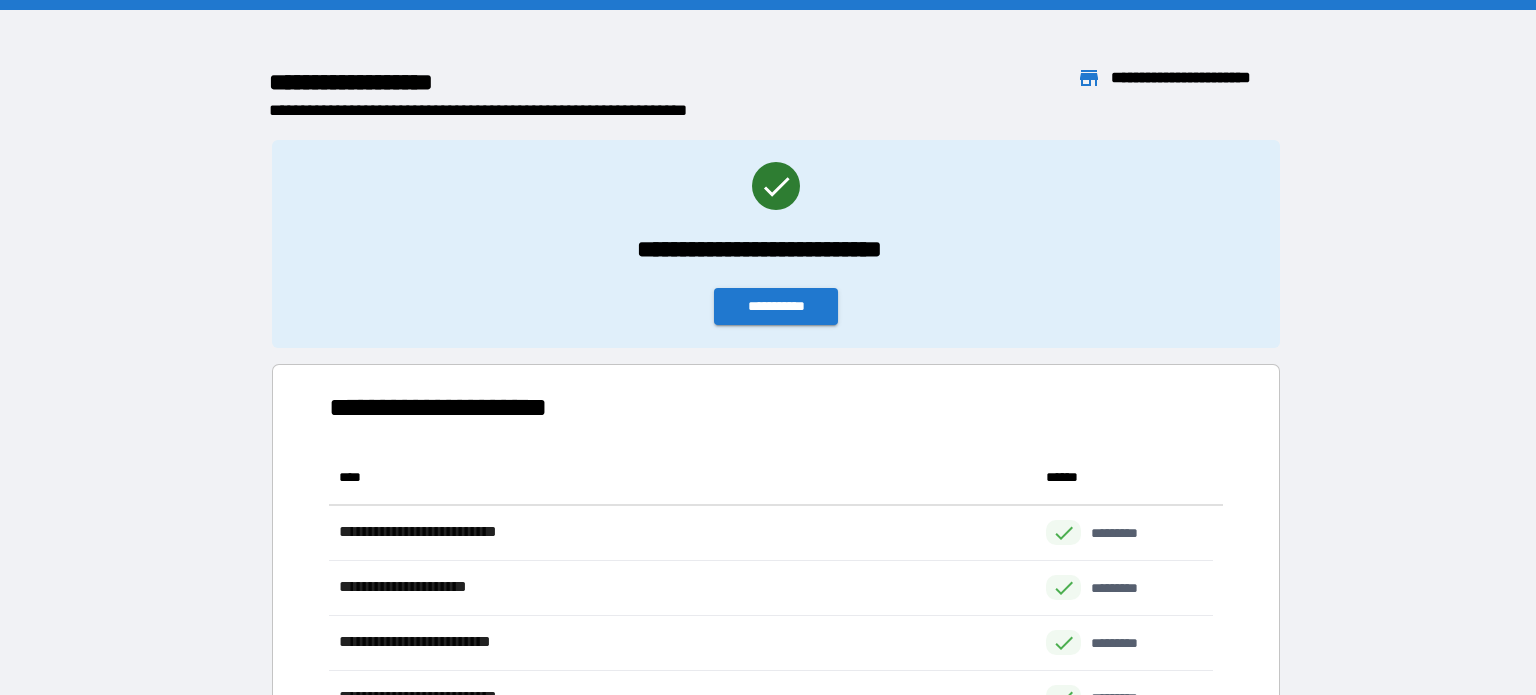 scroll, scrollTop: 16, scrollLeft: 16, axis: both 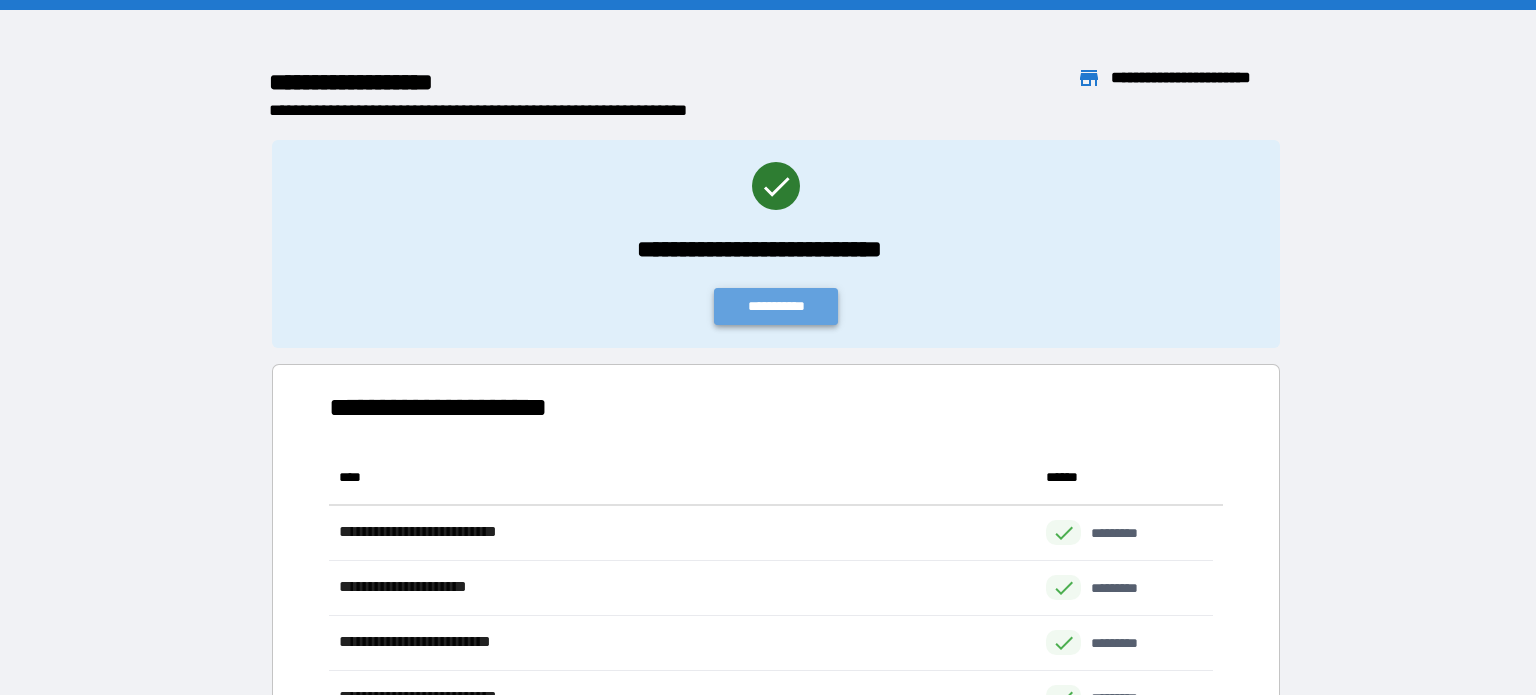 click on "**********" at bounding box center [776, 306] 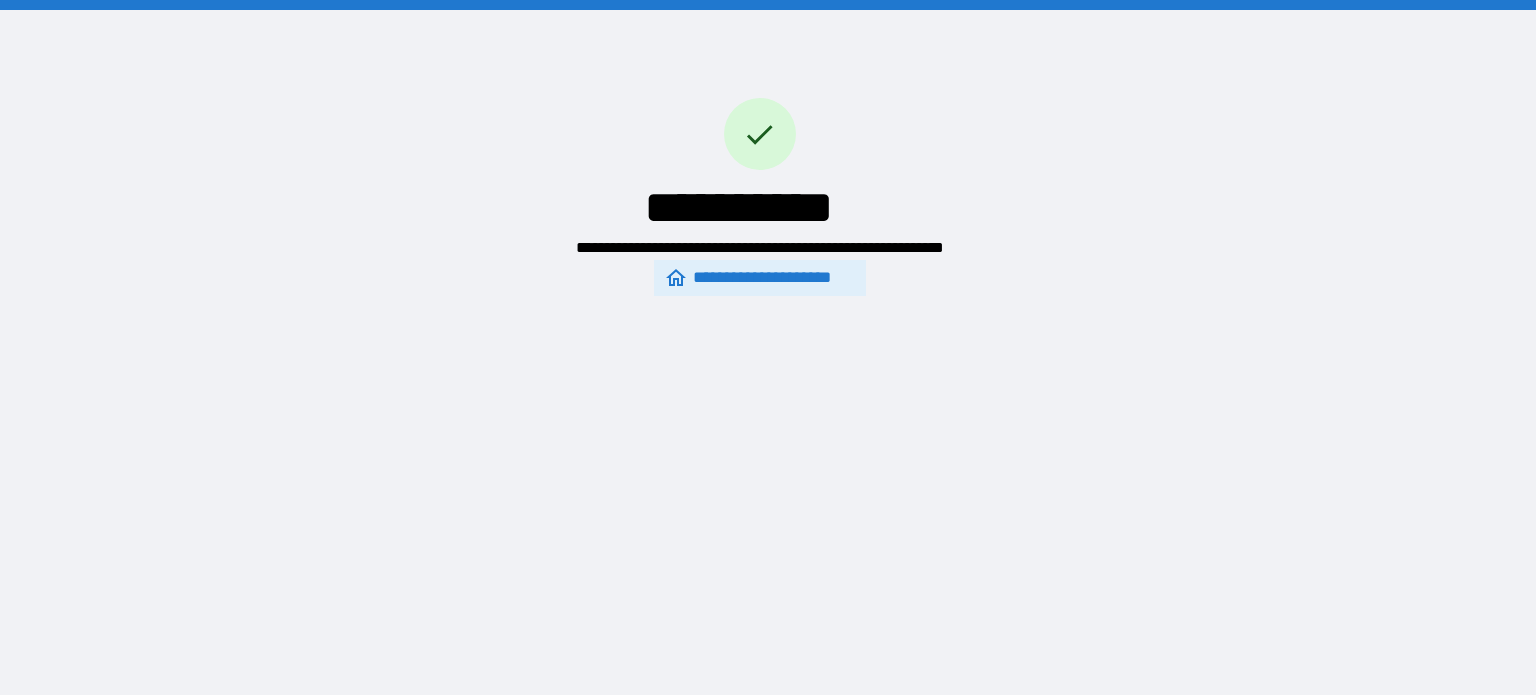 click on "**********" at bounding box center [759, 278] 